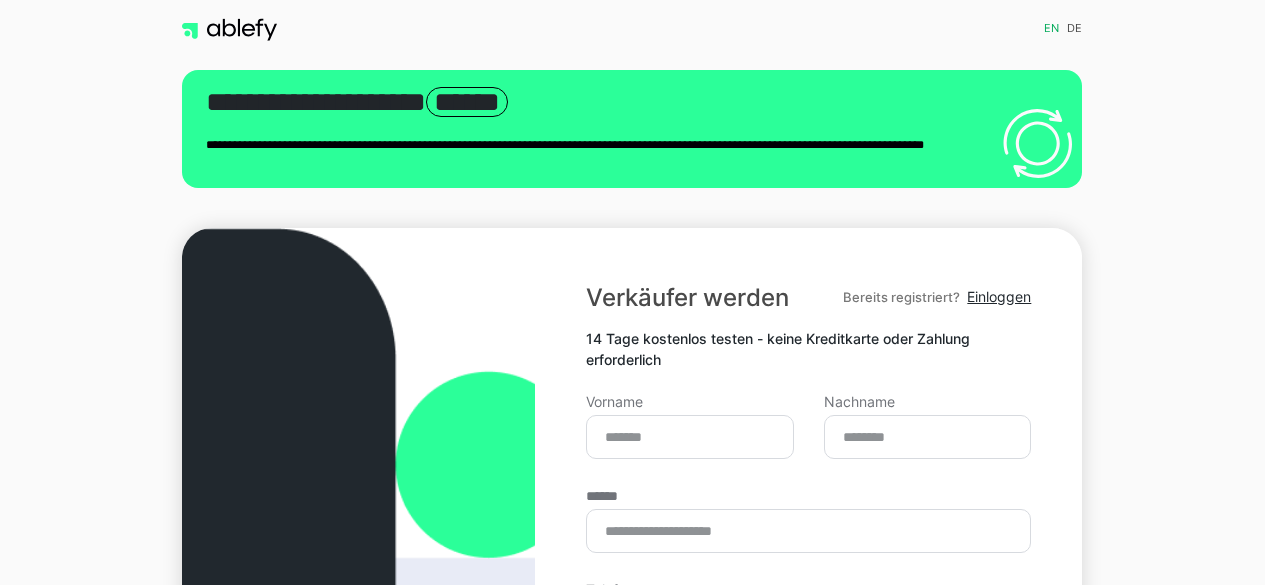 scroll, scrollTop: 0, scrollLeft: 0, axis: both 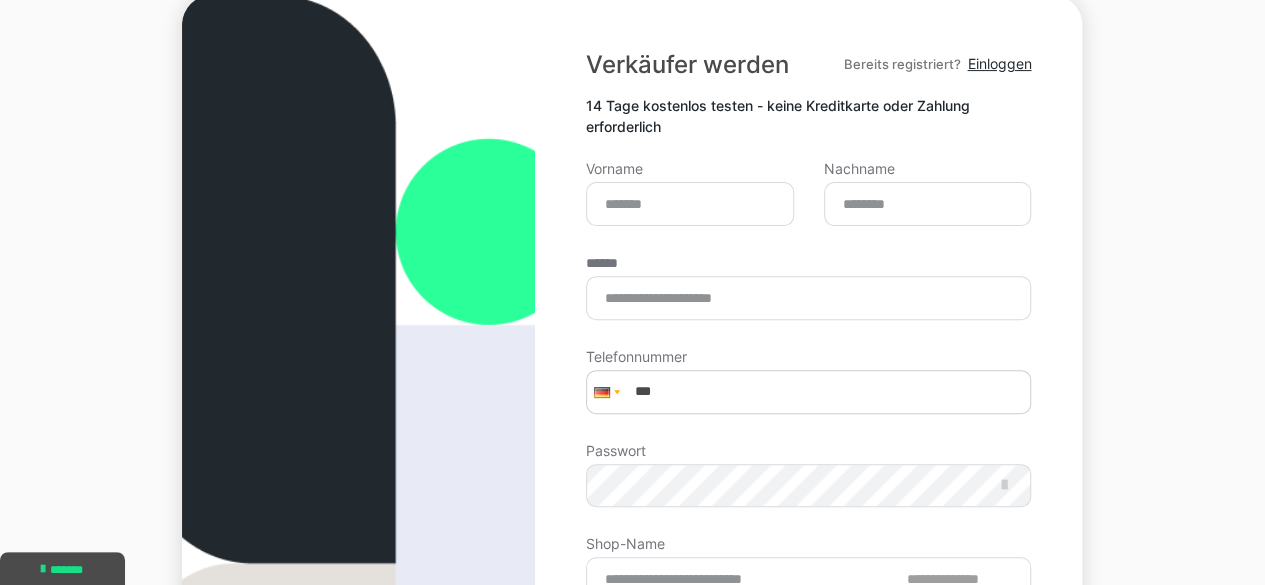 click on "Vorname" at bounding box center (690, 194) 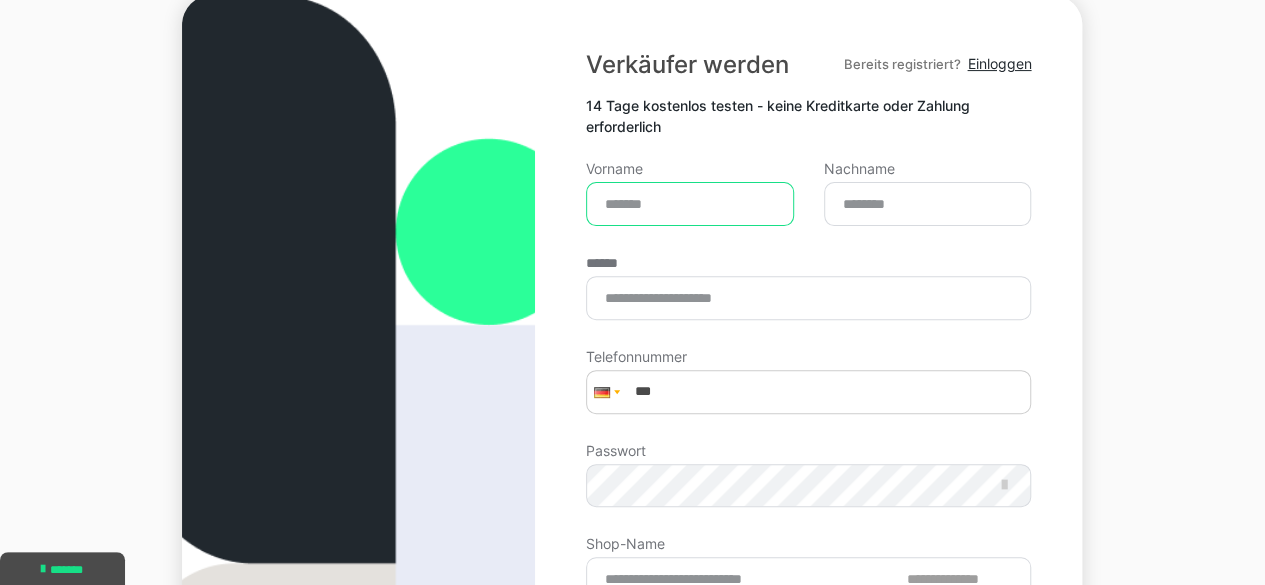 click on "Vorname" at bounding box center (690, 204) 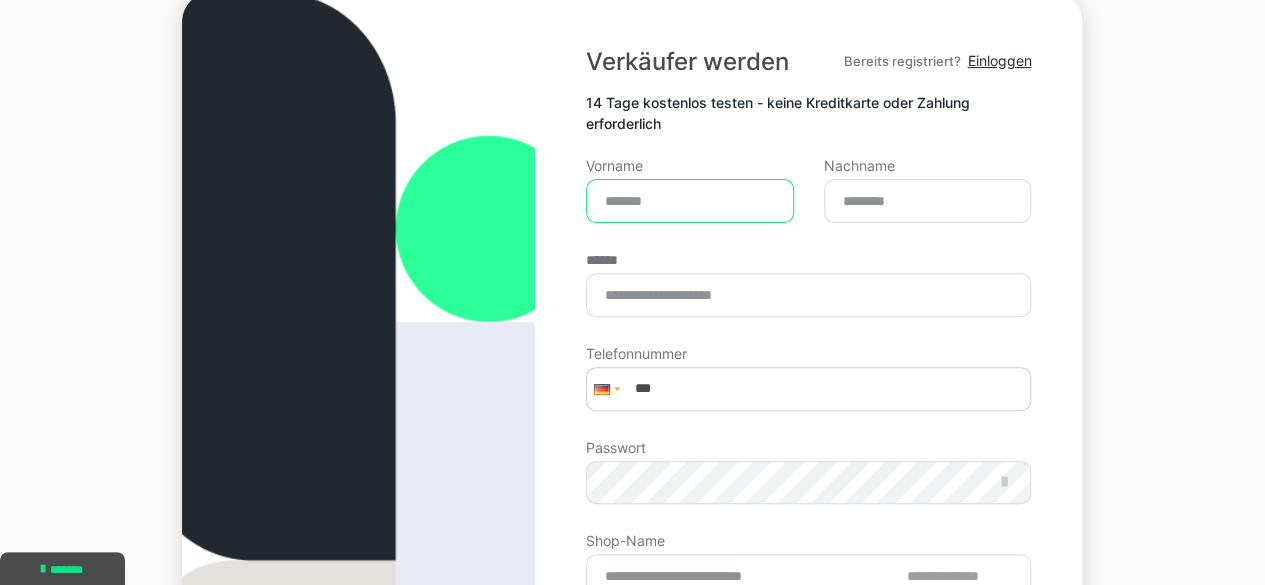 scroll, scrollTop: 236, scrollLeft: 0, axis: vertical 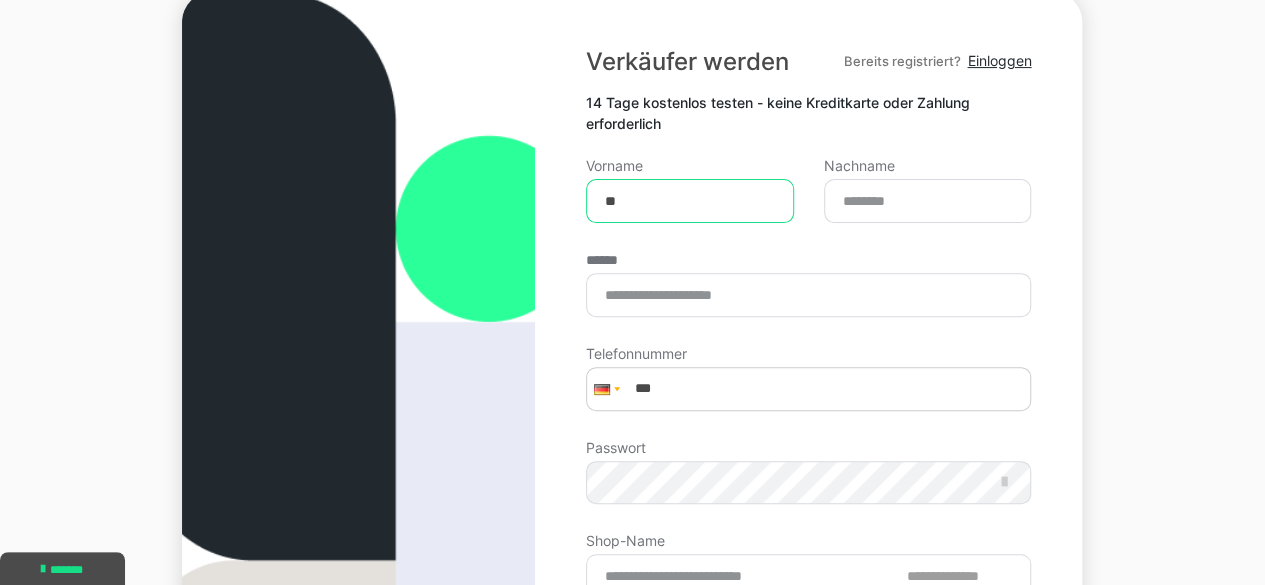 type on "*" 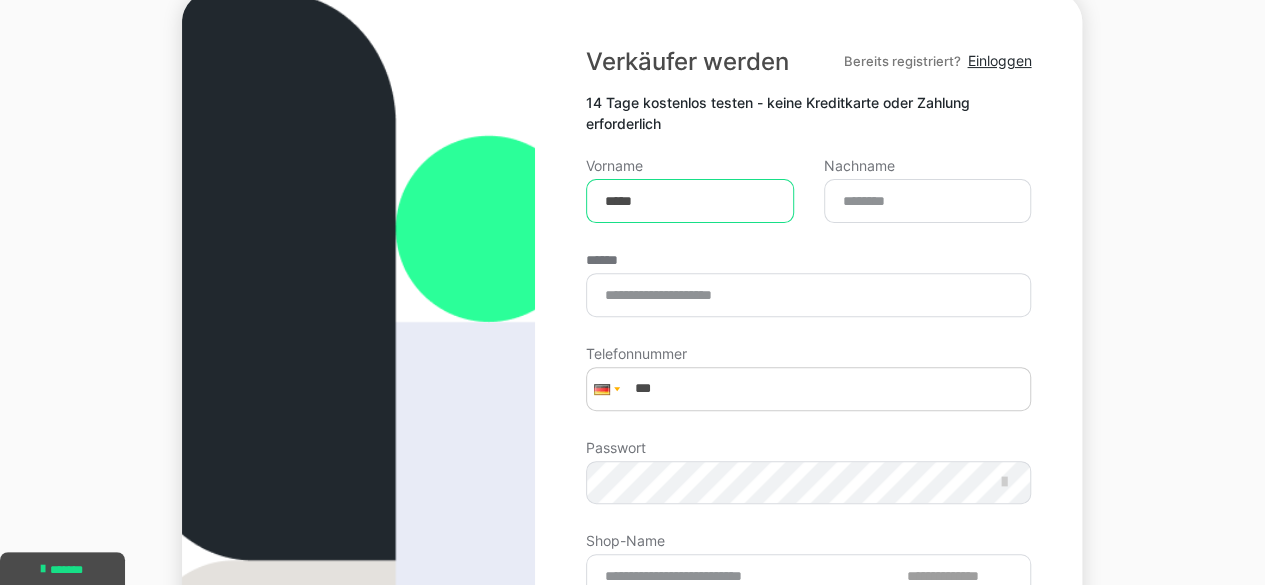 type on "*****" 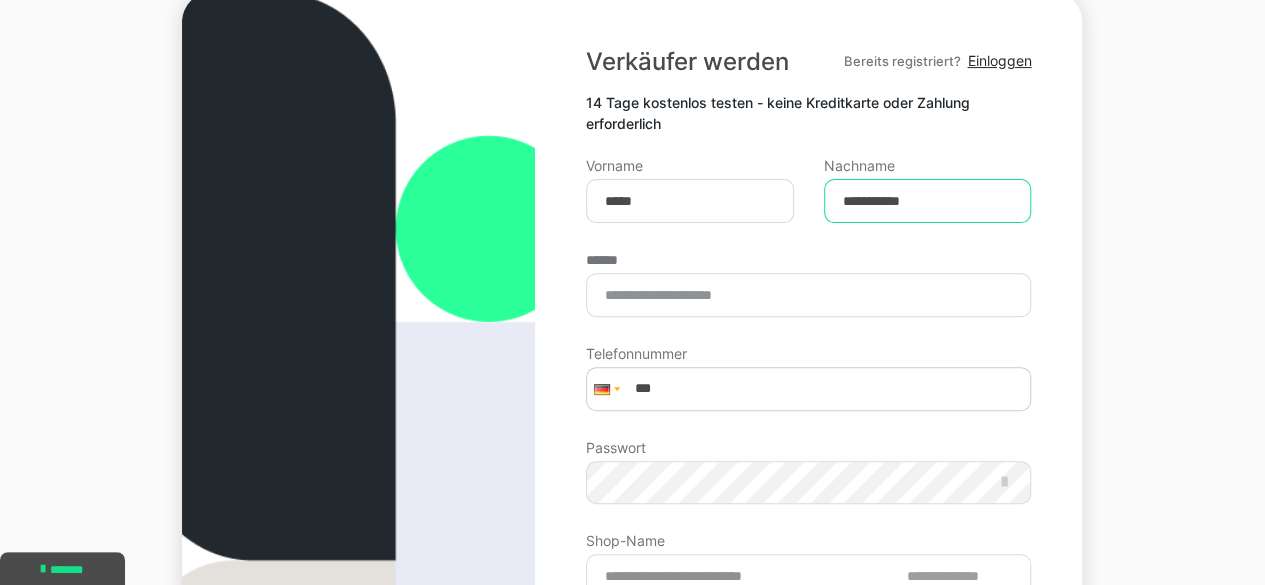 type on "**********" 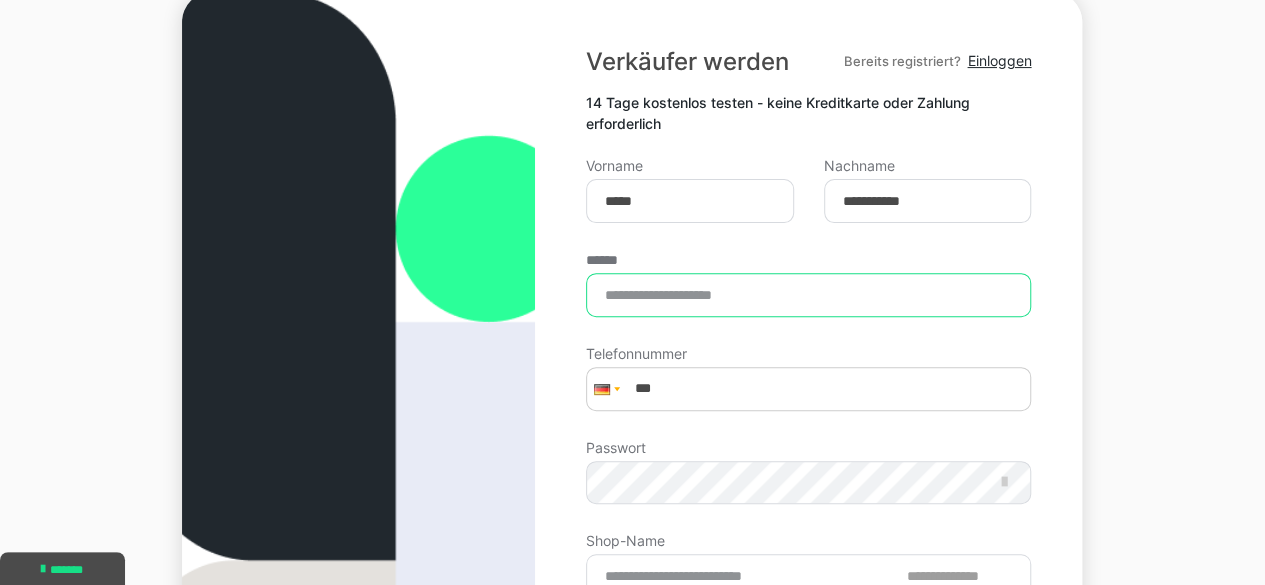 type on "**********" 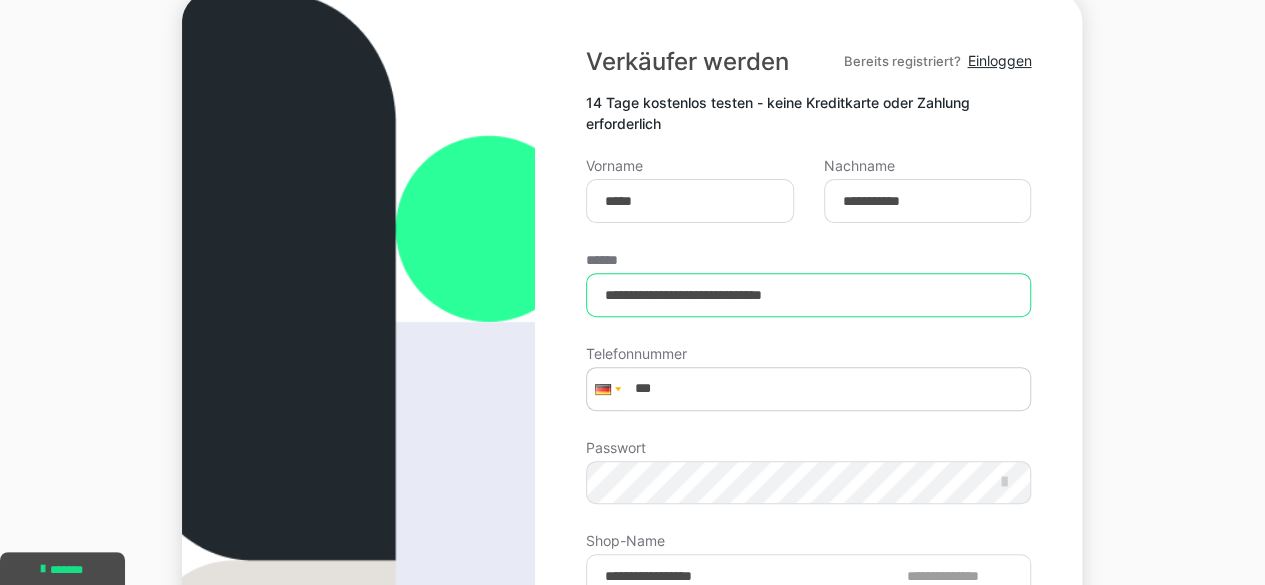 type on "**********" 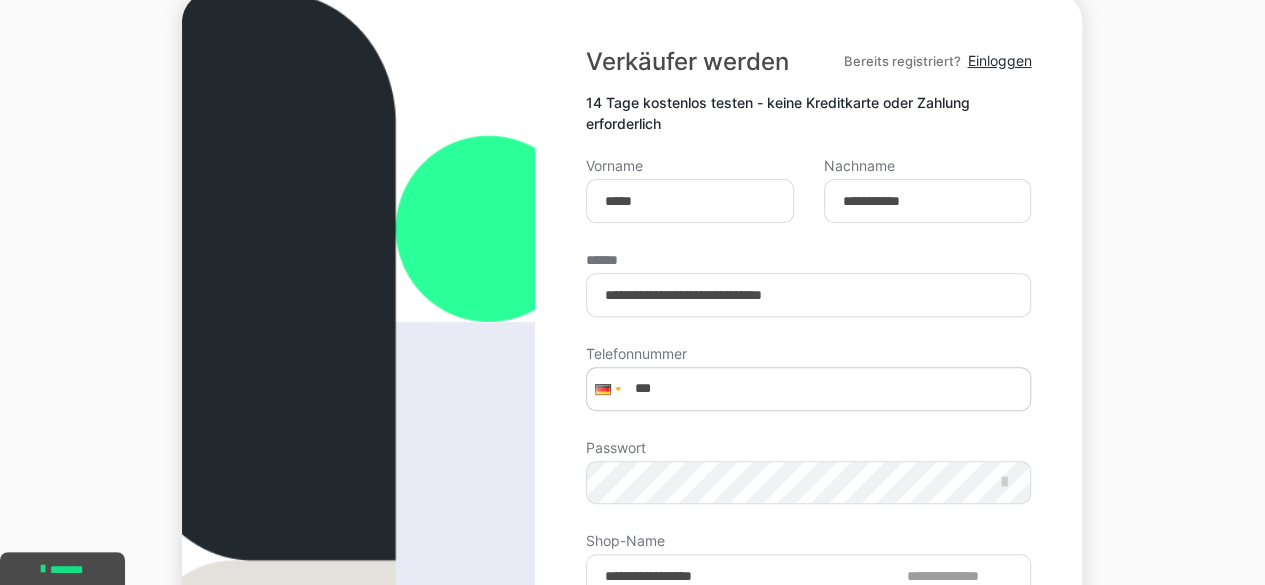 click at bounding box center [603, 389] 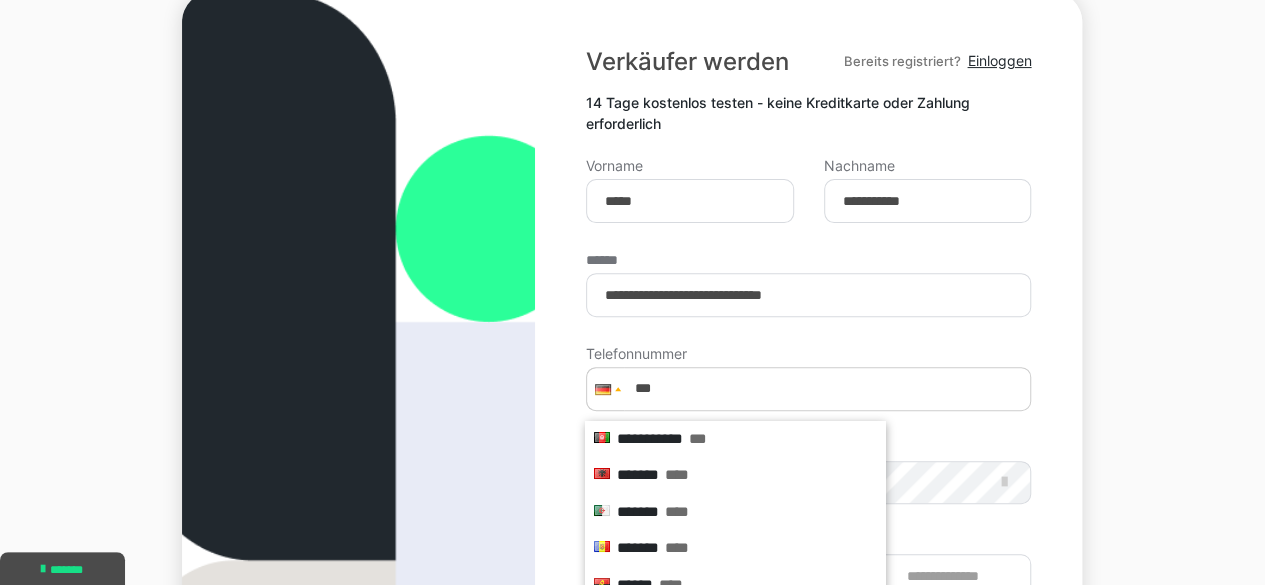 scroll, scrollTop: 270, scrollLeft: 0, axis: vertical 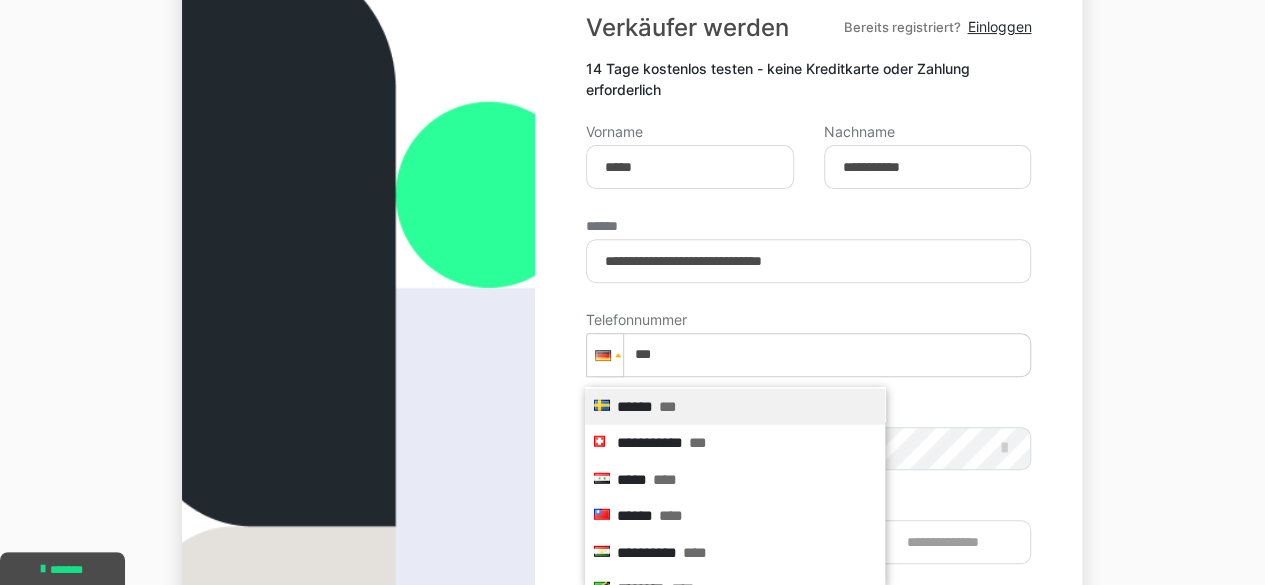 click on "****** ***" at bounding box center [735, 407] 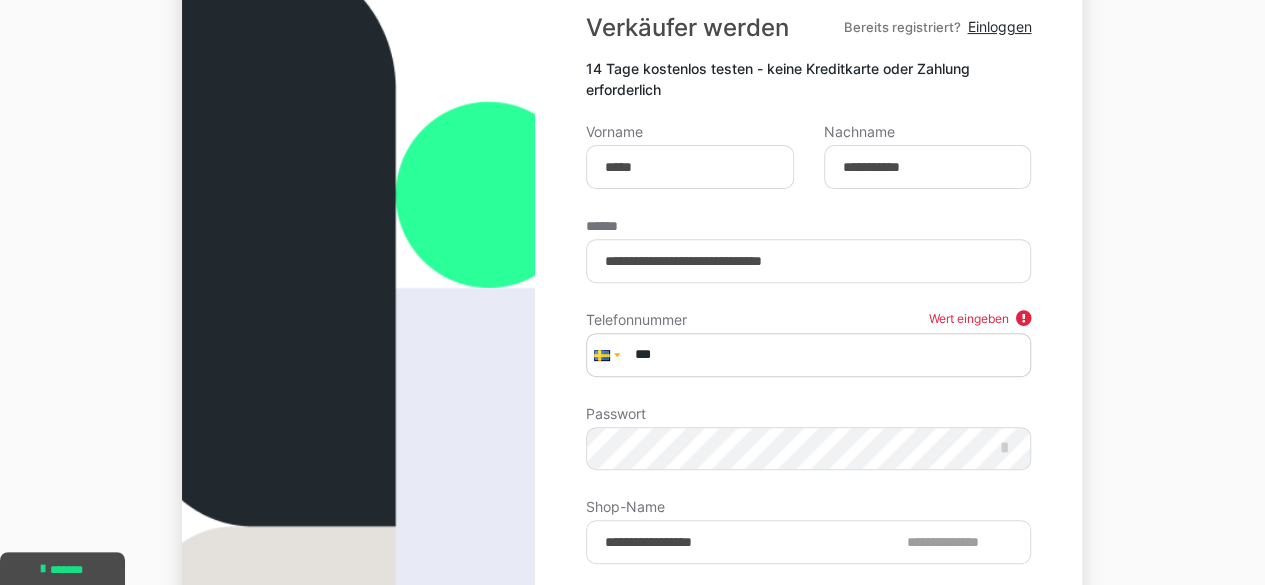 click on "***" at bounding box center [808, 355] 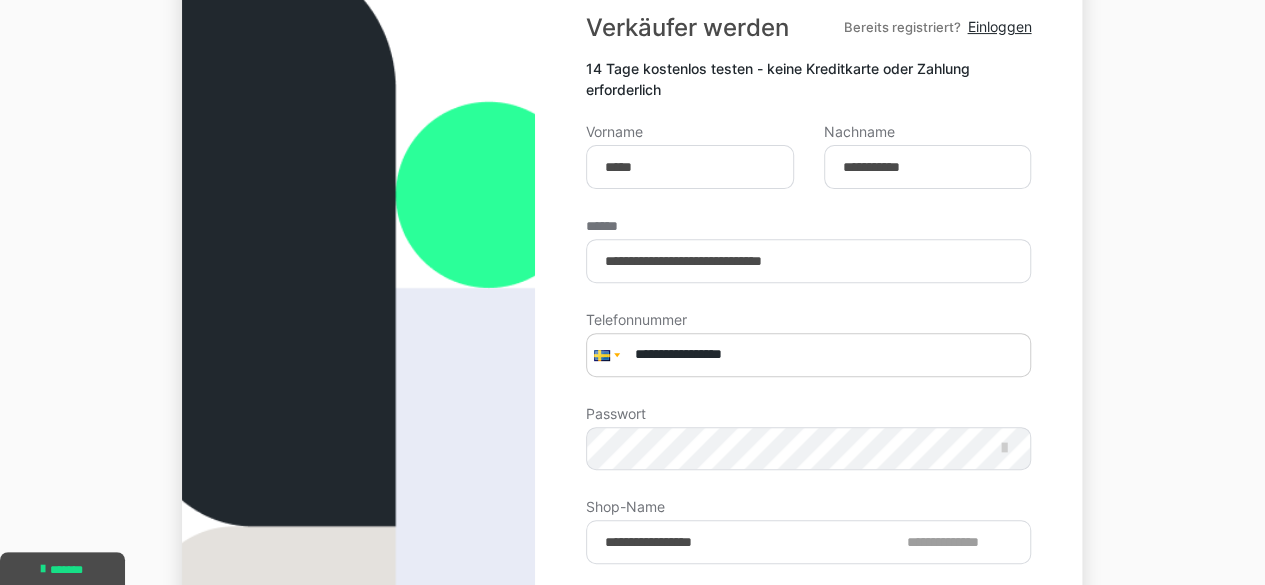 type on "**********" 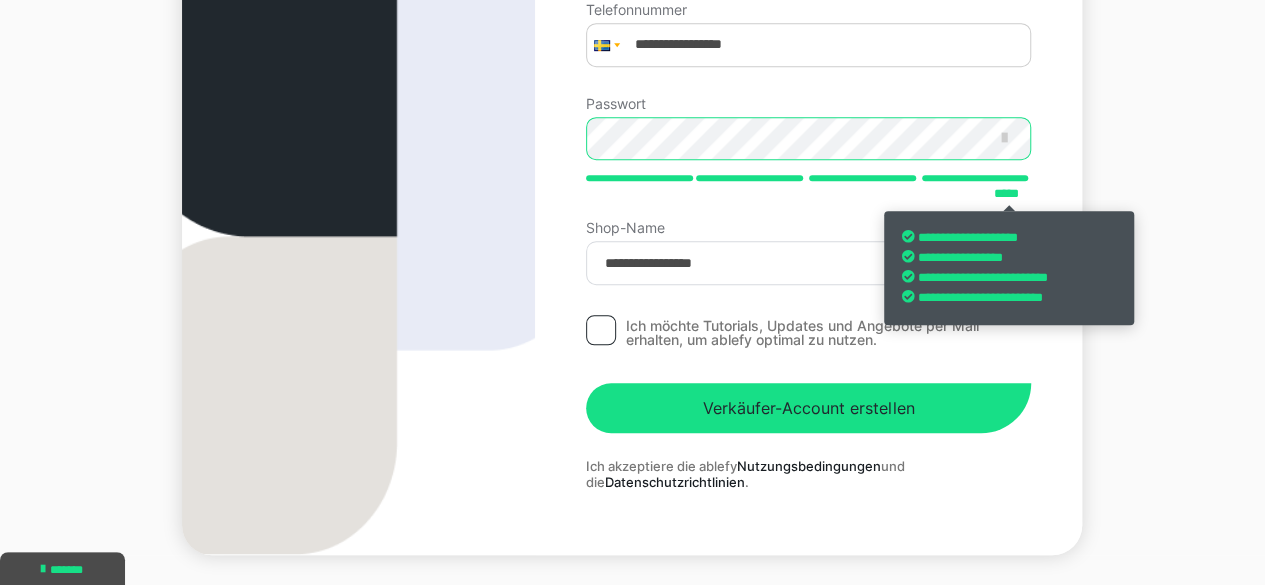 scroll, scrollTop: 582, scrollLeft: 0, axis: vertical 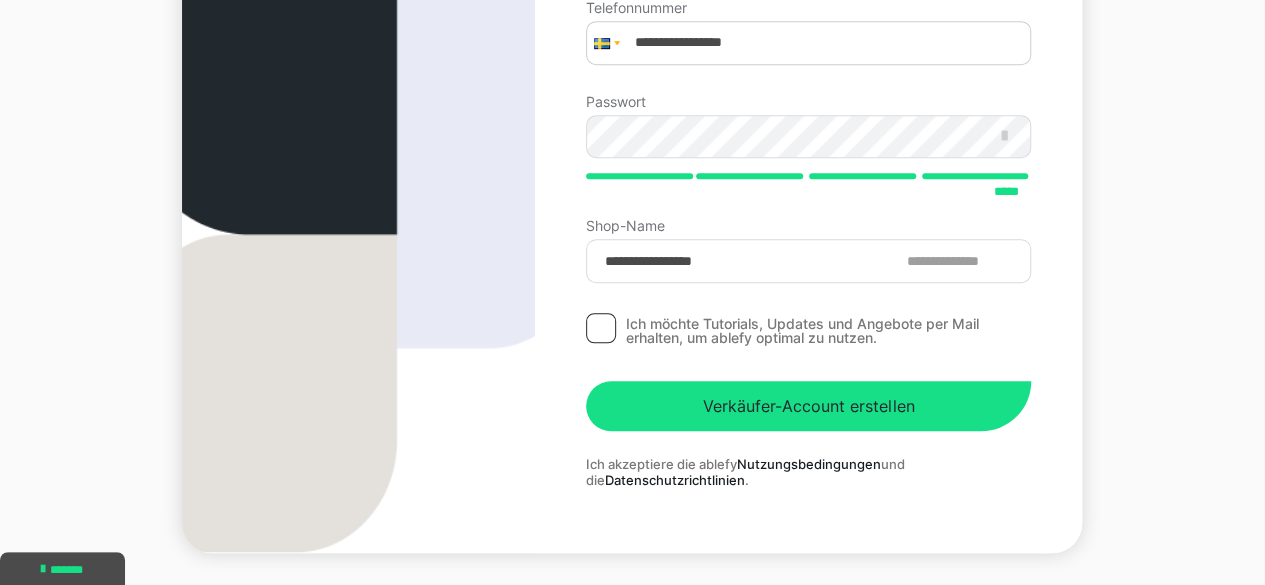 click on "**********" at bounding box center [632, 99] 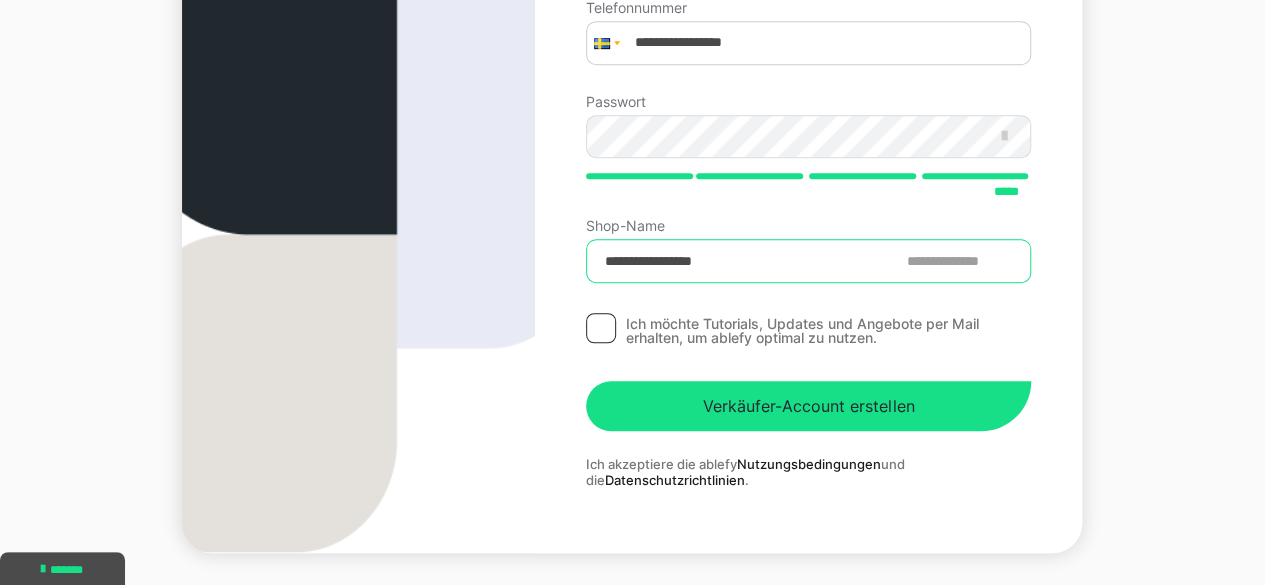click on "**********" at bounding box center [808, 261] 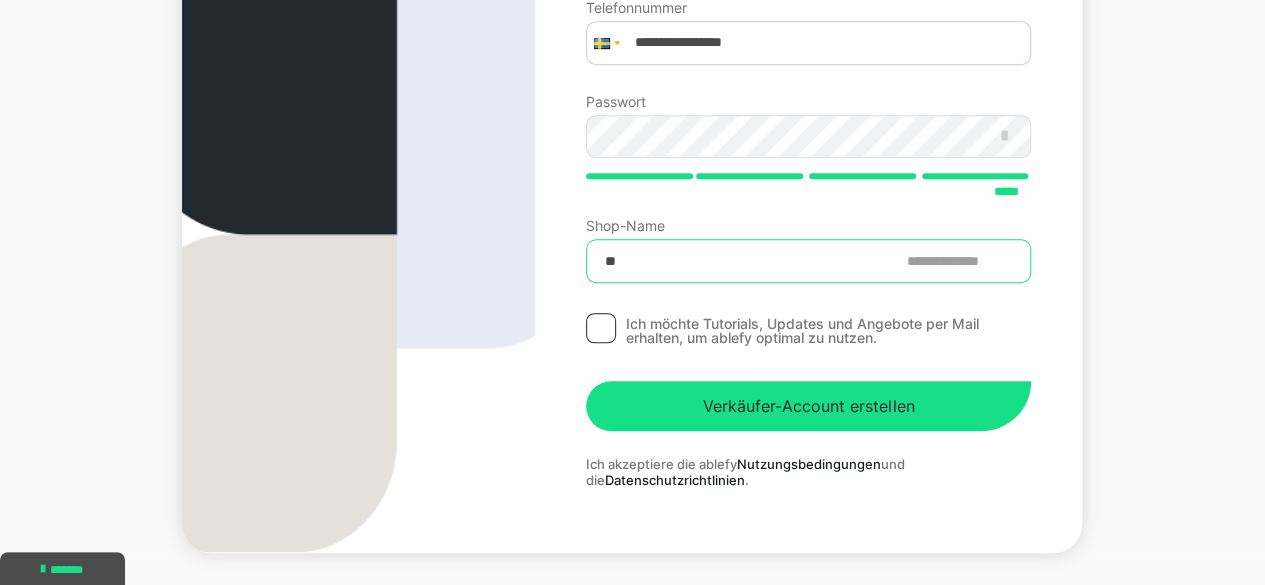 type on "*" 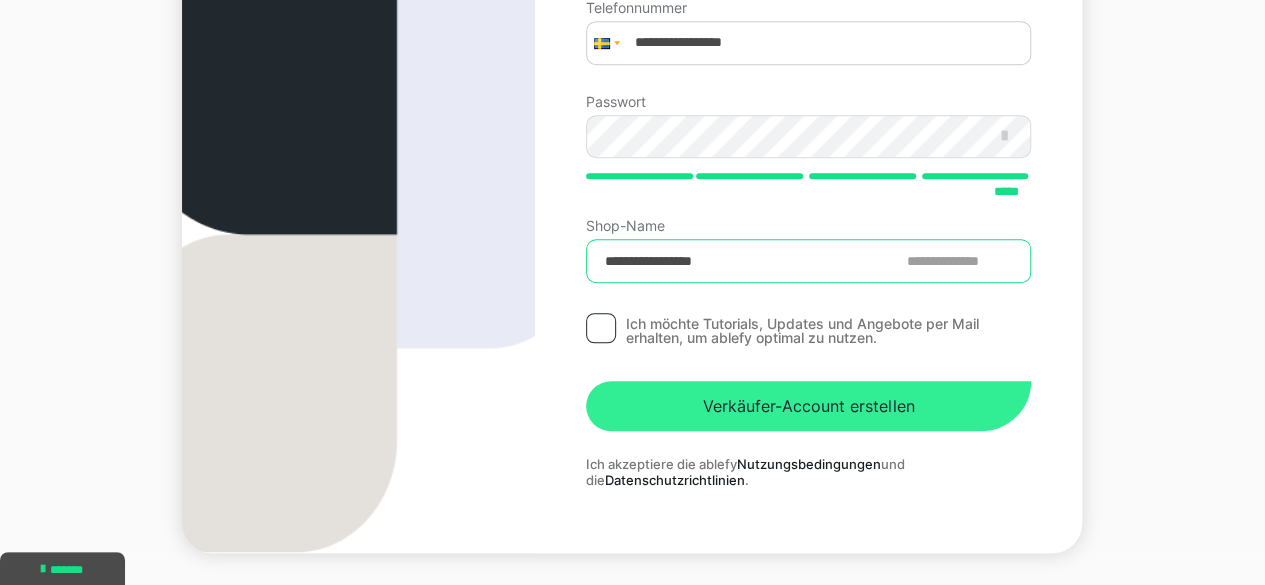 type on "**********" 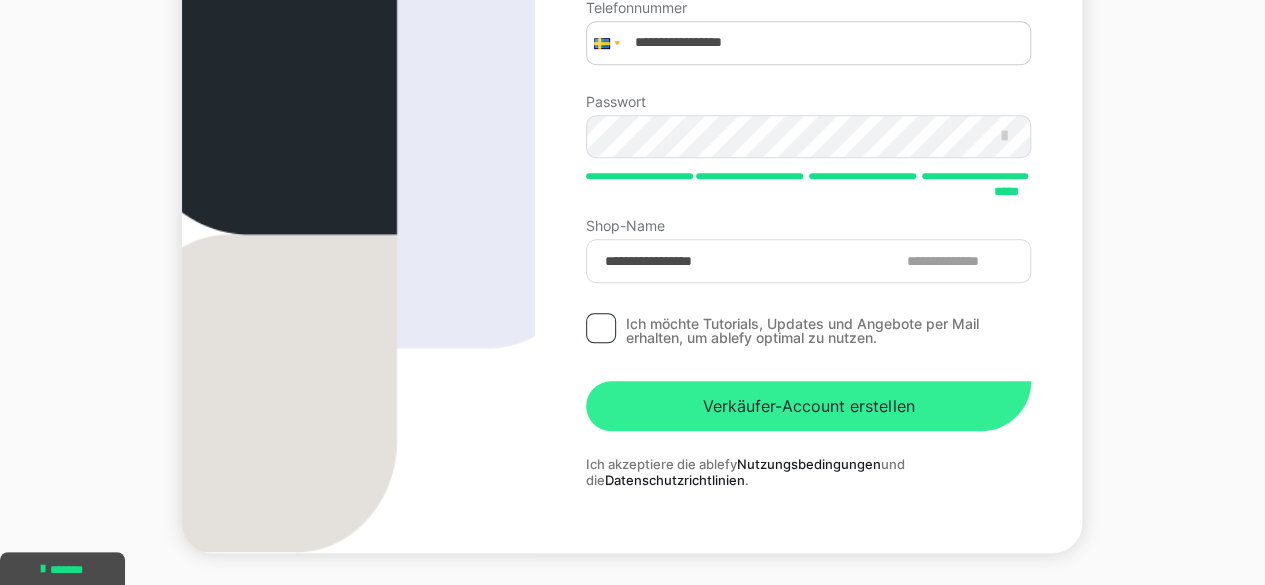 click on "Verkäufer-Account erstellen" at bounding box center (808, 406) 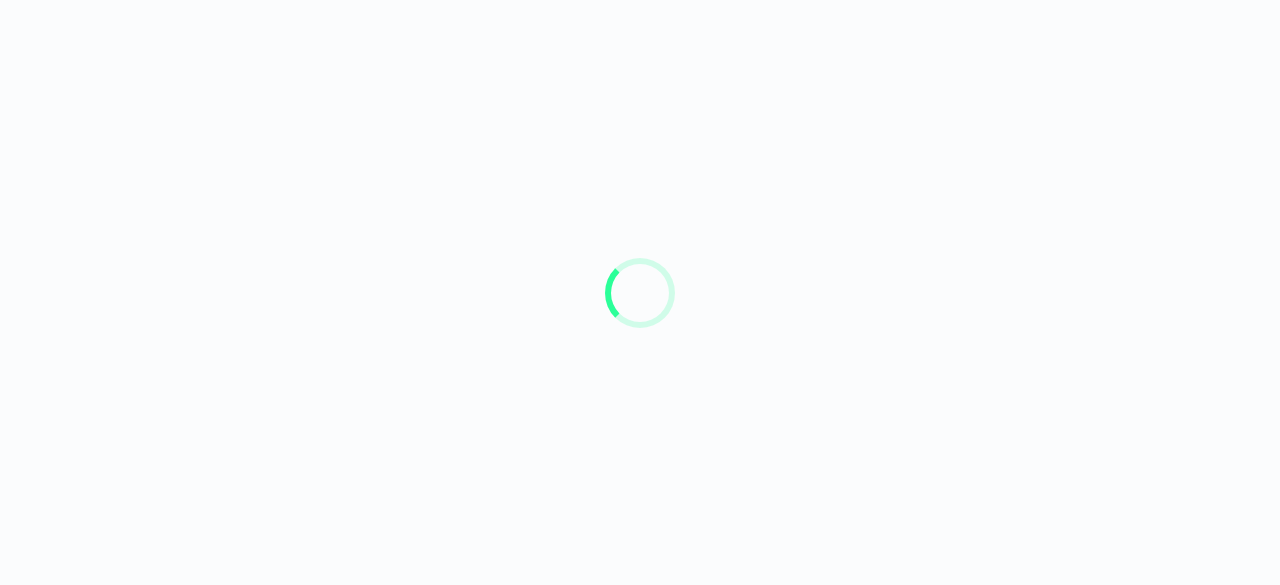 scroll, scrollTop: 0, scrollLeft: 0, axis: both 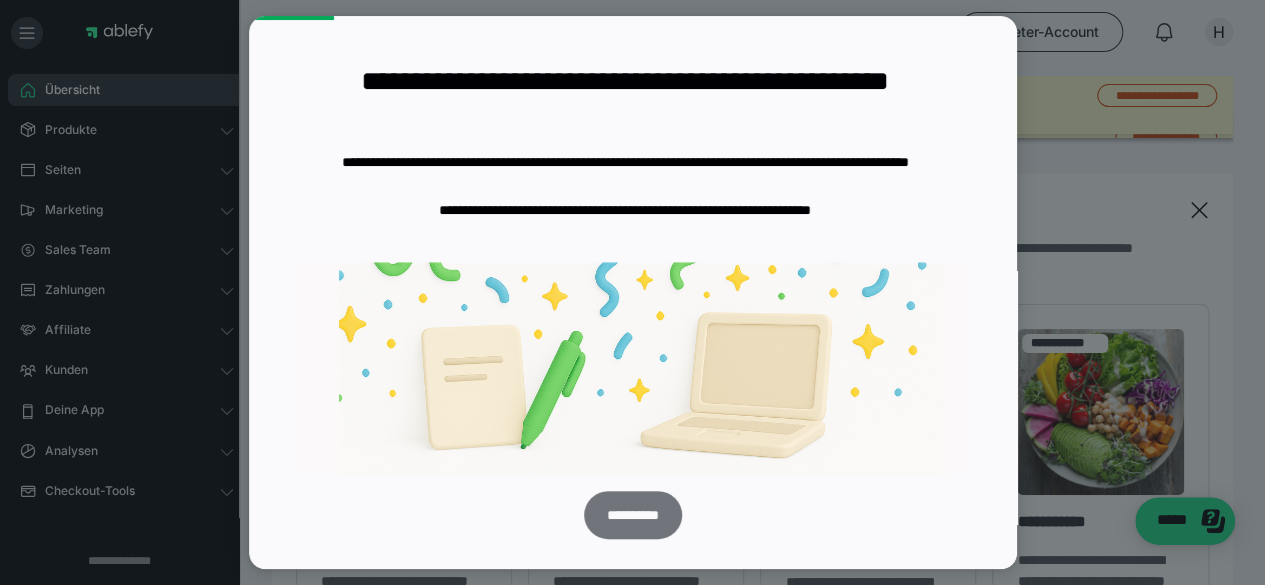 click on "**********" at bounding box center (632, 515) 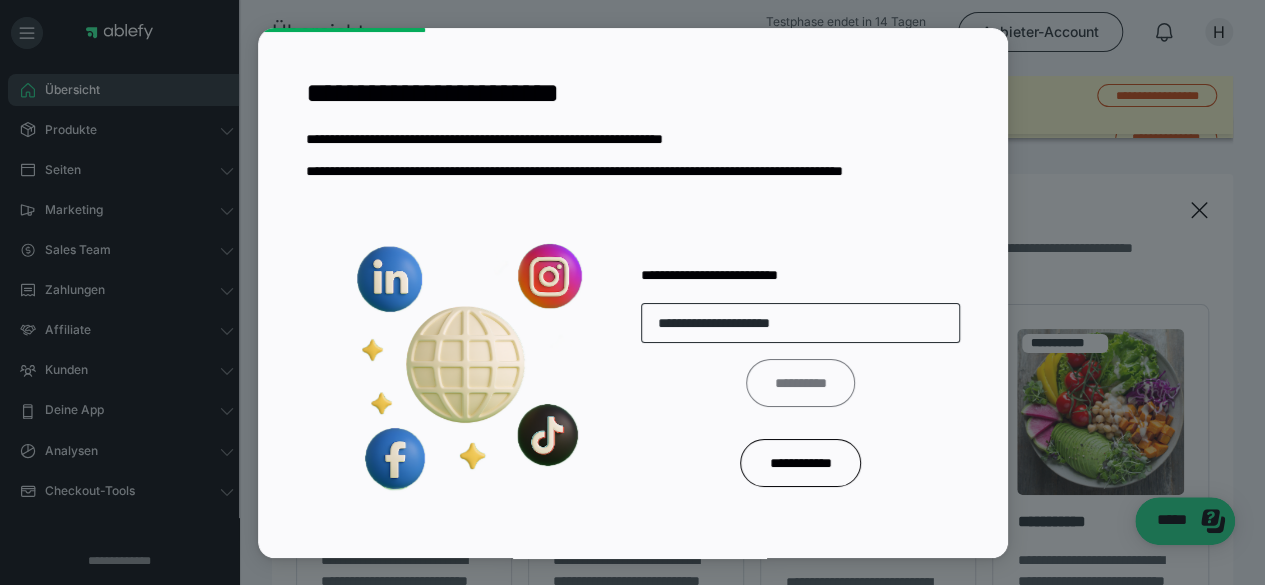 type on "**********" 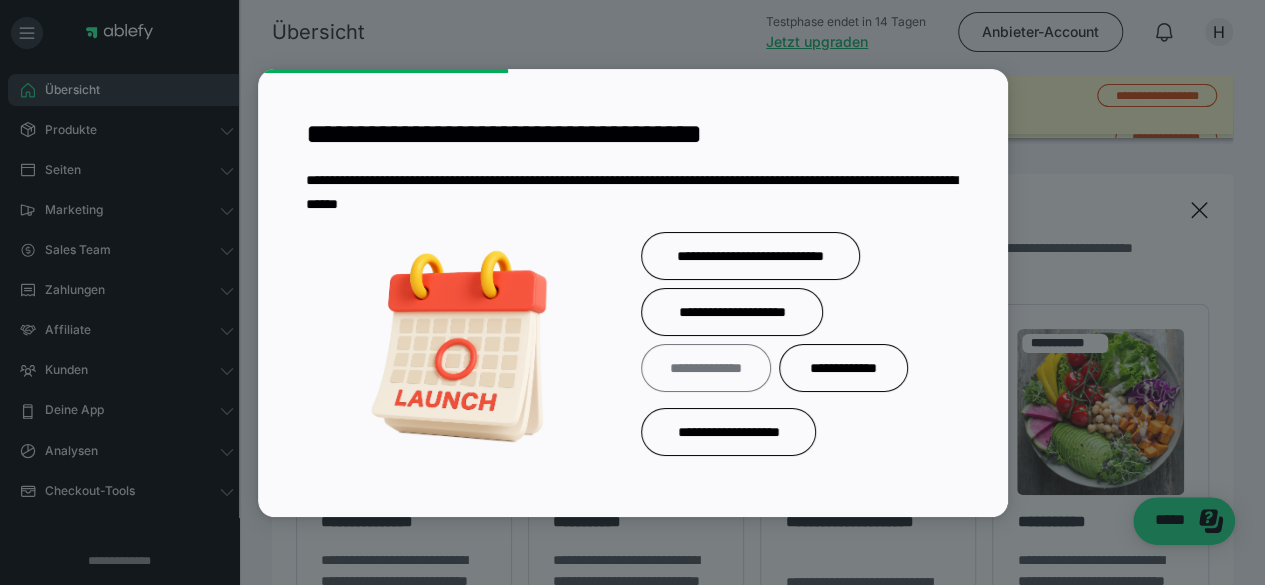 click on "**********" at bounding box center (706, 368) 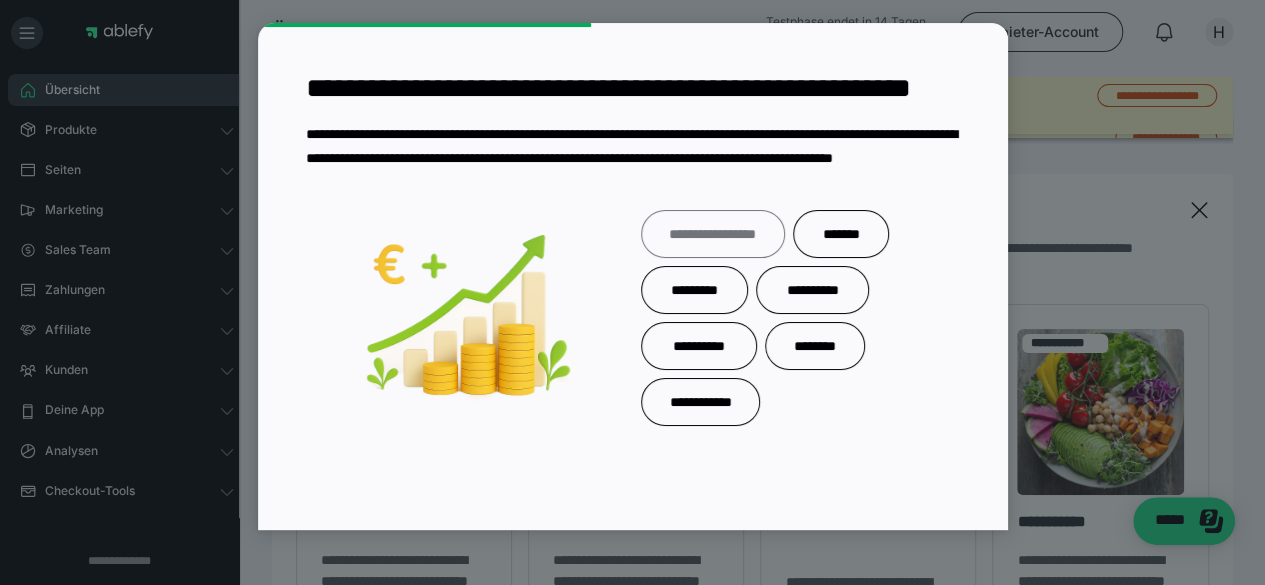click on "**********" at bounding box center (713, 234) 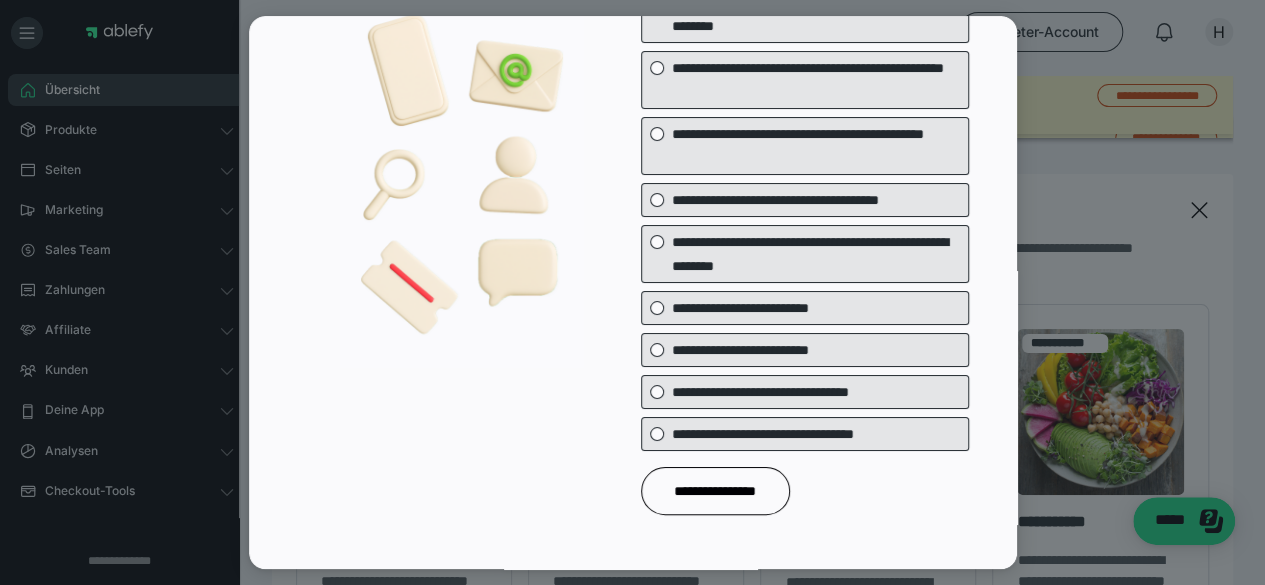 scroll, scrollTop: 239, scrollLeft: 0, axis: vertical 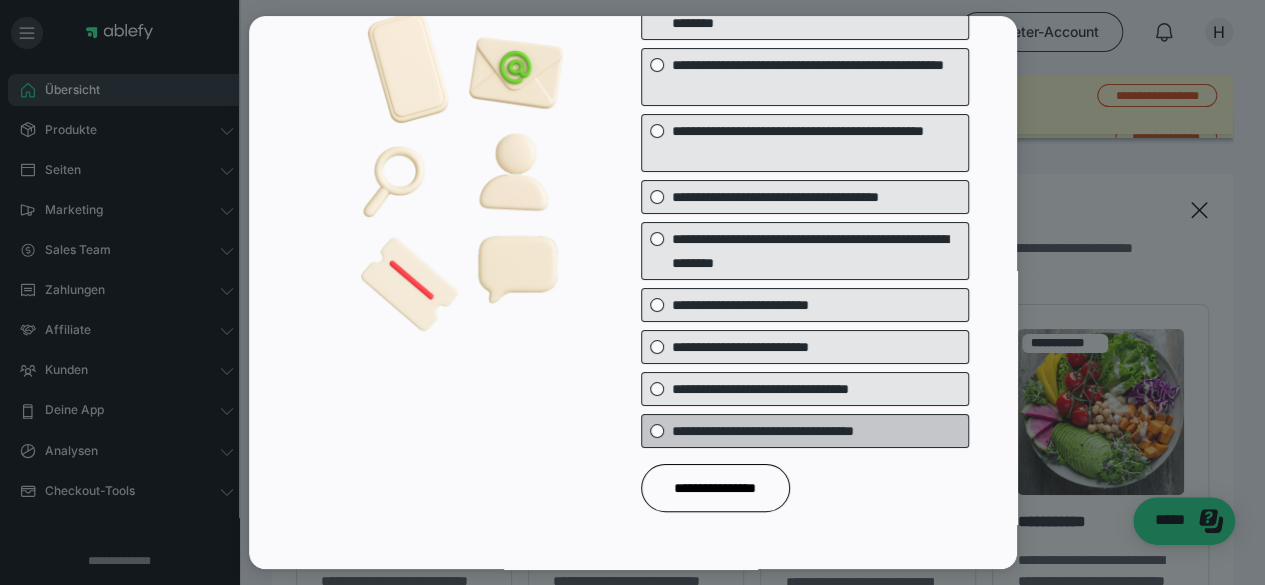 click on "**********" at bounding box center [816, 431] 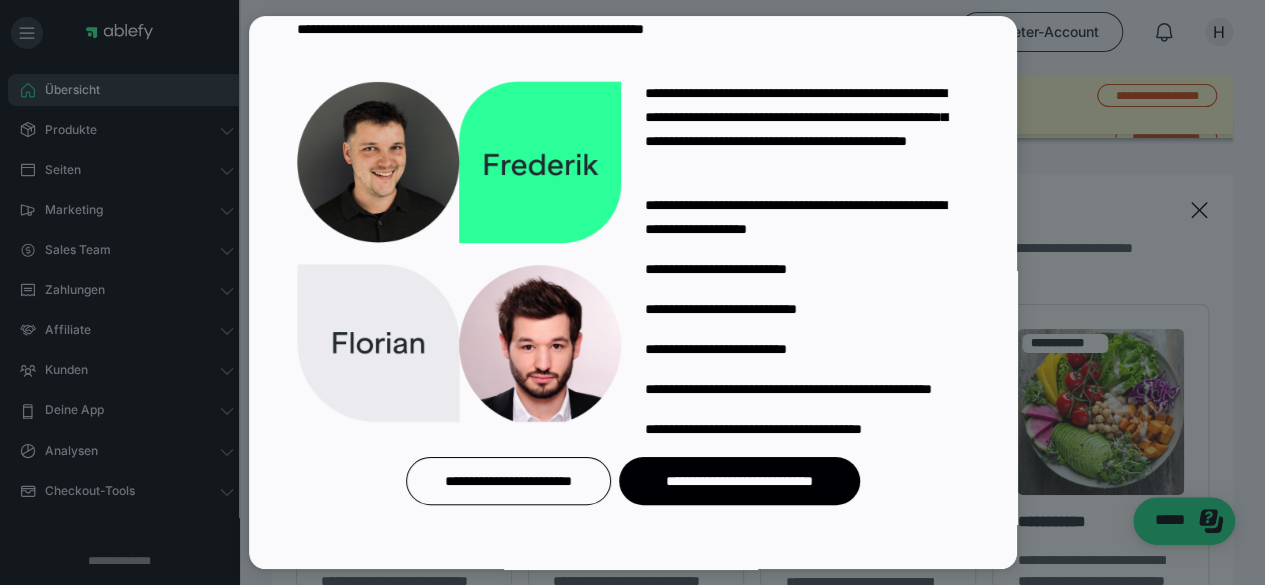 scroll, scrollTop: 166, scrollLeft: 0, axis: vertical 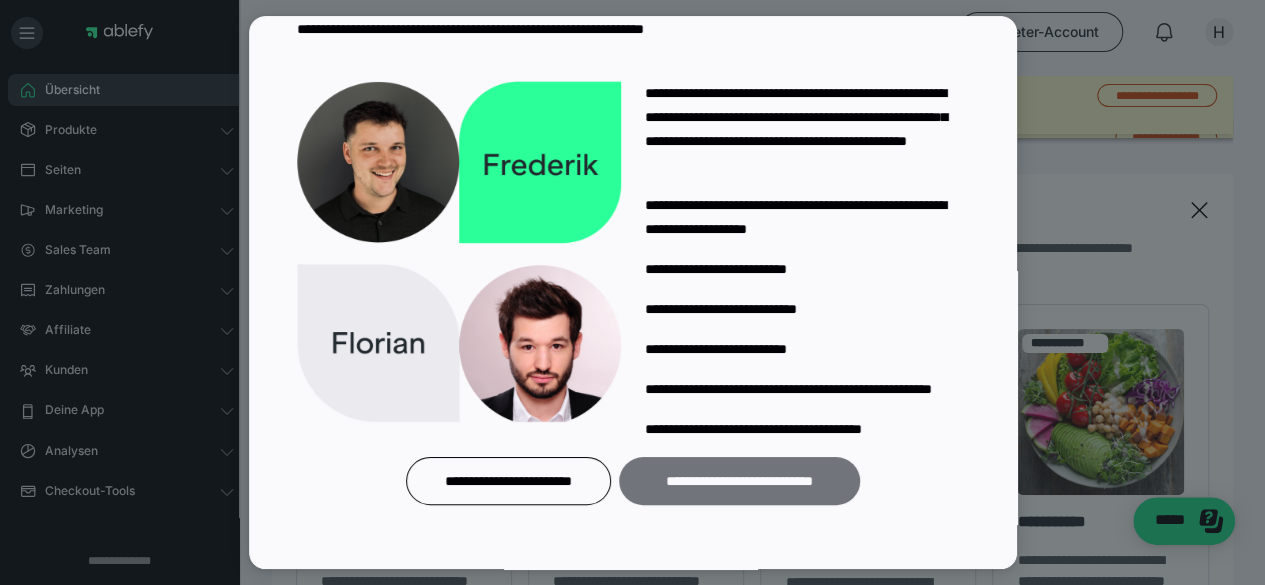 click on "**********" at bounding box center [739, 481] 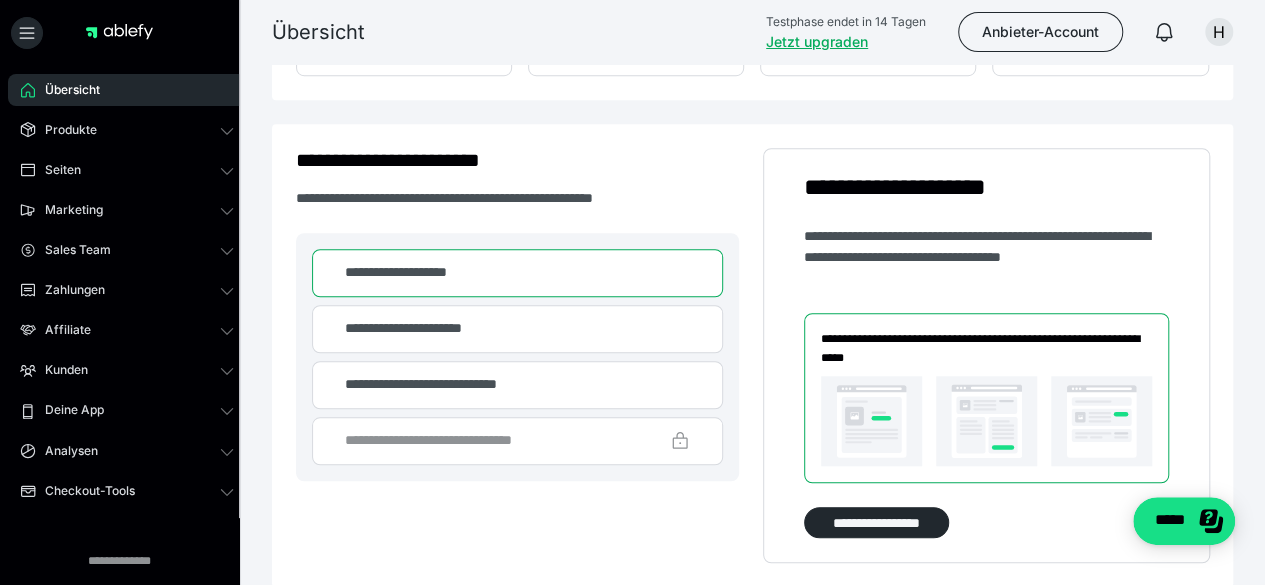 scroll, scrollTop: 694, scrollLeft: 0, axis: vertical 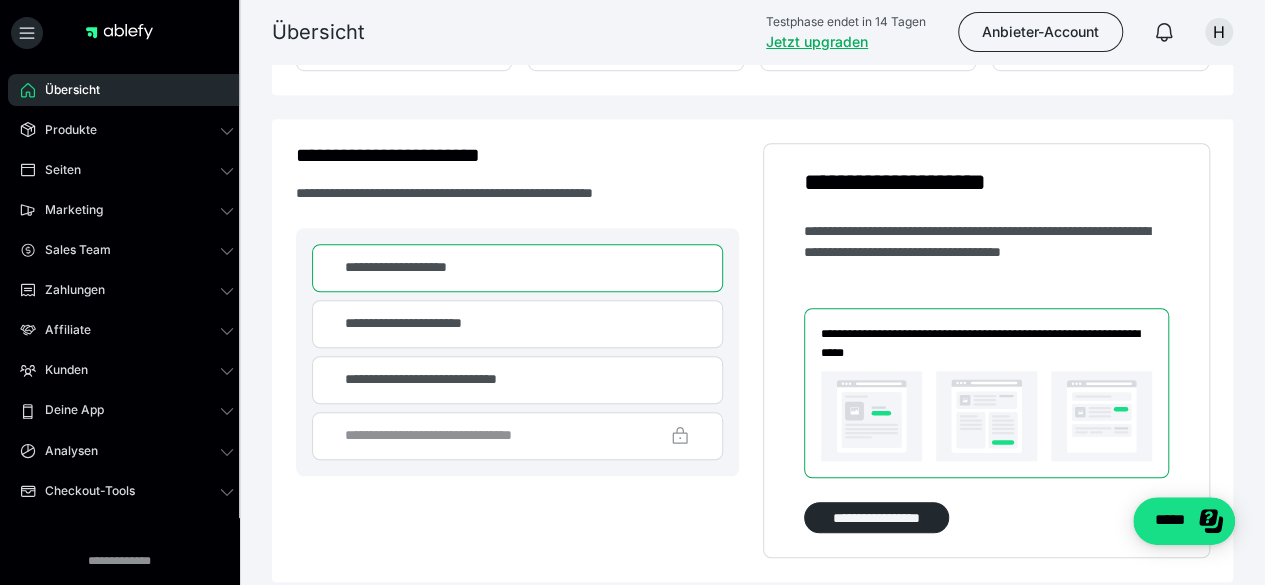 click on "**********" at bounding box center (517, 268) 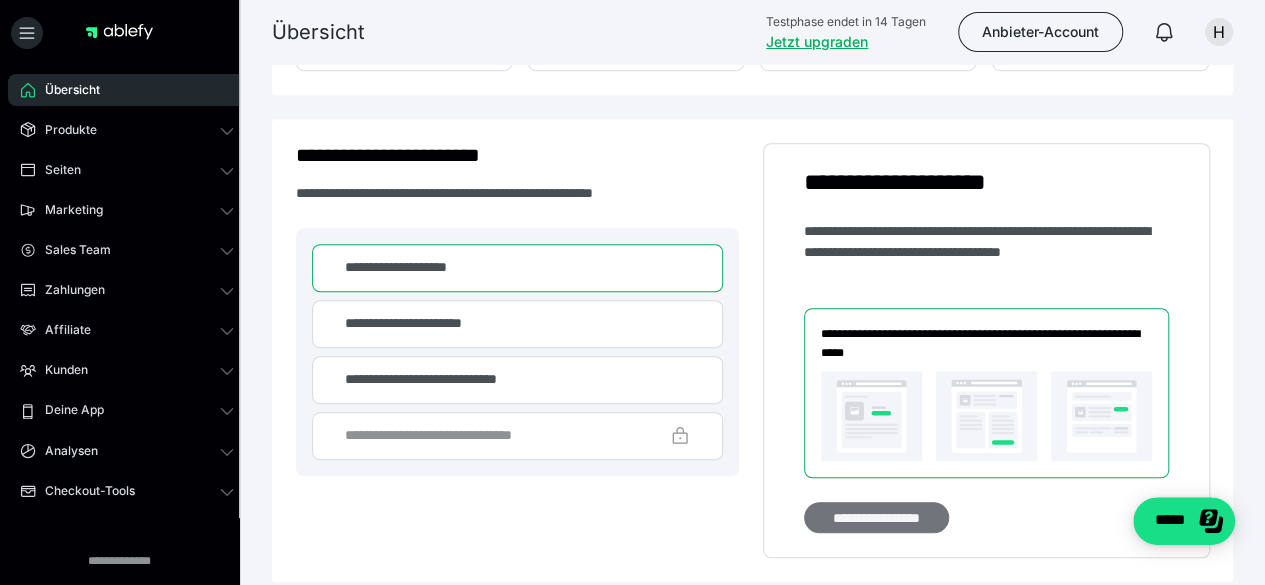 click on "**********" at bounding box center [876, 517] 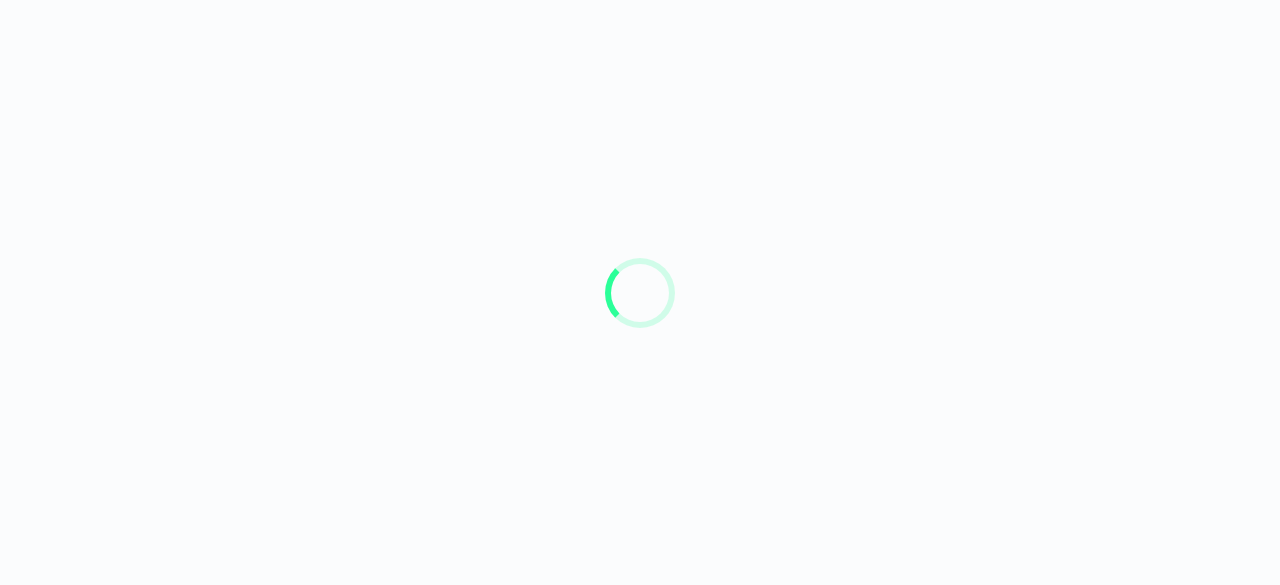 scroll, scrollTop: 0, scrollLeft: 0, axis: both 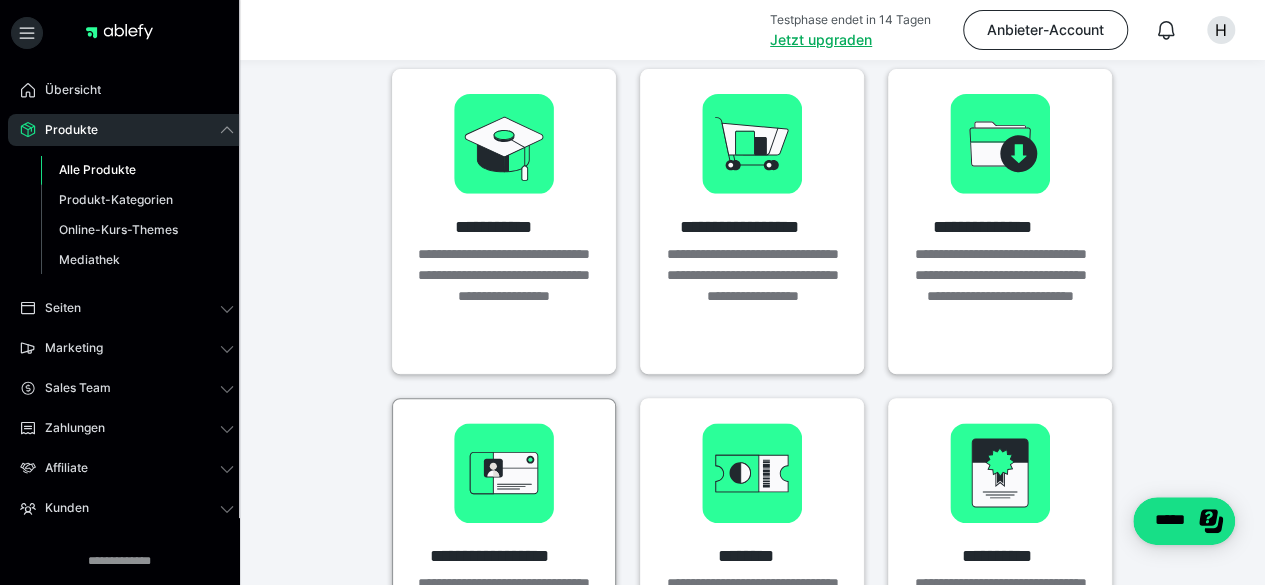 click at bounding box center (504, 473) 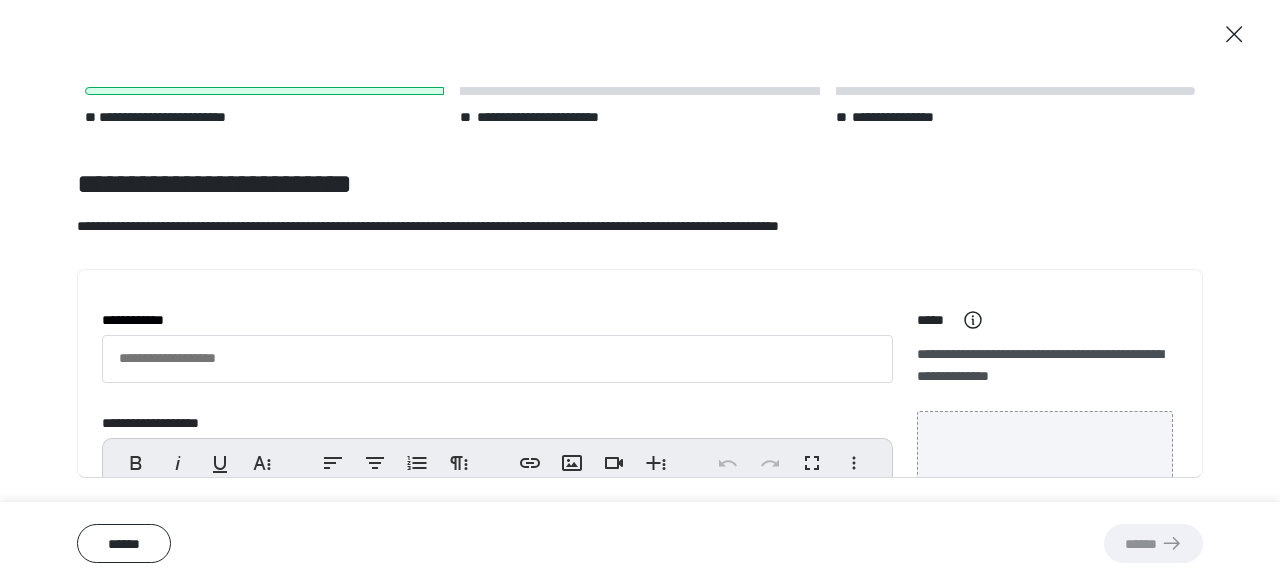 scroll, scrollTop: 65, scrollLeft: 0, axis: vertical 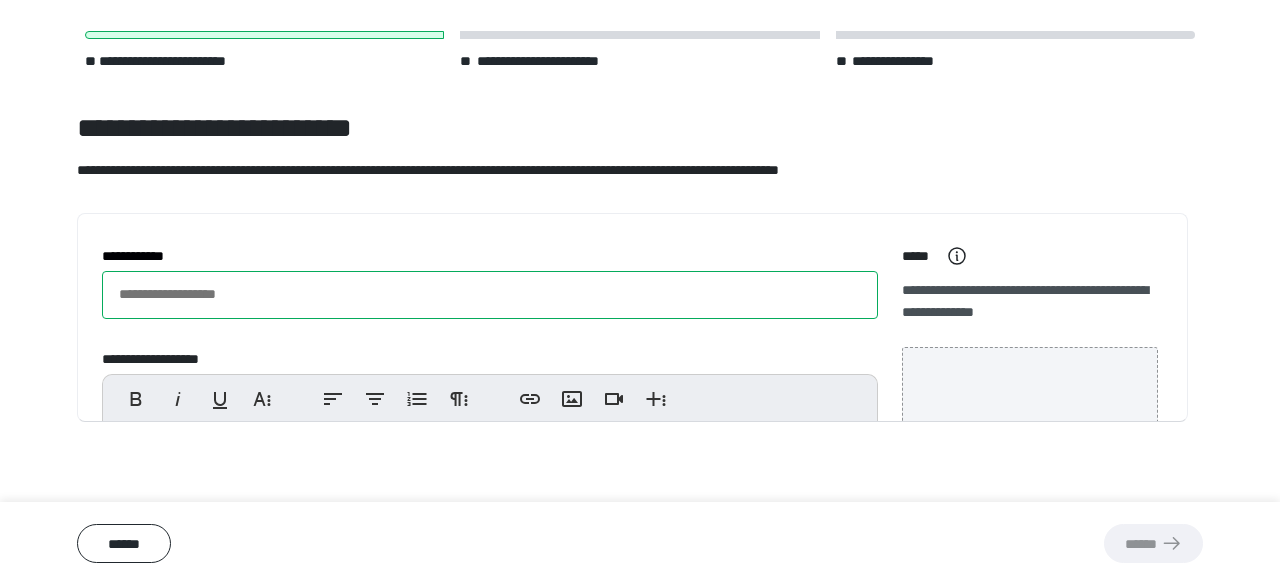 click on "**********" at bounding box center [490, 295] 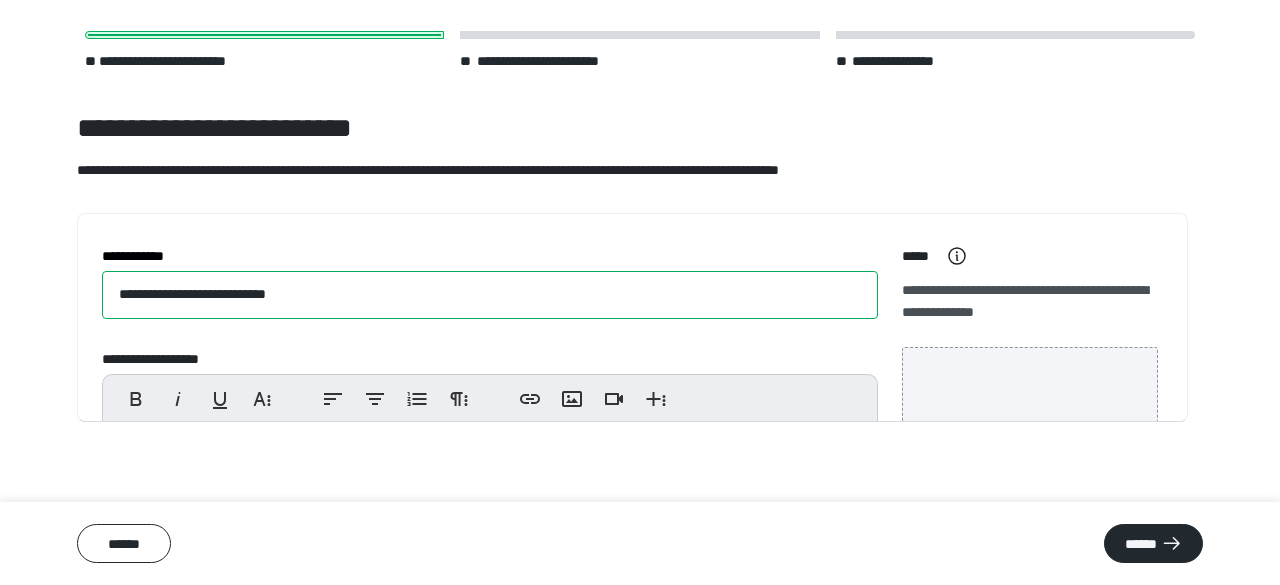 click on "**********" at bounding box center (490, 295) 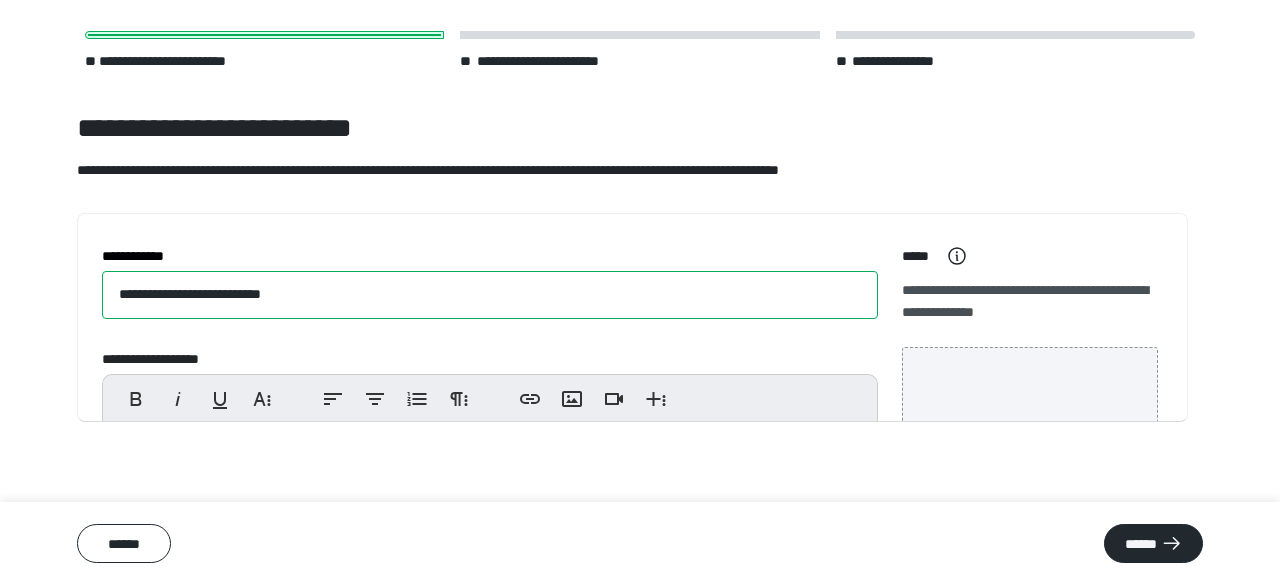 type on "**********" 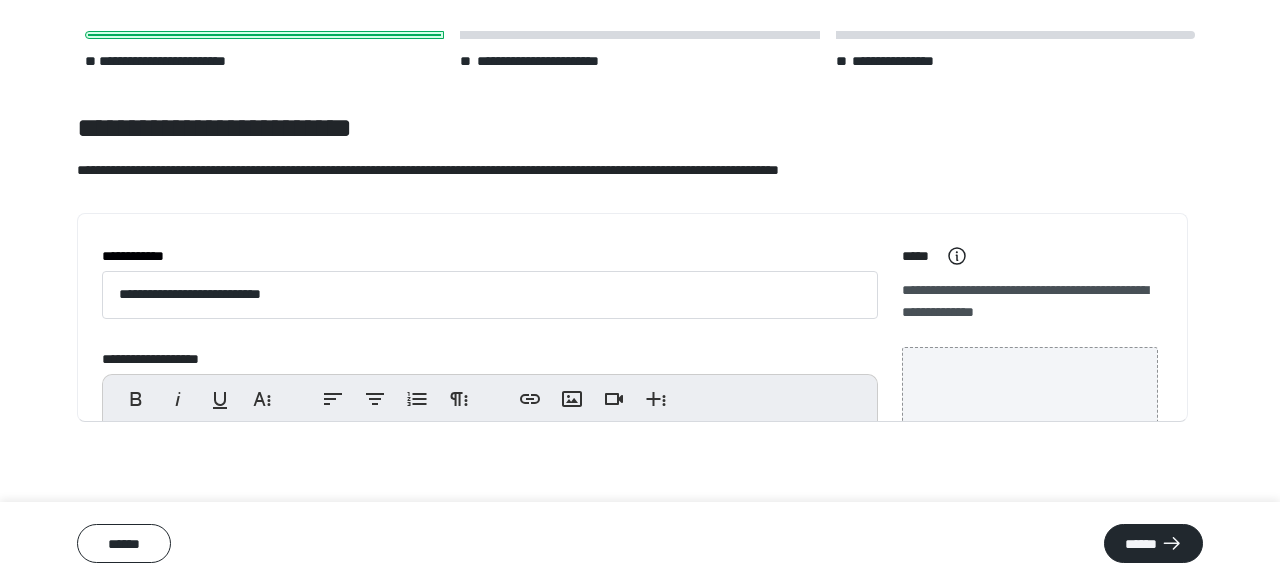 click on "**********" at bounding box center [490, 409] 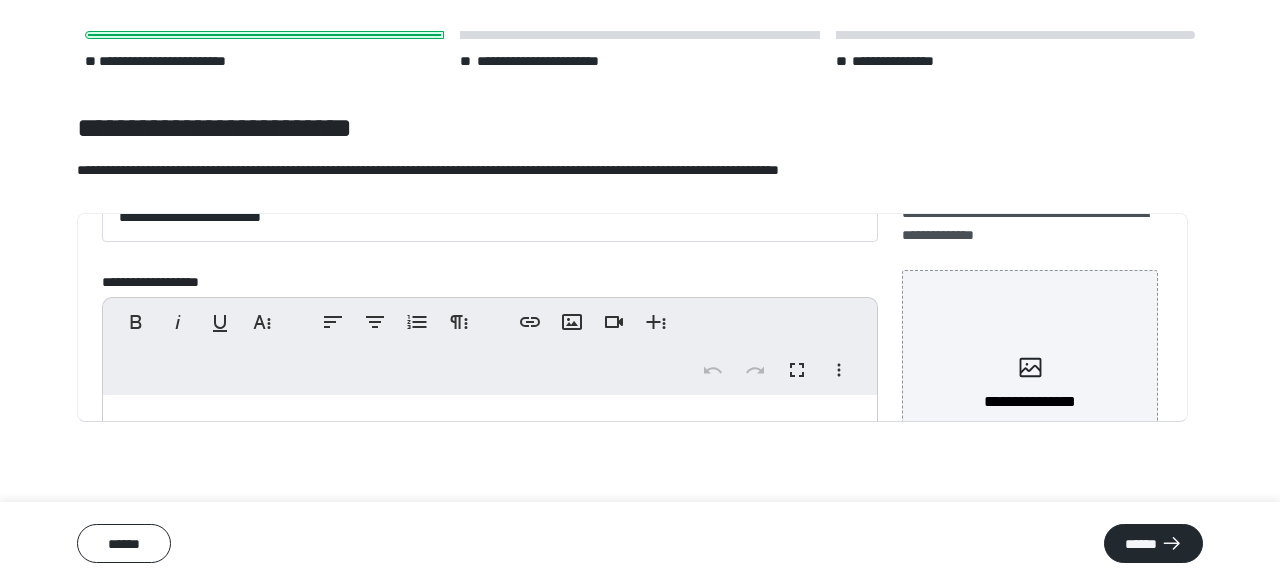 scroll, scrollTop: 84, scrollLeft: 0, axis: vertical 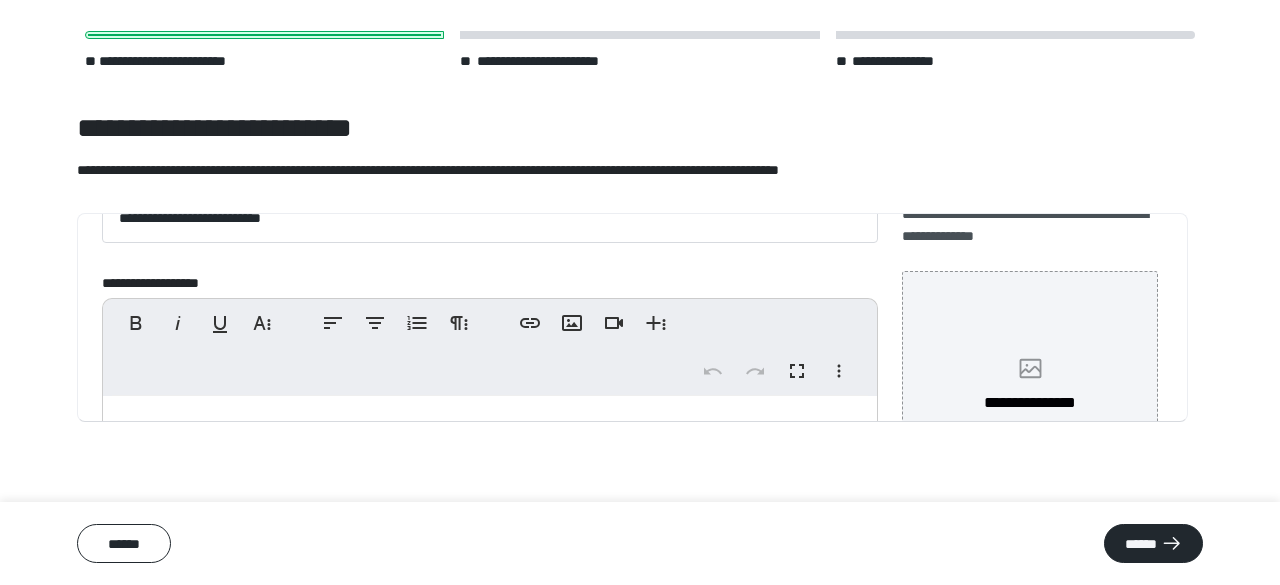 click 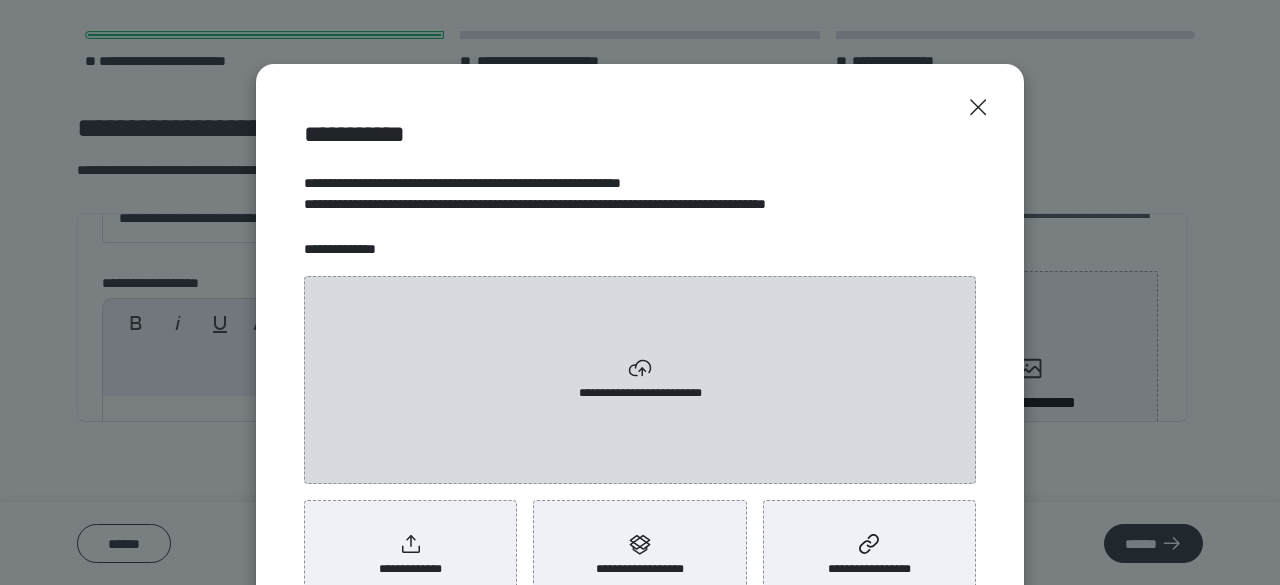 scroll, scrollTop: 153, scrollLeft: 0, axis: vertical 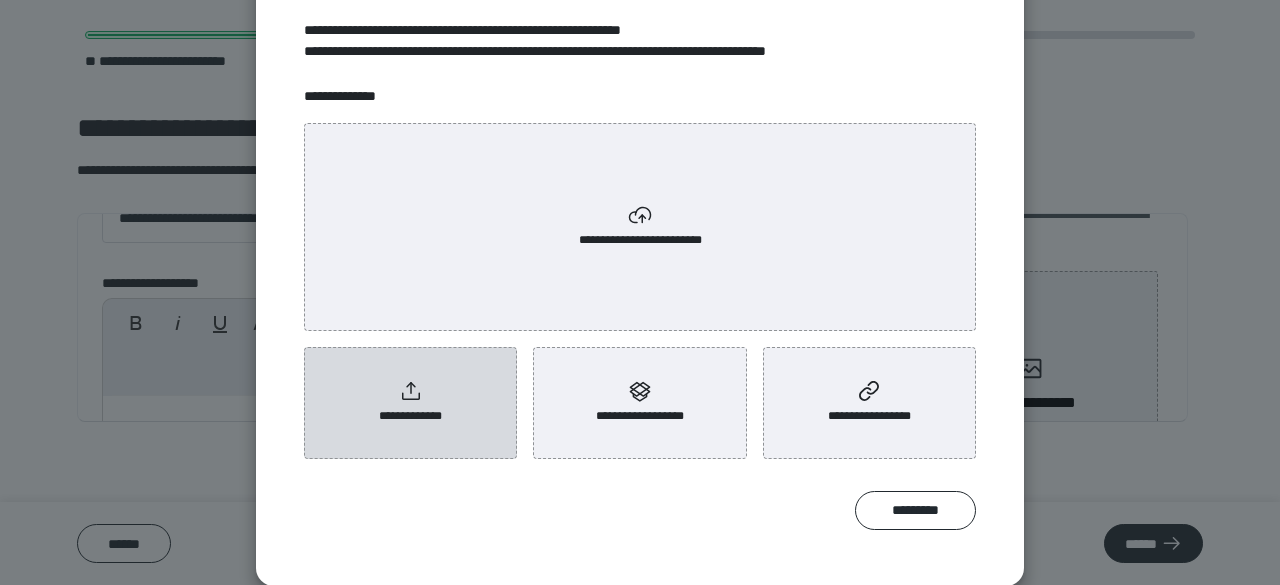 click on "**********" at bounding box center [410, 403] 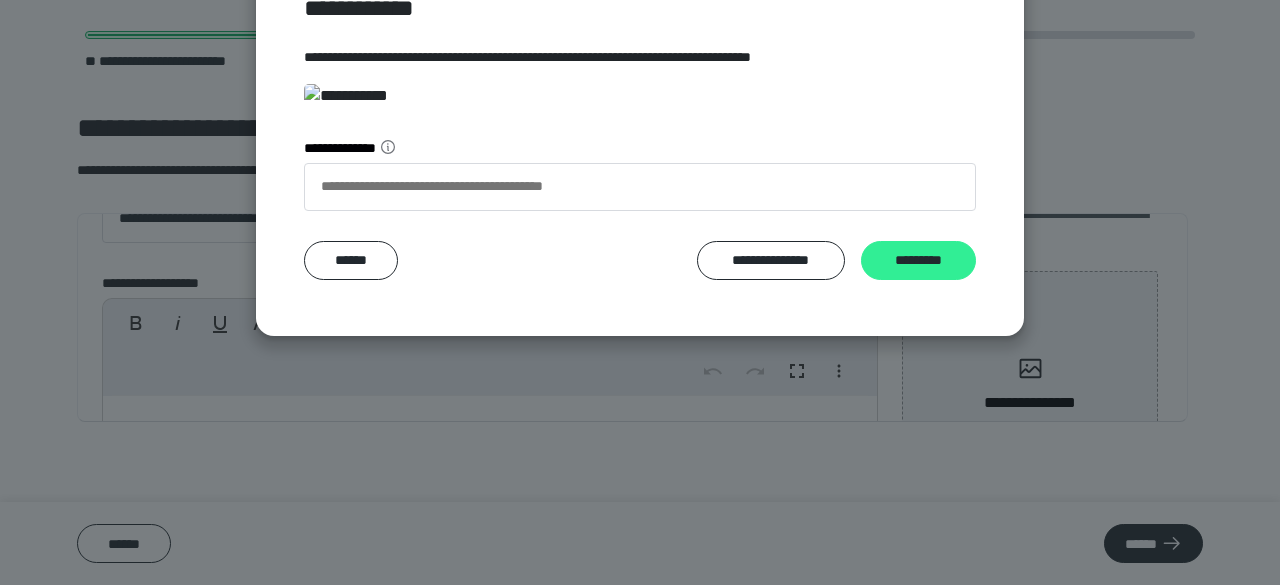 click on "*********" at bounding box center [918, 260] 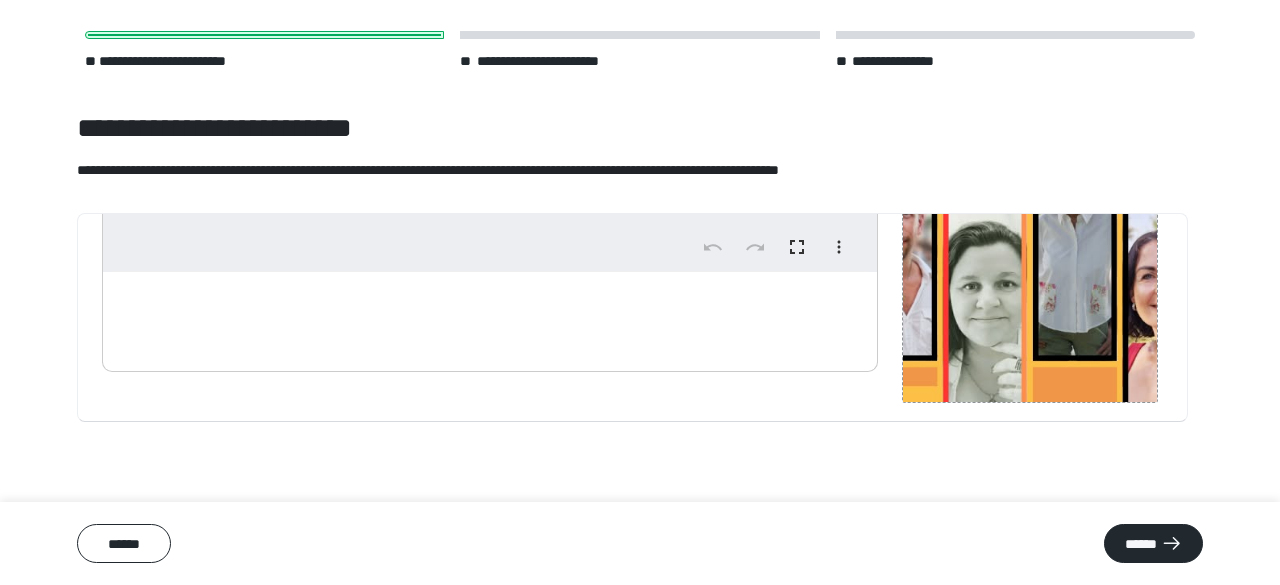 scroll, scrollTop: 213, scrollLeft: 0, axis: vertical 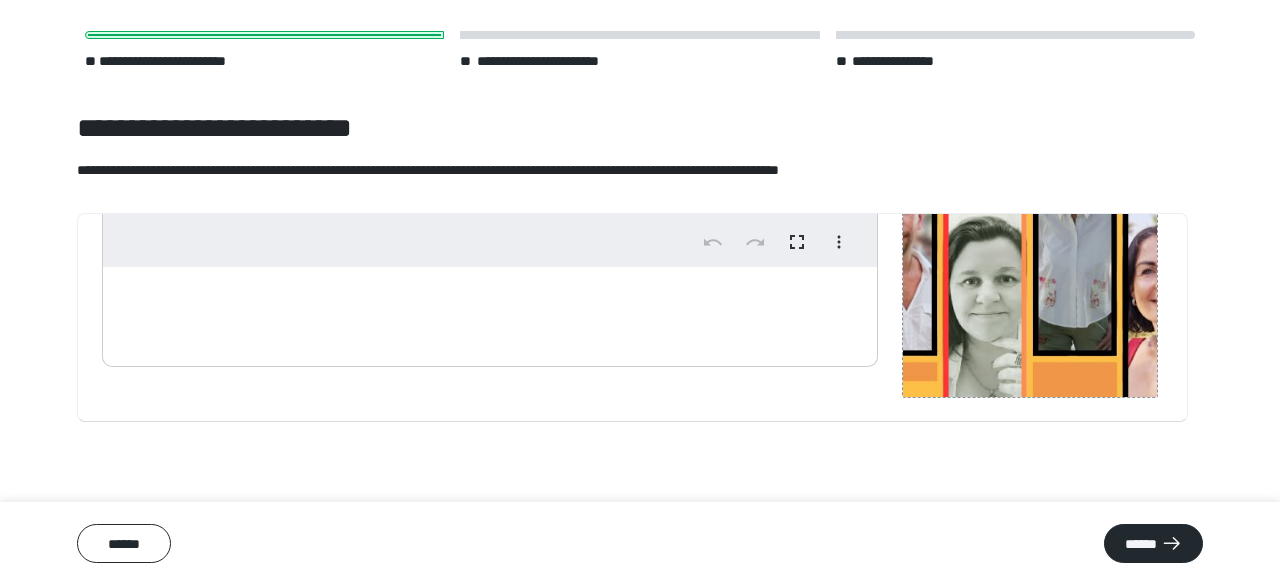 drag, startPoint x: 964, startPoint y: 319, endPoint x: 1034, endPoint y: 319, distance: 70 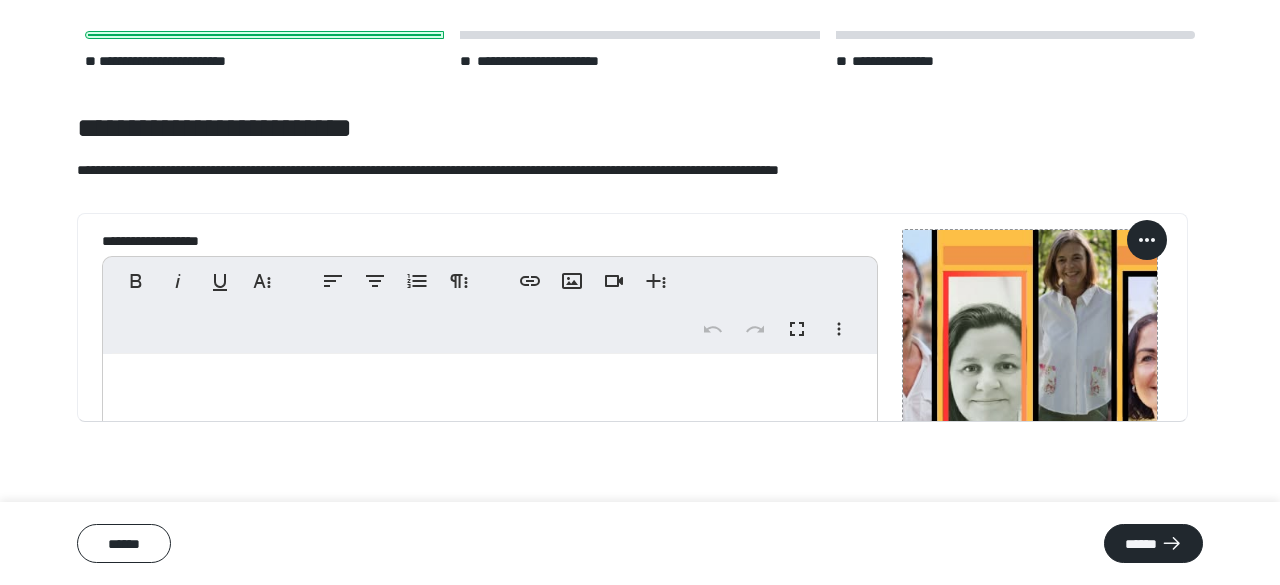 scroll, scrollTop: 125, scrollLeft: 0, axis: vertical 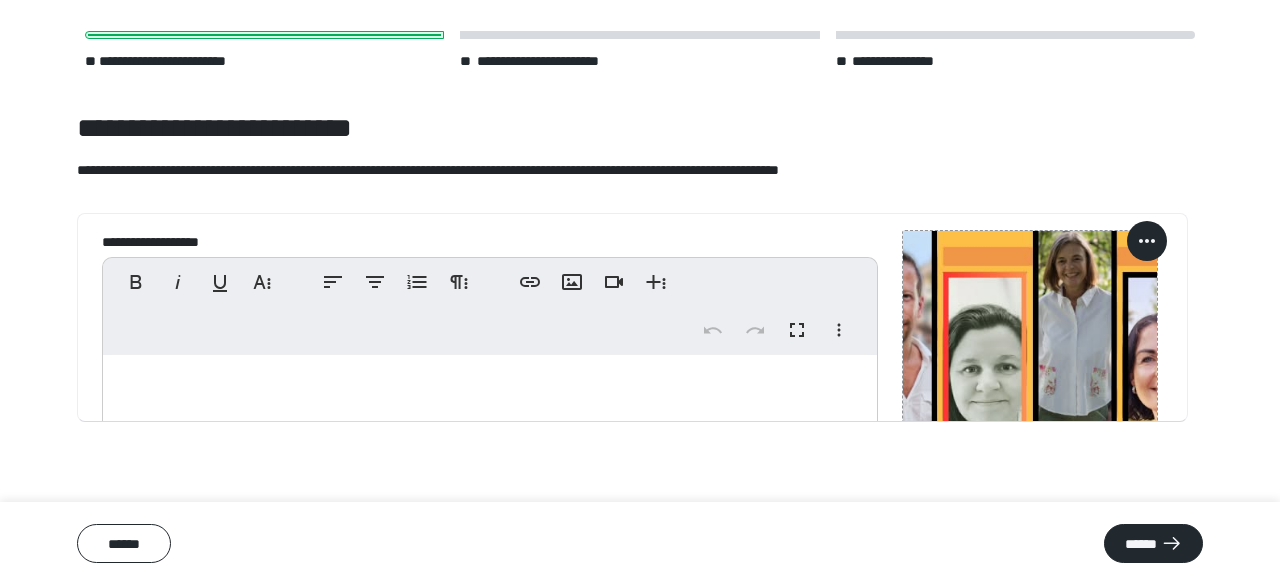 click 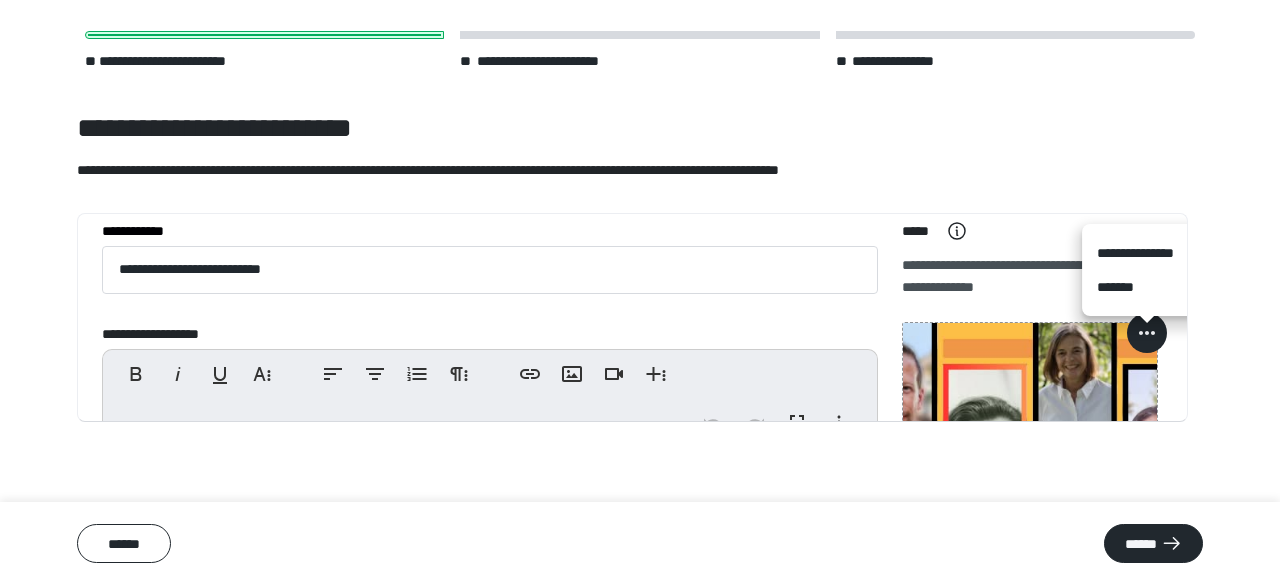 scroll, scrollTop: 29, scrollLeft: 0, axis: vertical 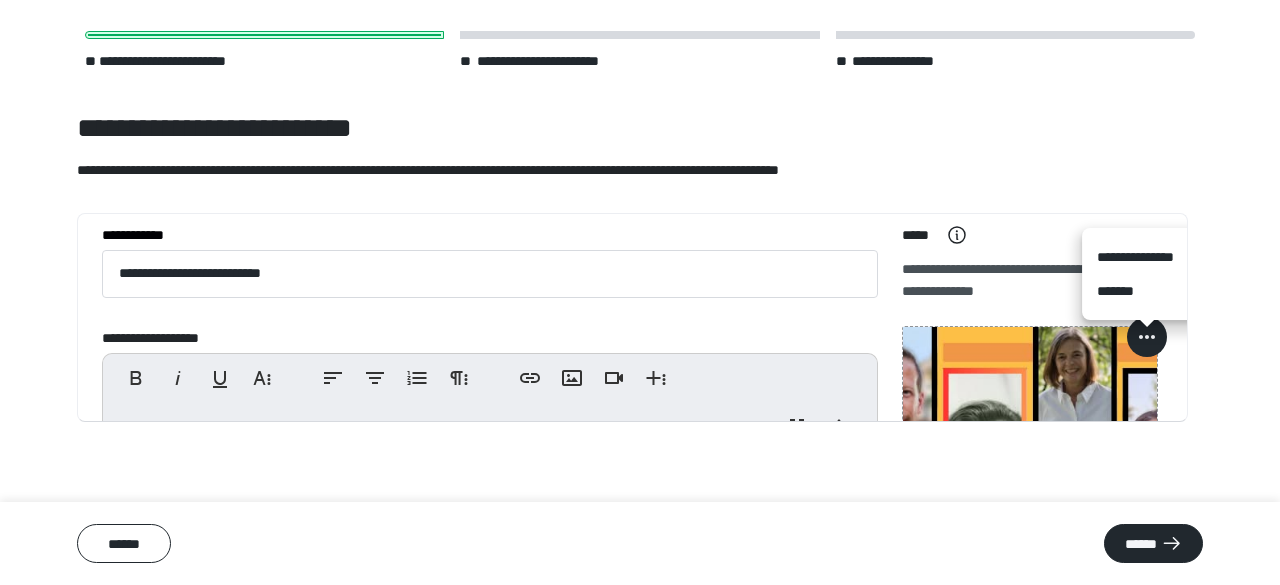 click on "**********" at bounding box center (1147, 257) 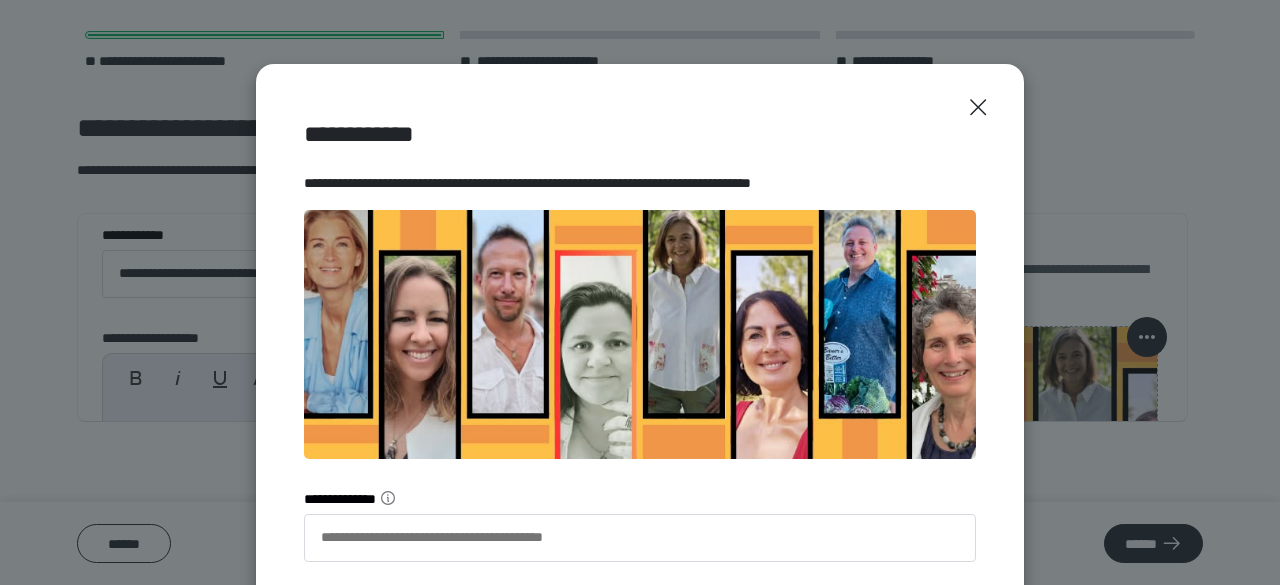 scroll, scrollTop: 126, scrollLeft: 0, axis: vertical 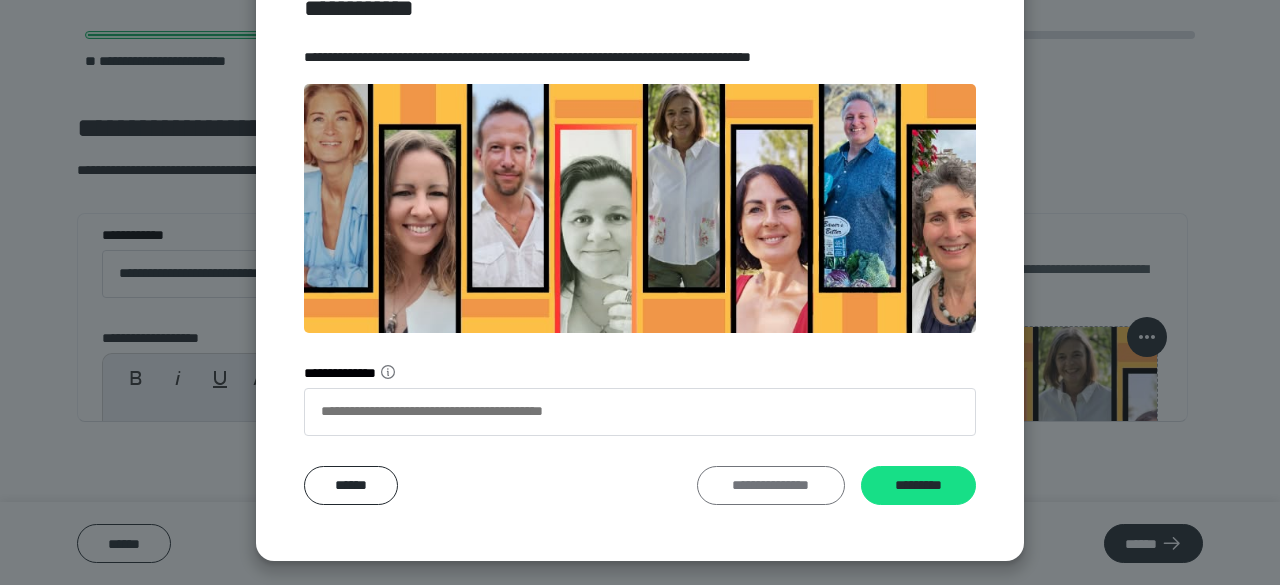 click on "**********" at bounding box center (771, 485) 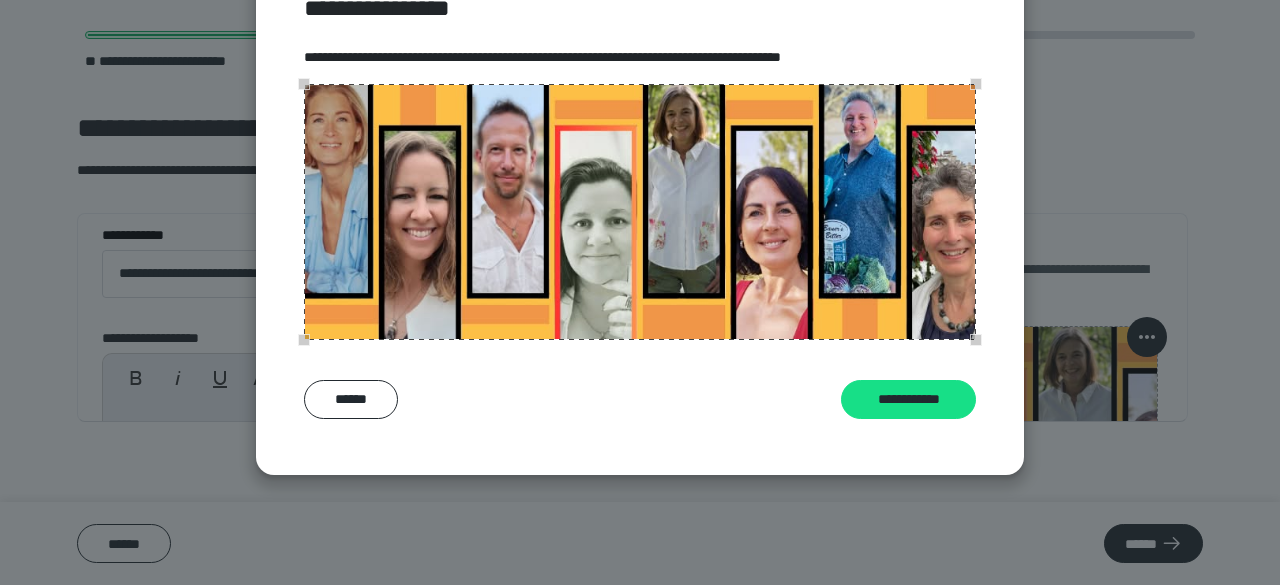 click at bounding box center [640, 212] 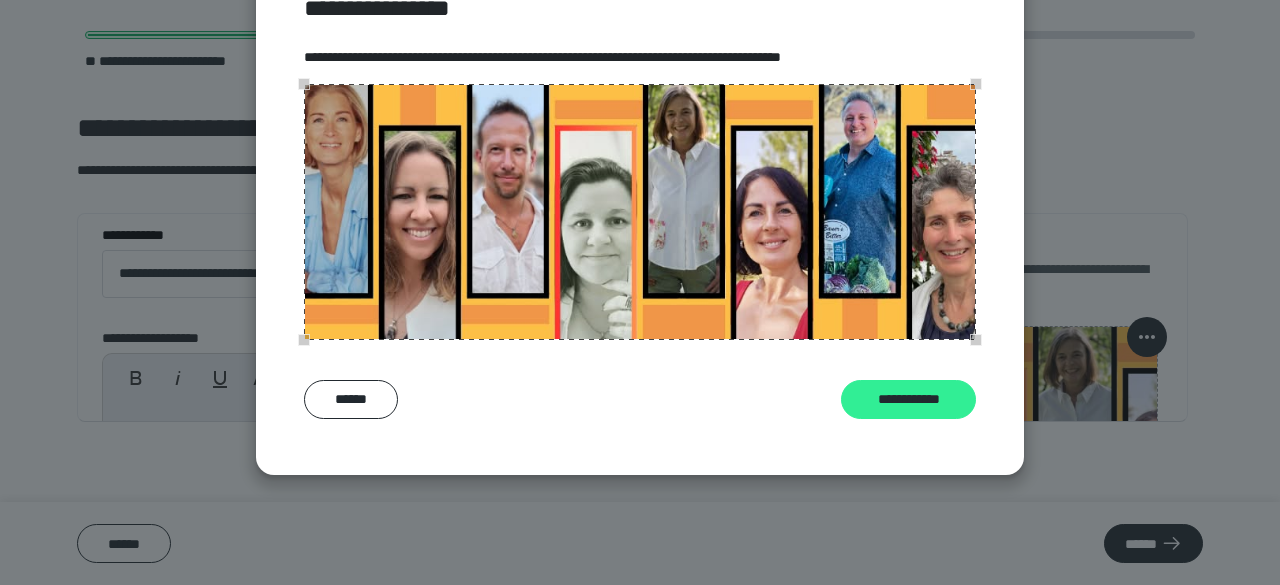 click on "**********" at bounding box center (908, 399) 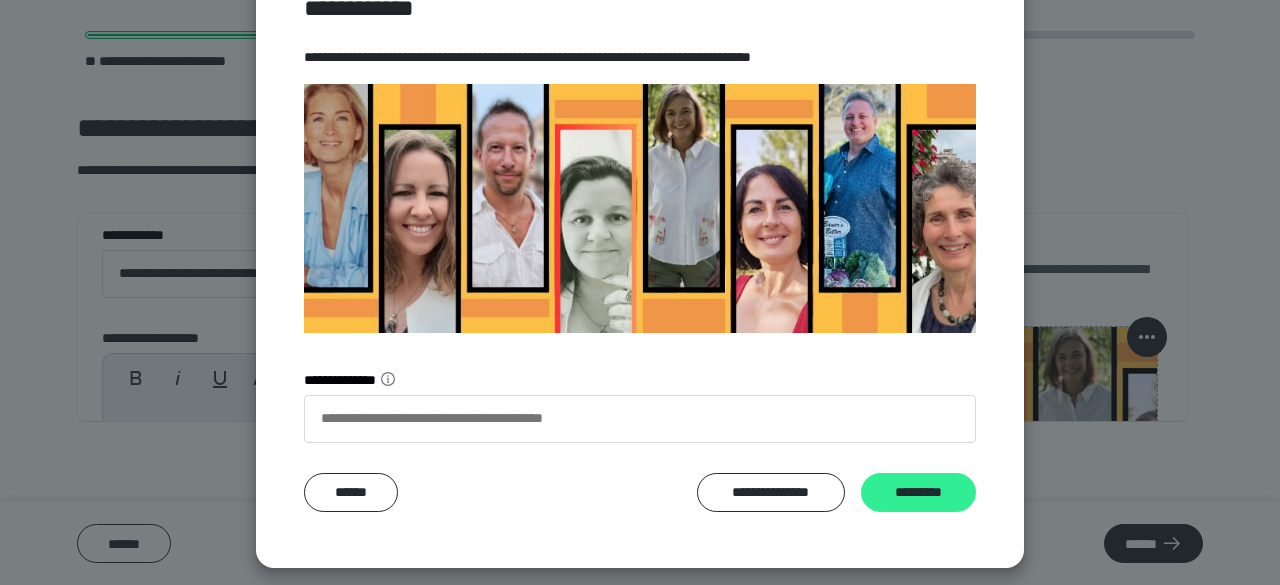 click on "*********" at bounding box center (918, 492) 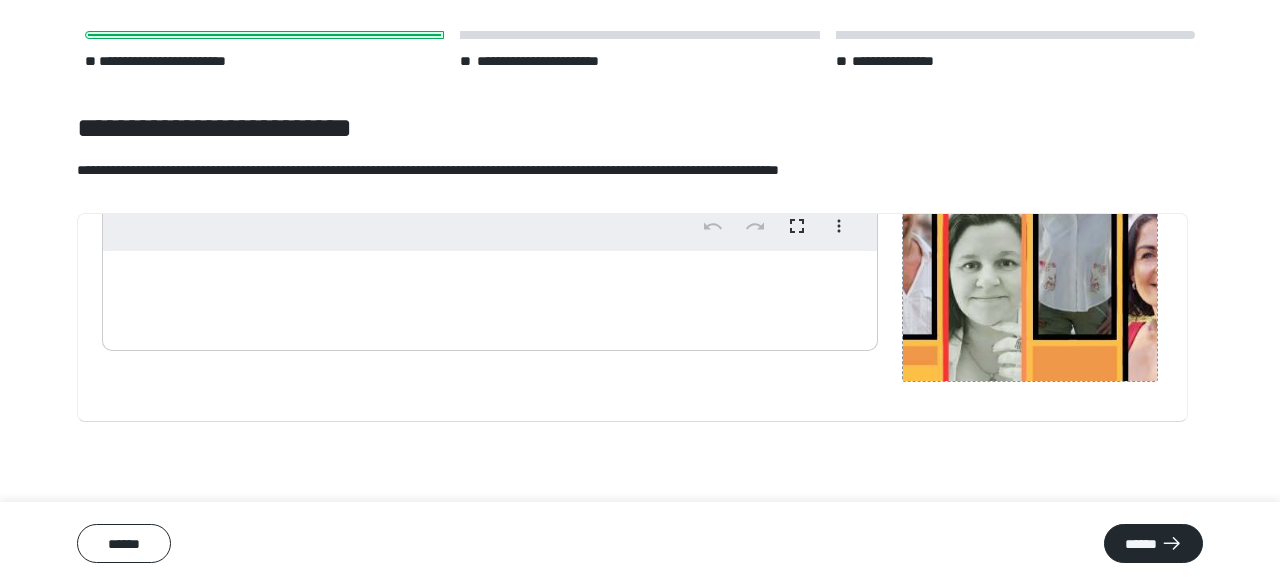 scroll, scrollTop: 229, scrollLeft: 0, axis: vertical 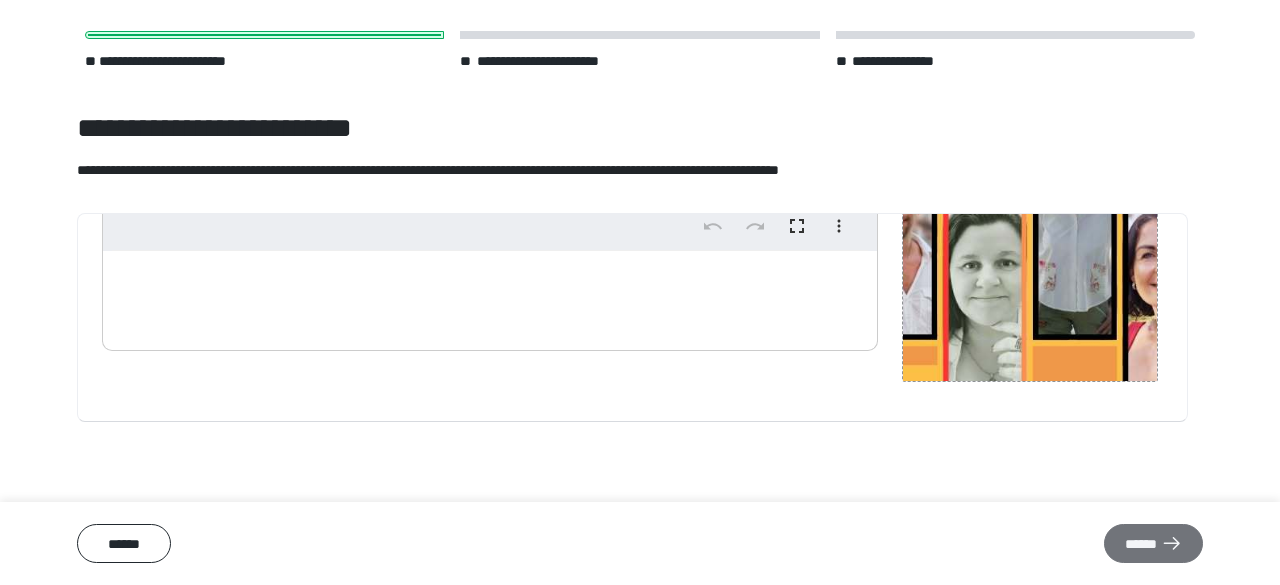 click on "******" at bounding box center [1153, 543] 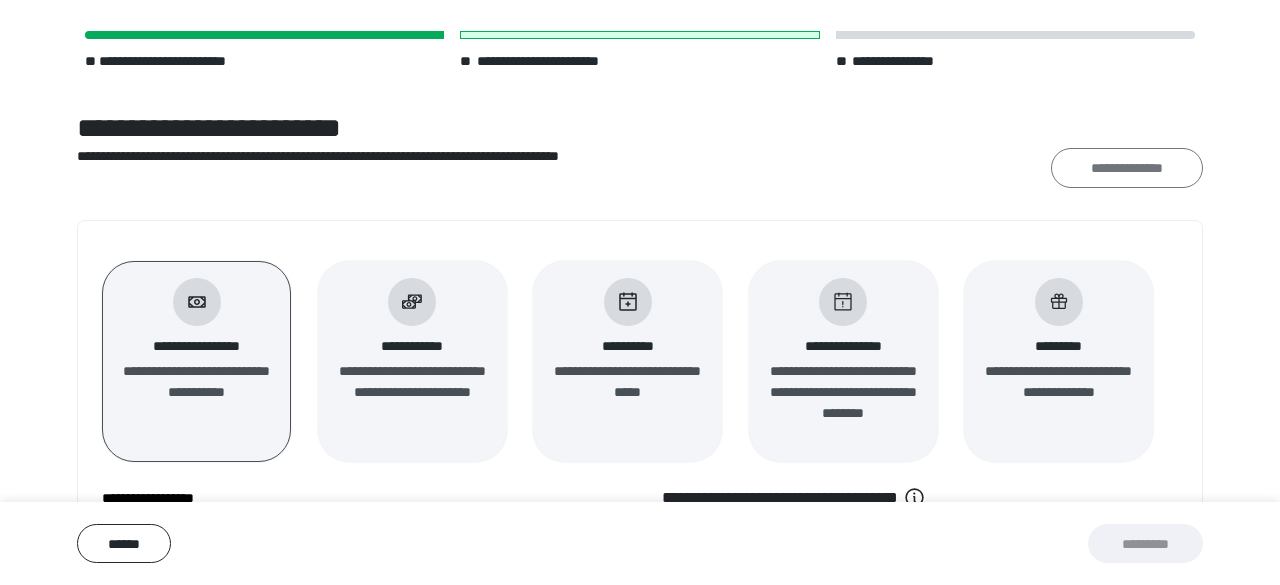 click on "**********" at bounding box center (1127, 167) 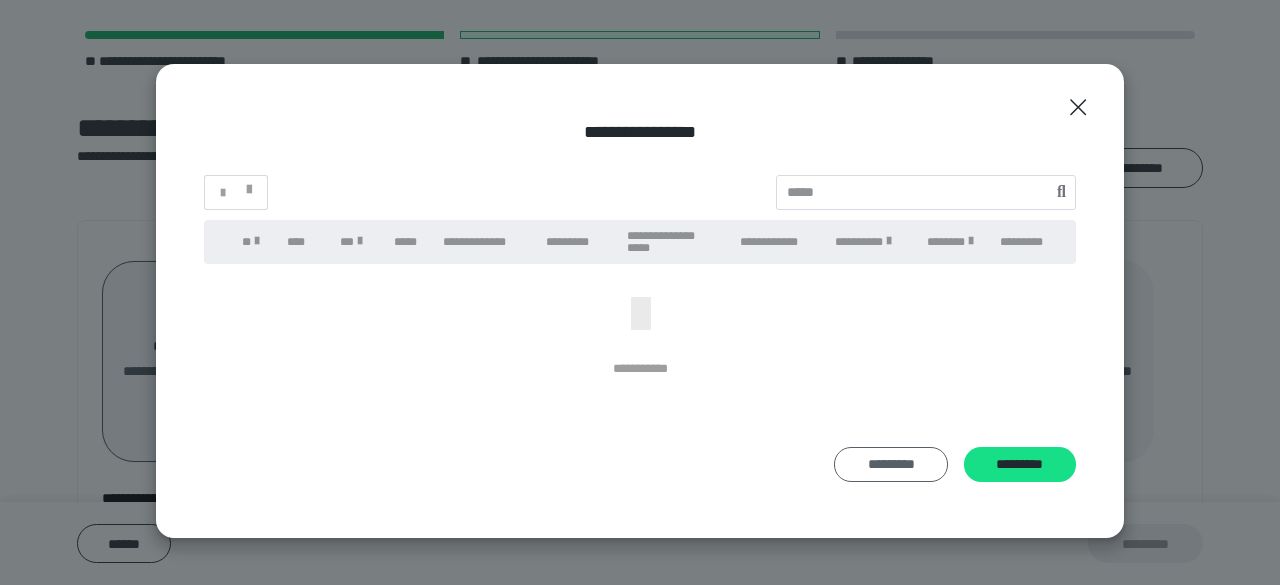 click on "*********" at bounding box center [891, 464] 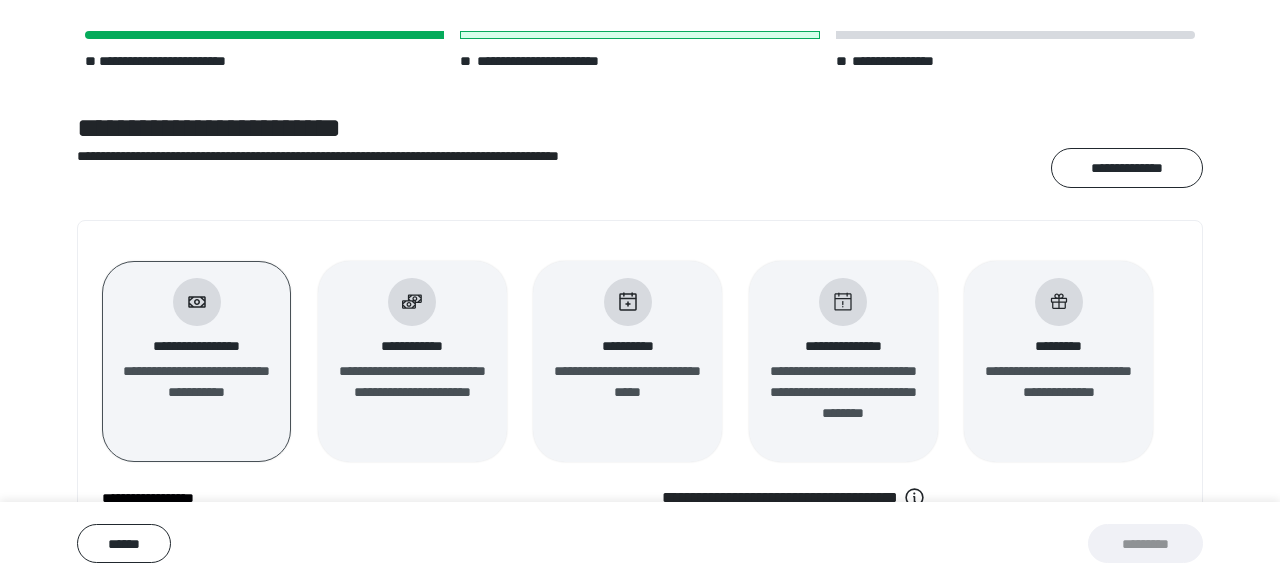 click on "**********" at bounding box center (627, 361) 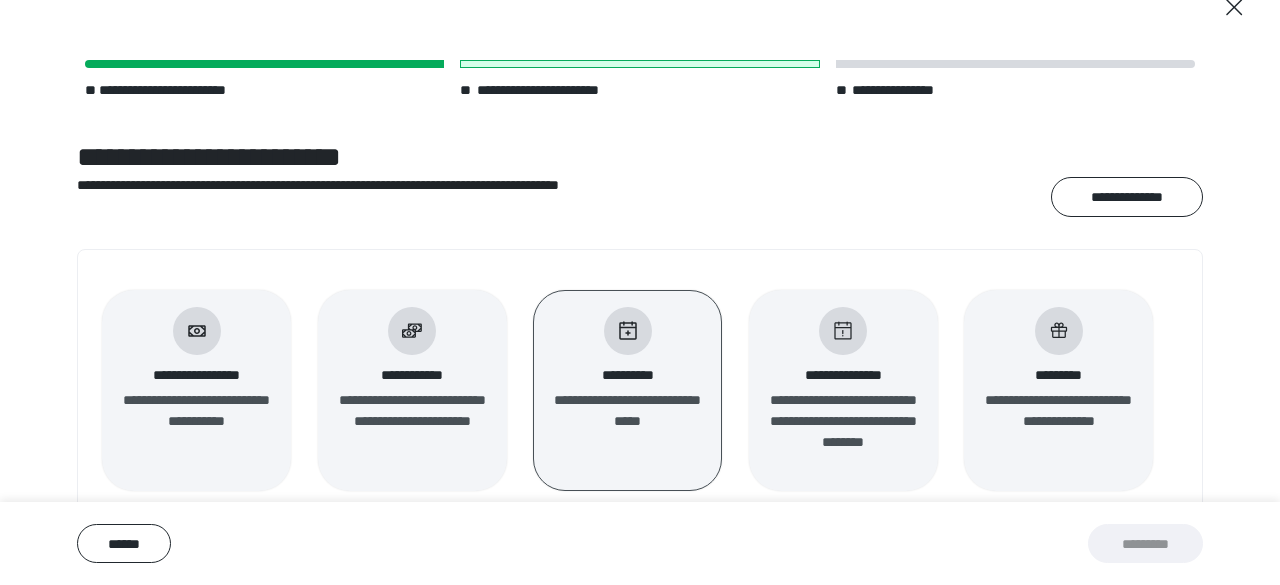 scroll, scrollTop: 0, scrollLeft: 0, axis: both 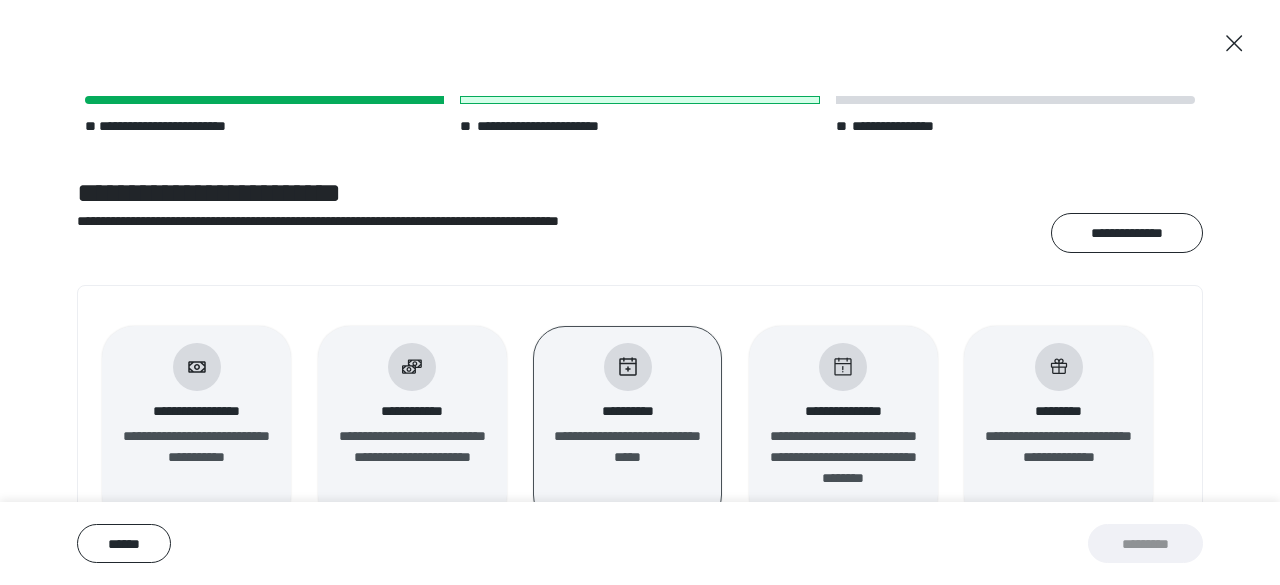 click on "**********" at bounding box center [627, 426] 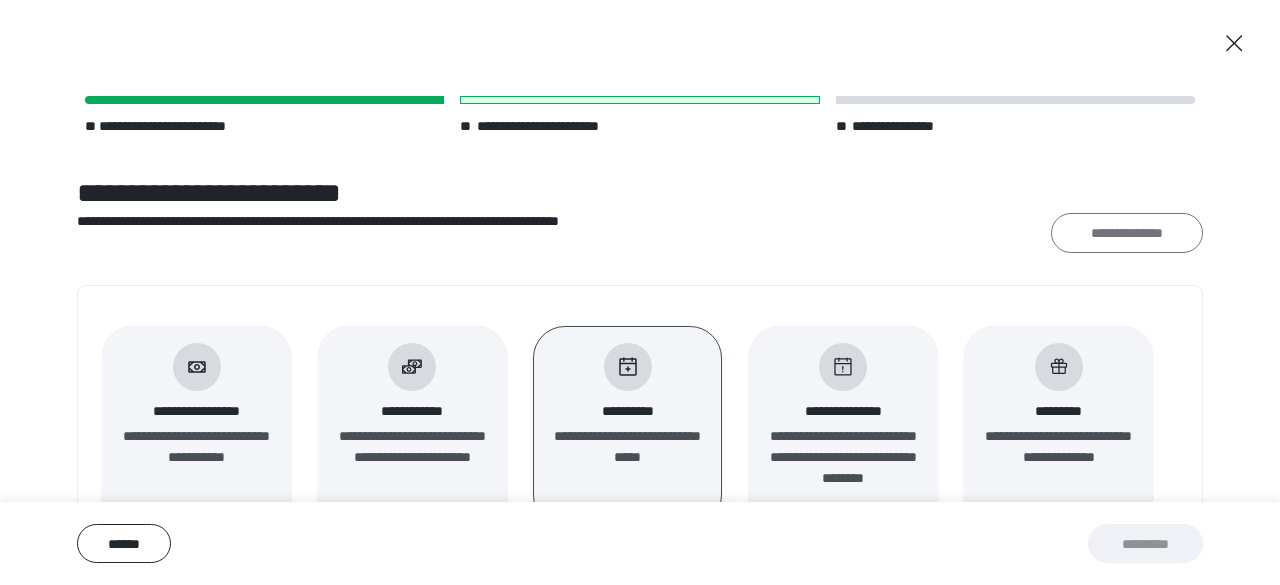 click on "**********" at bounding box center [1127, 232] 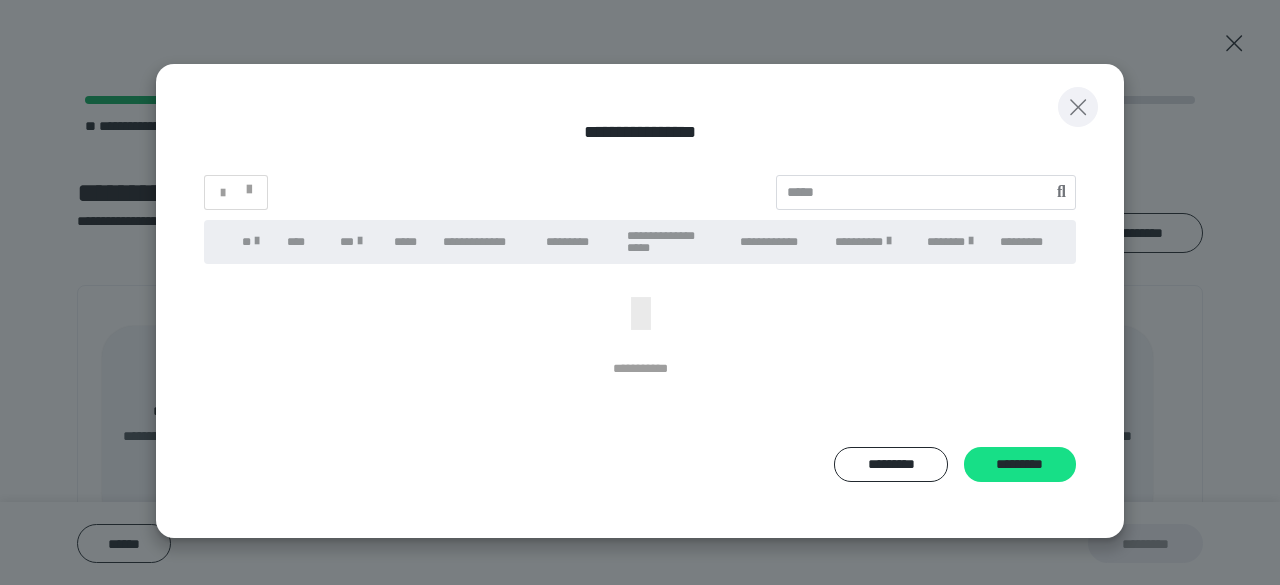 click 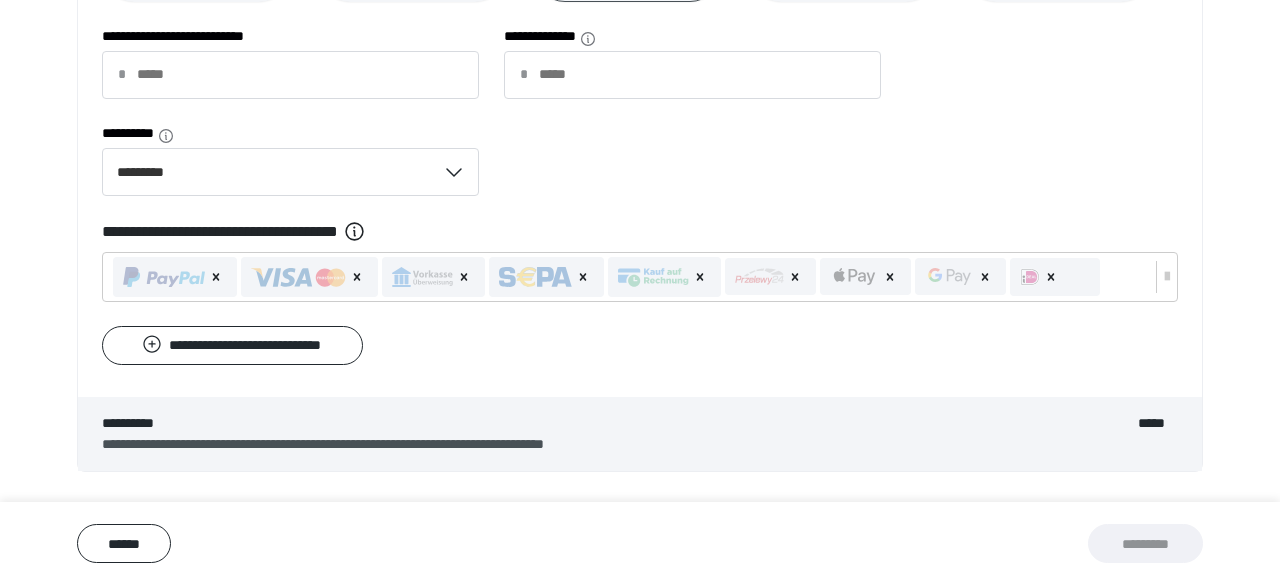 scroll, scrollTop: 616, scrollLeft: 0, axis: vertical 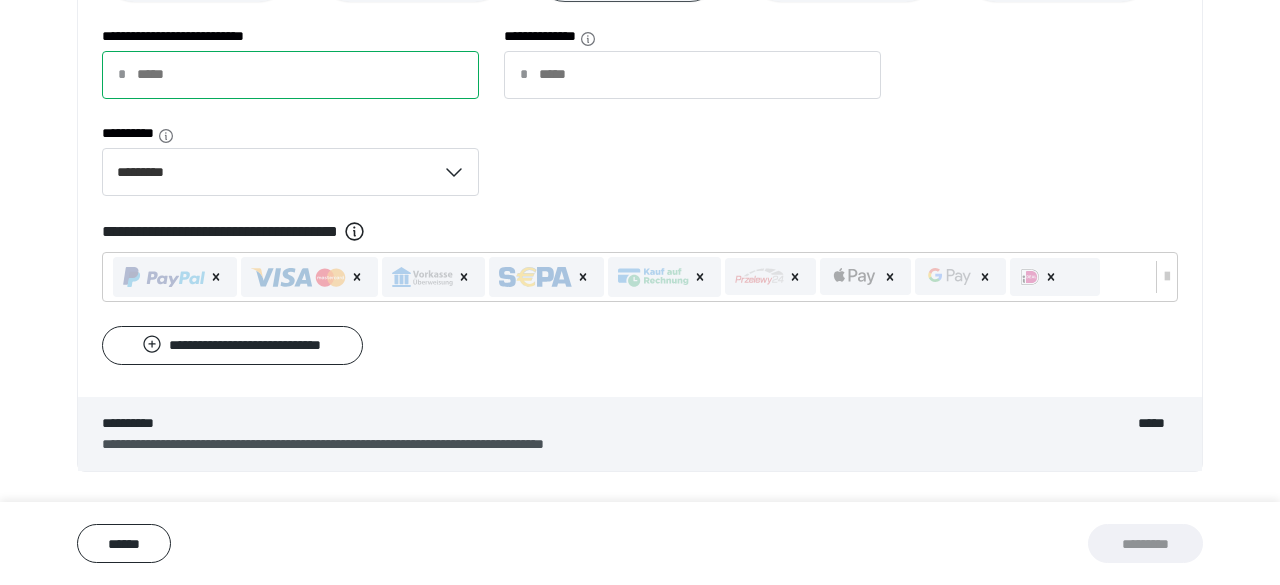 click on "**********" at bounding box center [290, 75] 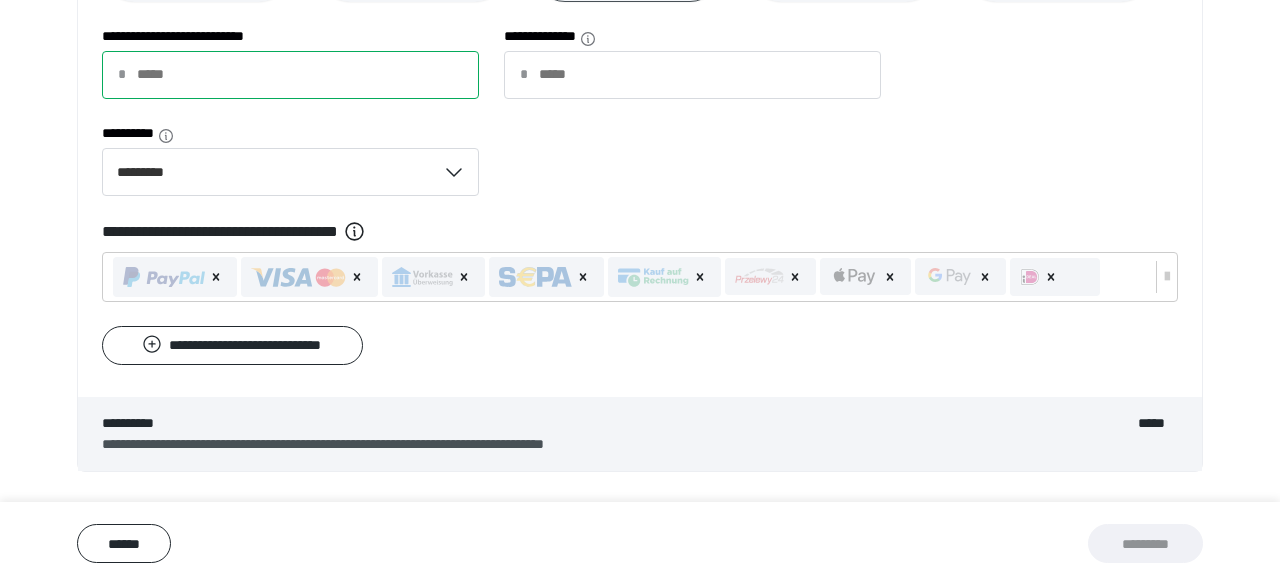 type on "*" 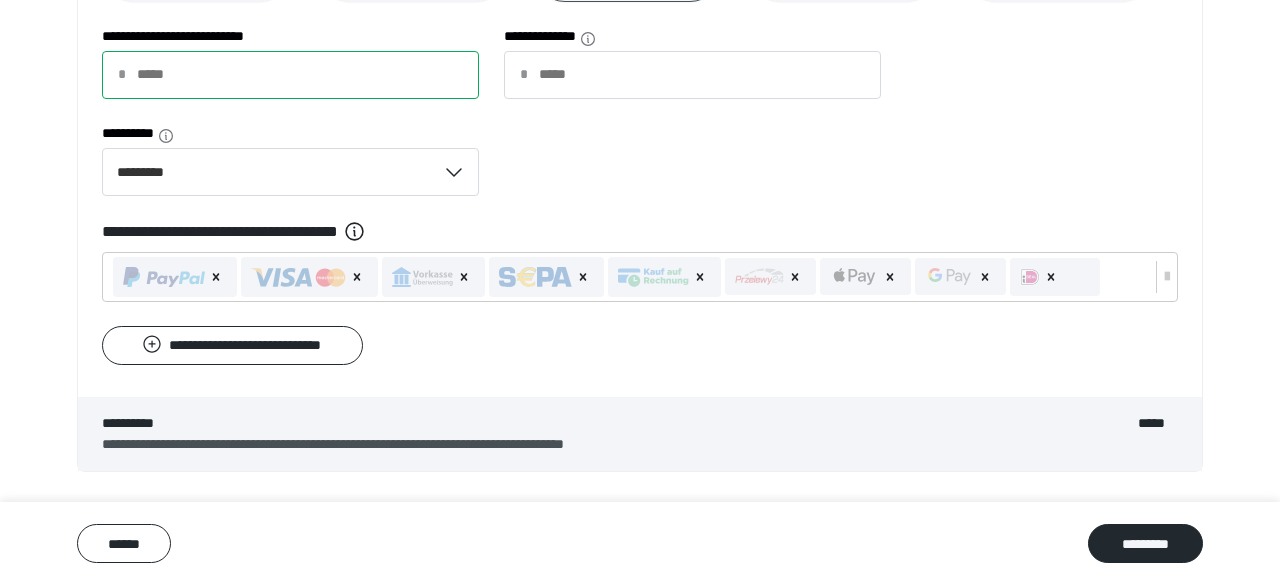 type on "***" 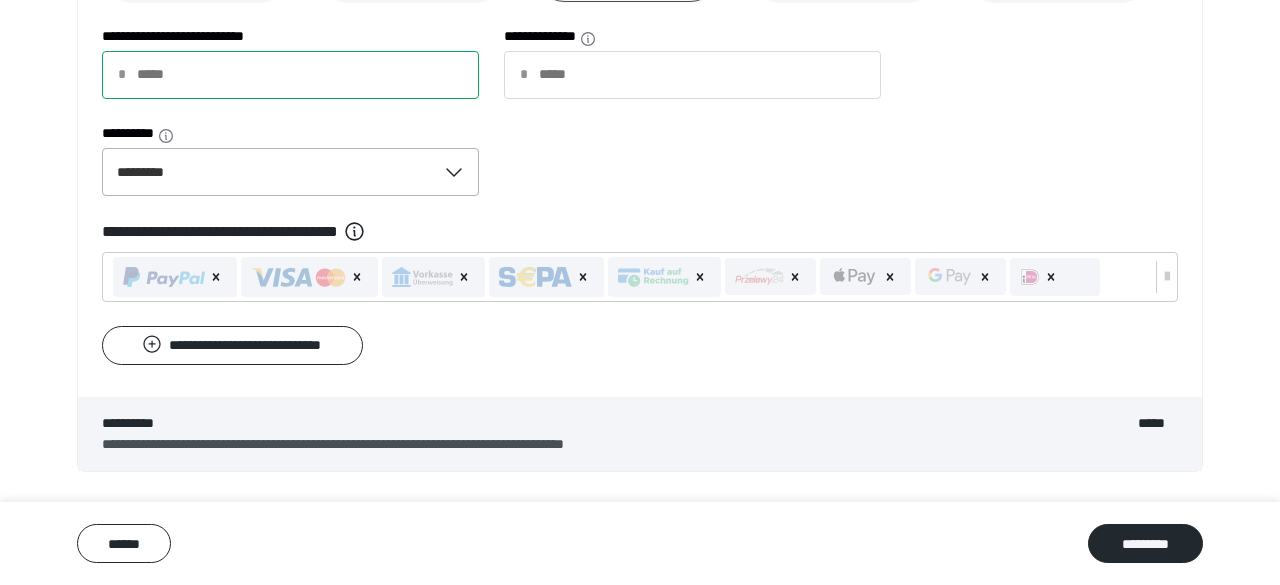 type on "****" 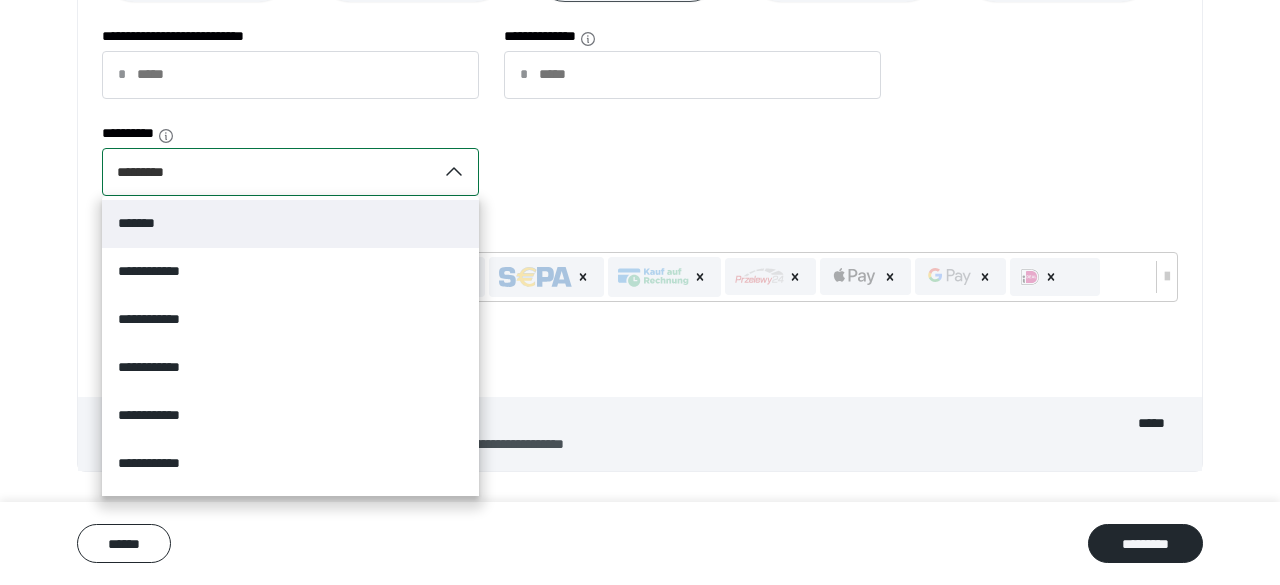 scroll, scrollTop: 668, scrollLeft: 0, axis: vertical 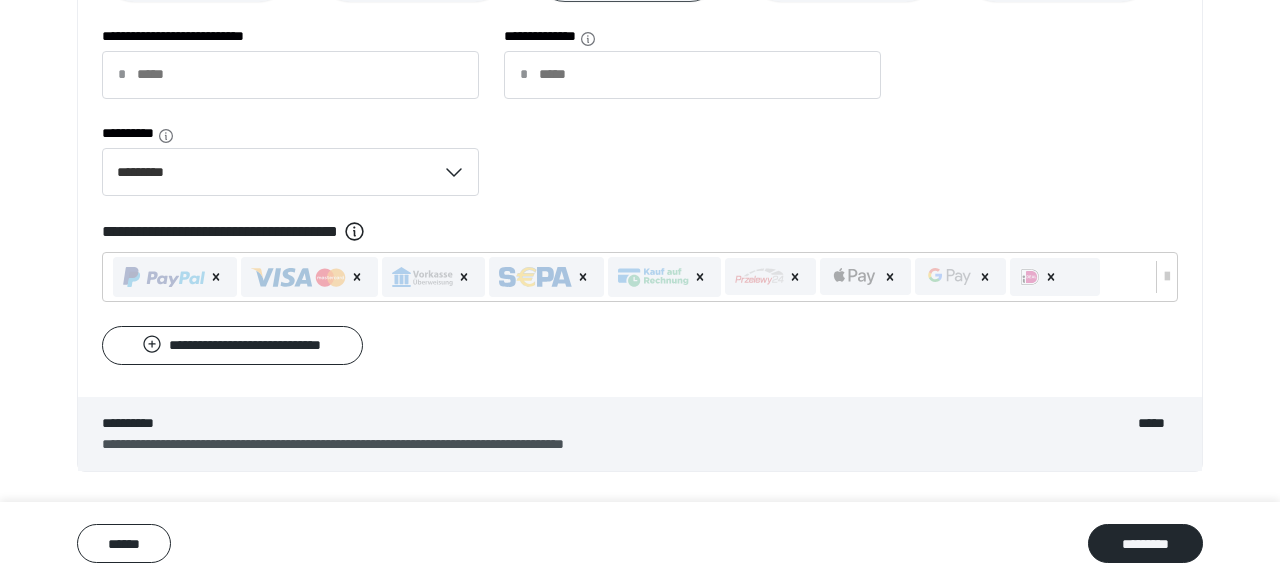 click on "**********" at bounding box center [640, 123] 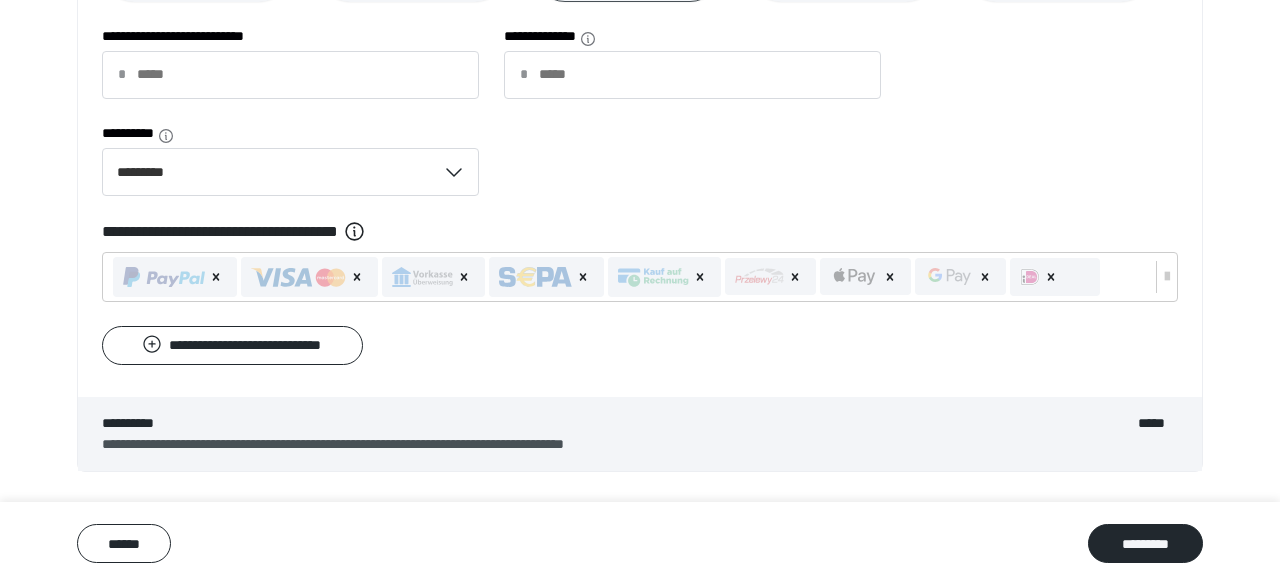 scroll, scrollTop: 748, scrollLeft: 0, axis: vertical 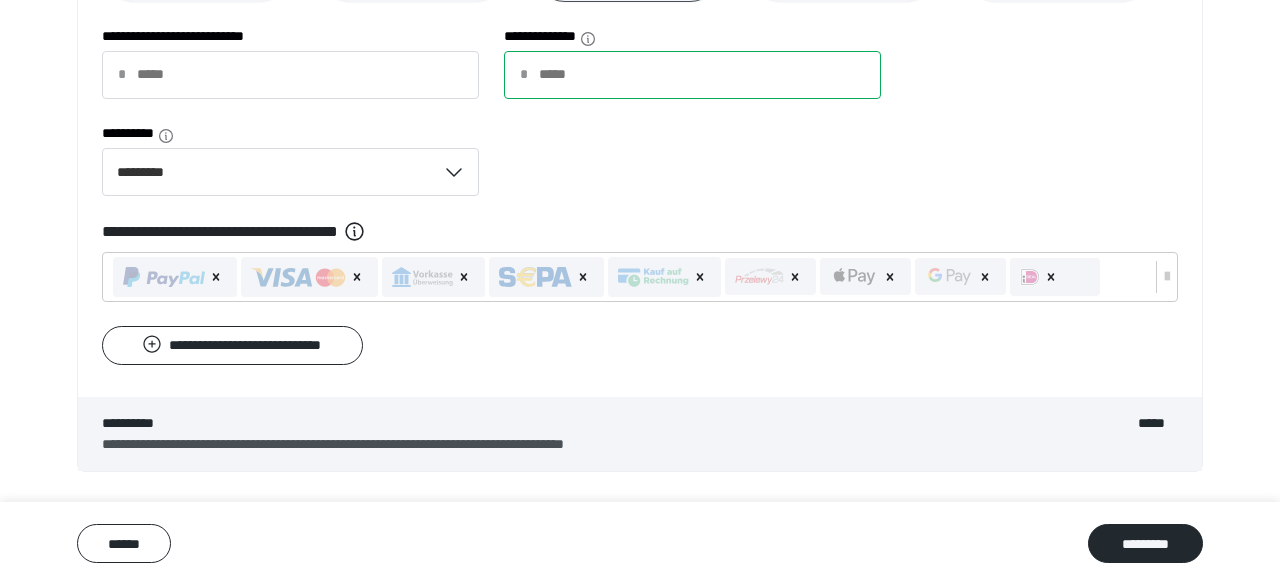 click on "***" at bounding box center (692, 75) 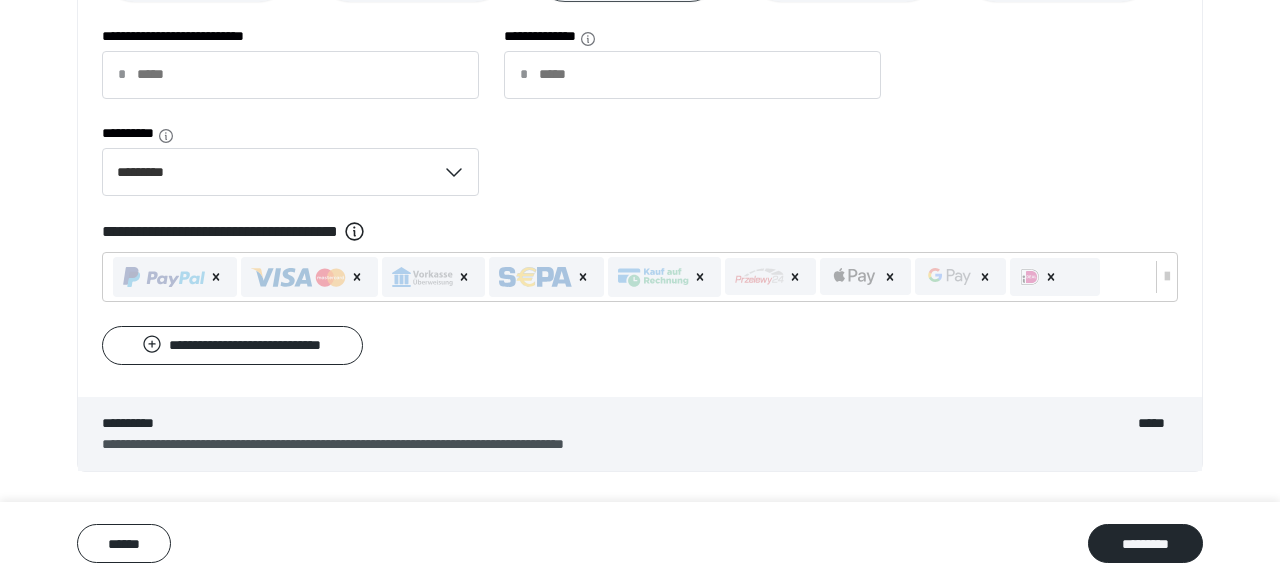 click on "**********" at bounding box center [640, 123] 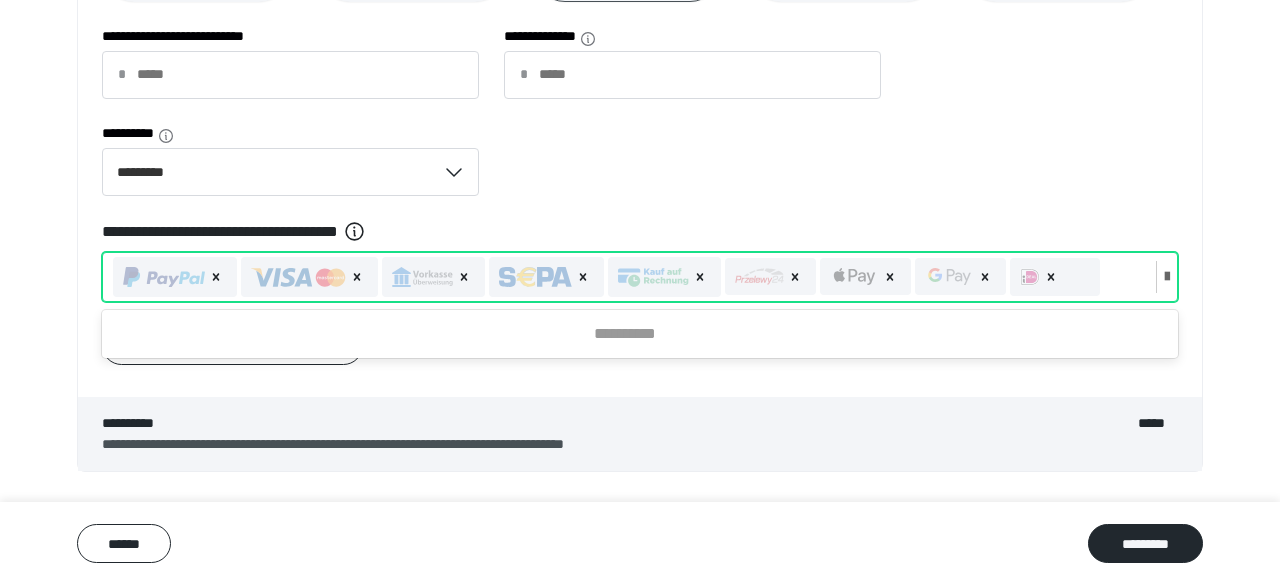 click at bounding box center (164, 277) 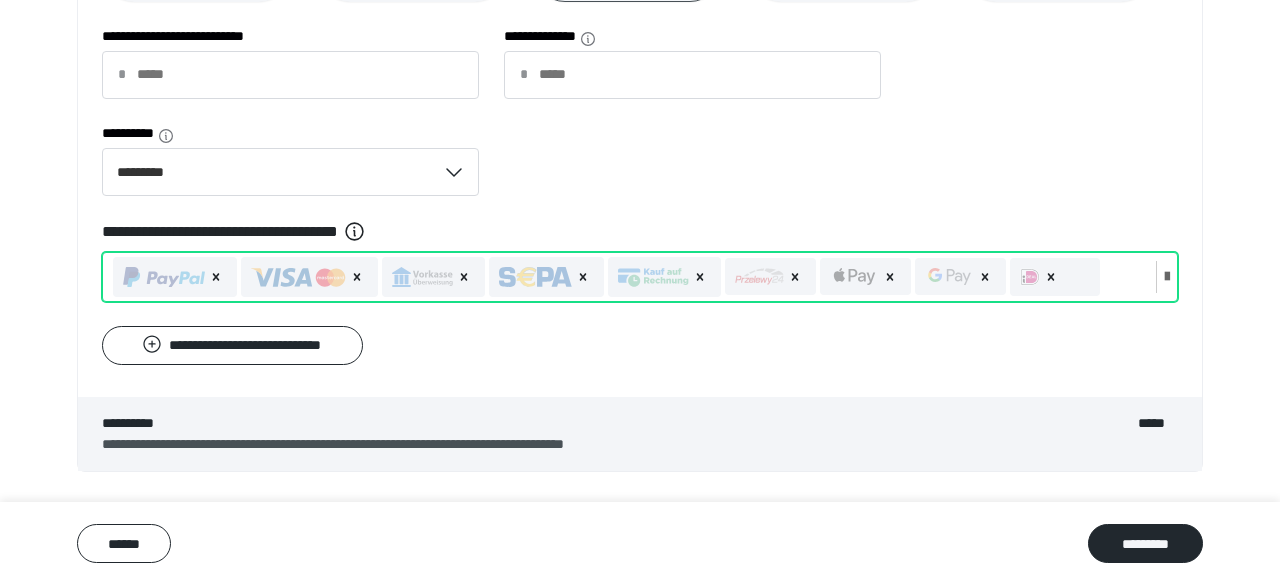 click at bounding box center (164, 277) 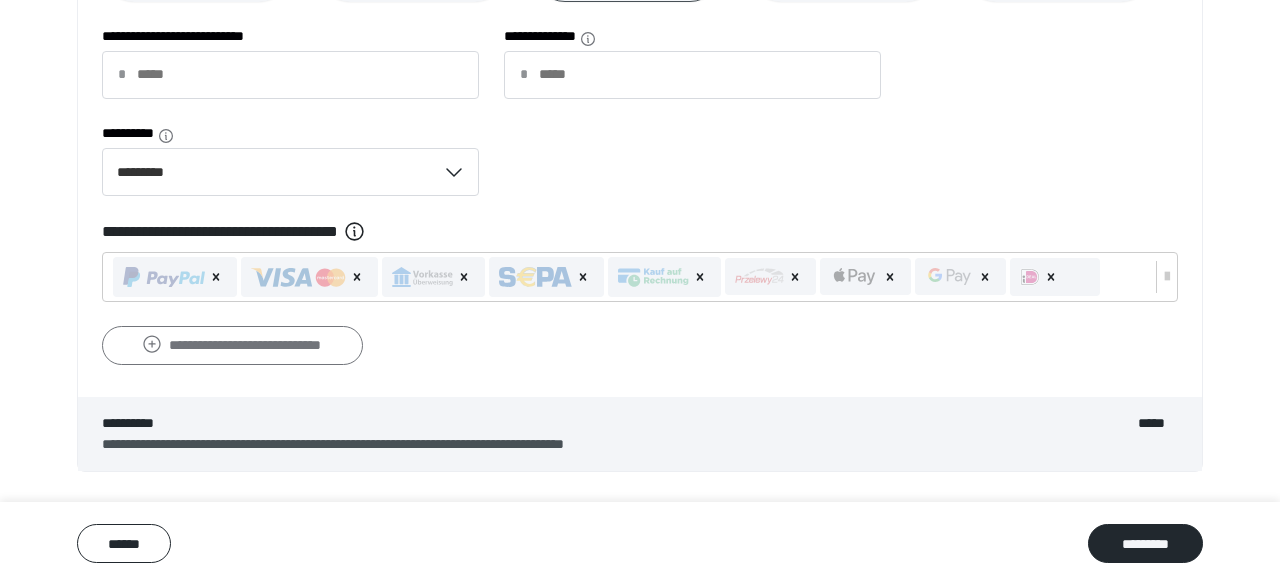click on "**********" at bounding box center [232, 345] 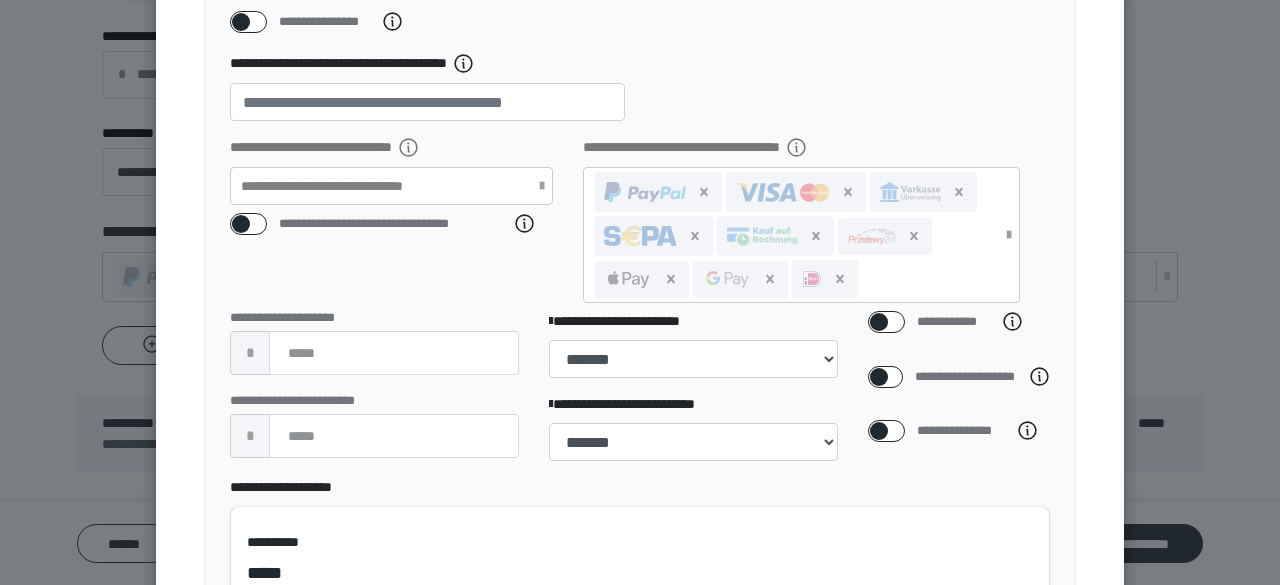 scroll, scrollTop: 392, scrollLeft: 0, axis: vertical 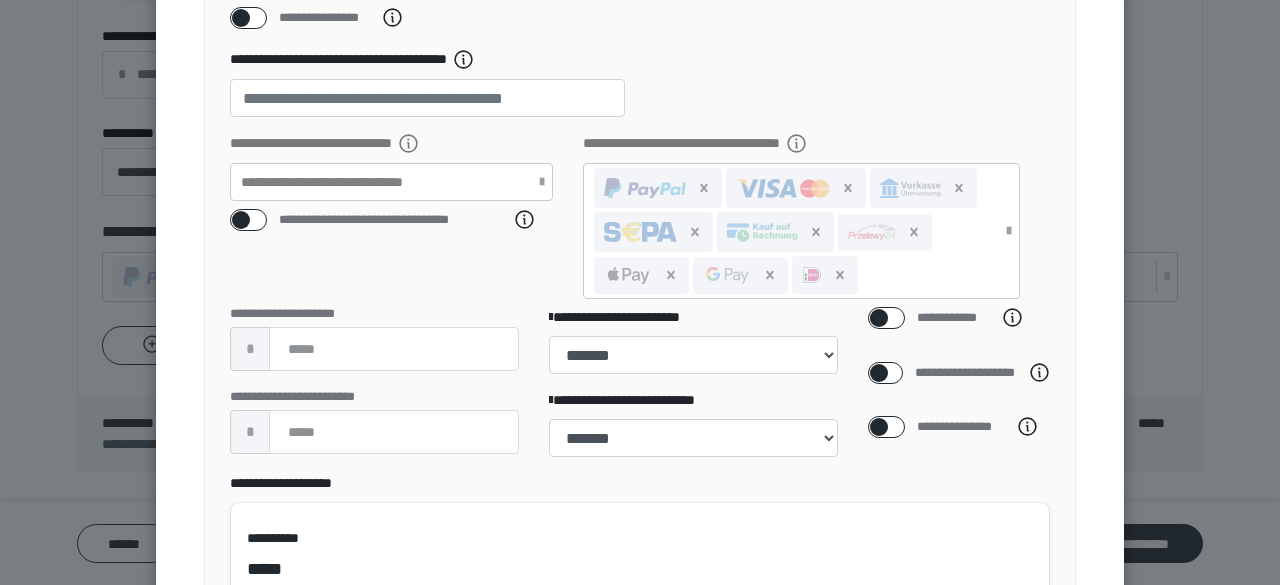 click at bounding box center [241, 220] 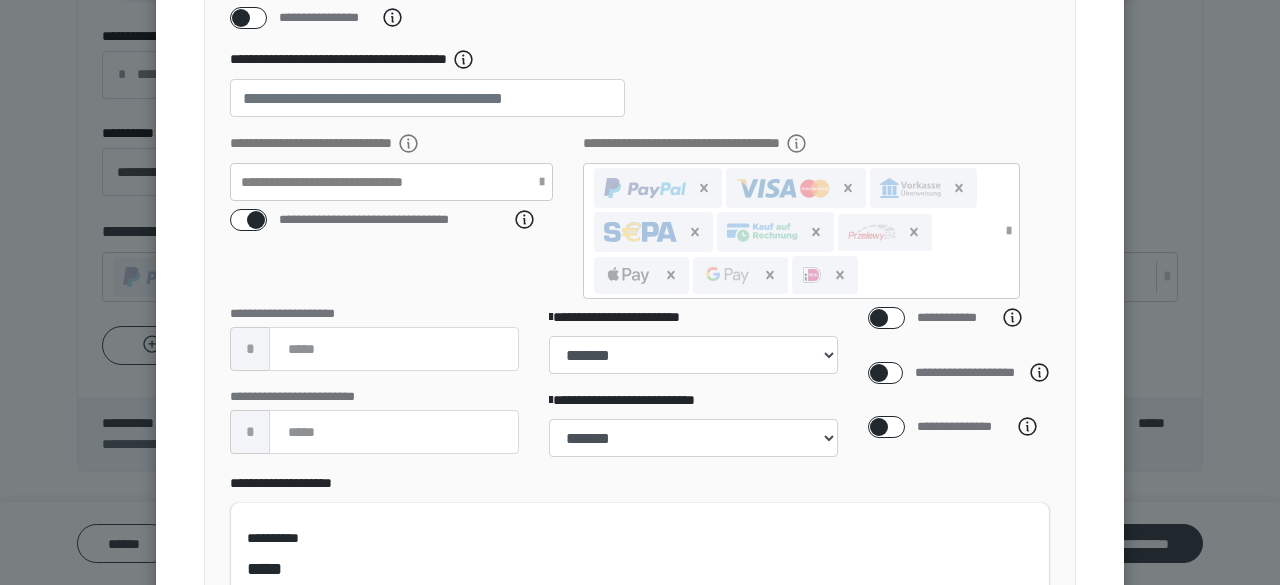 checkbox on "****" 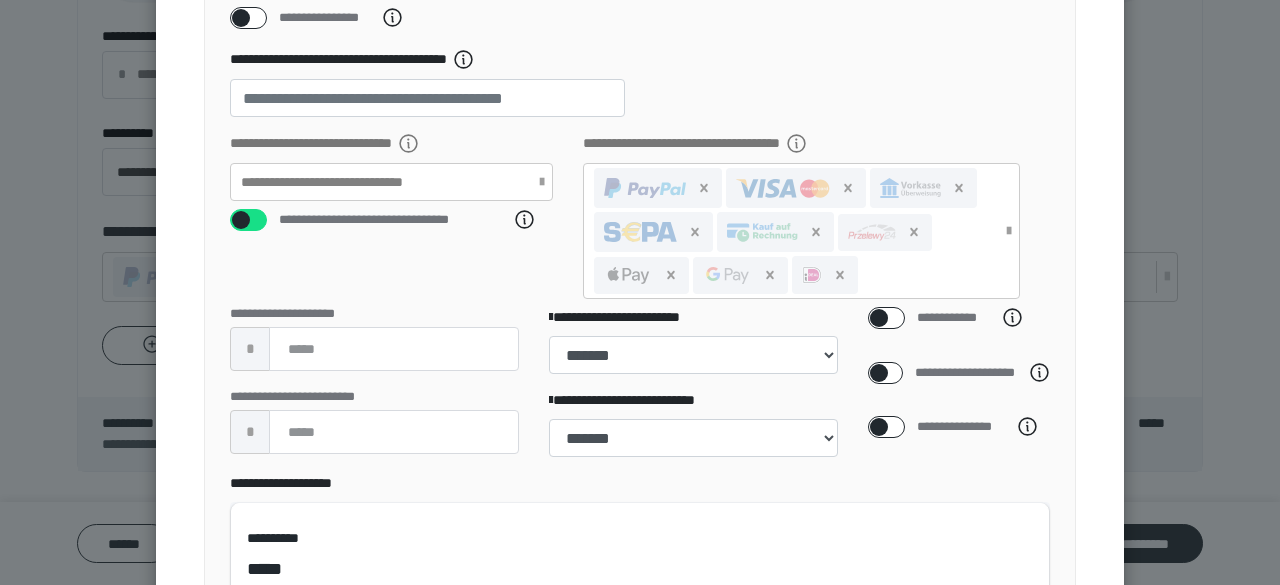 click at bounding box center (879, 373) 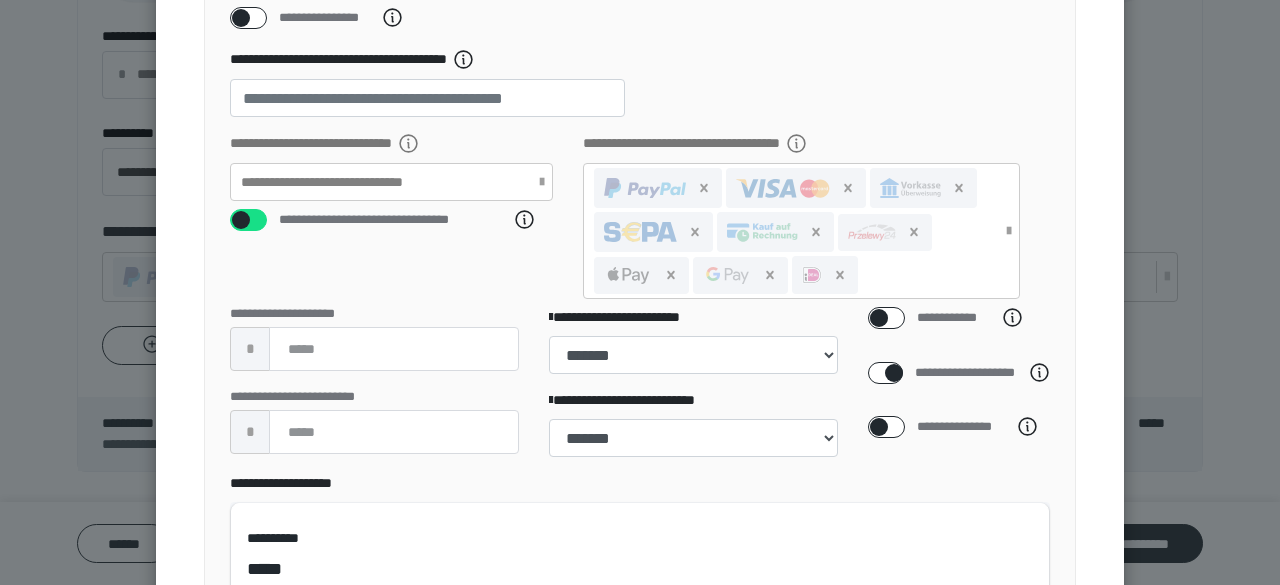 checkbox on "****" 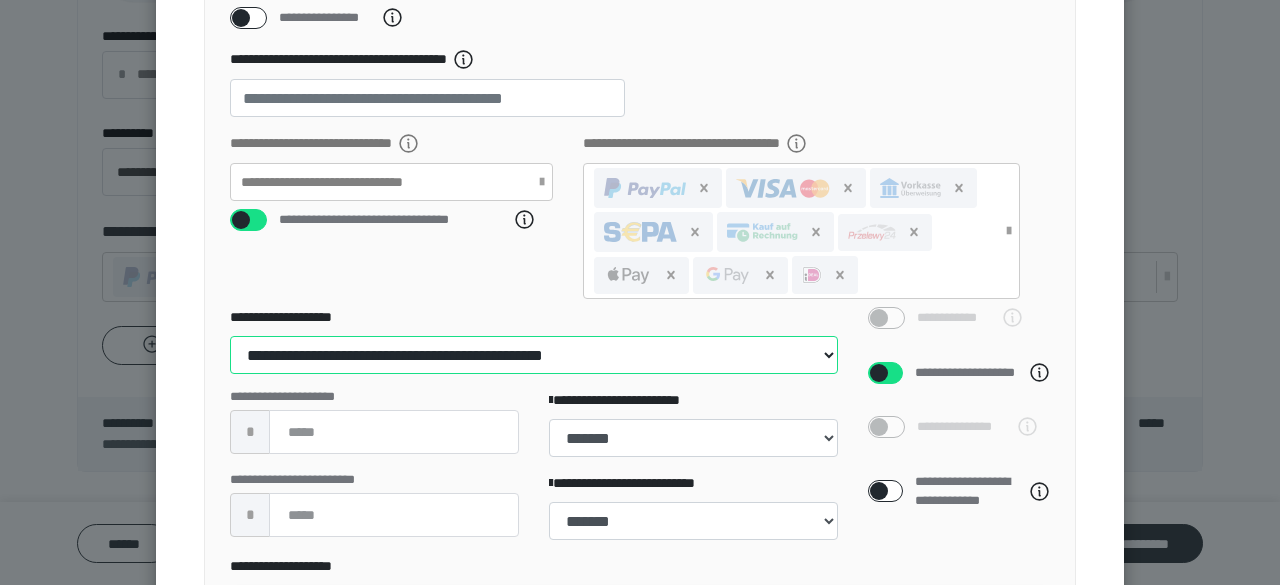 click on "**********" at bounding box center (534, 355) 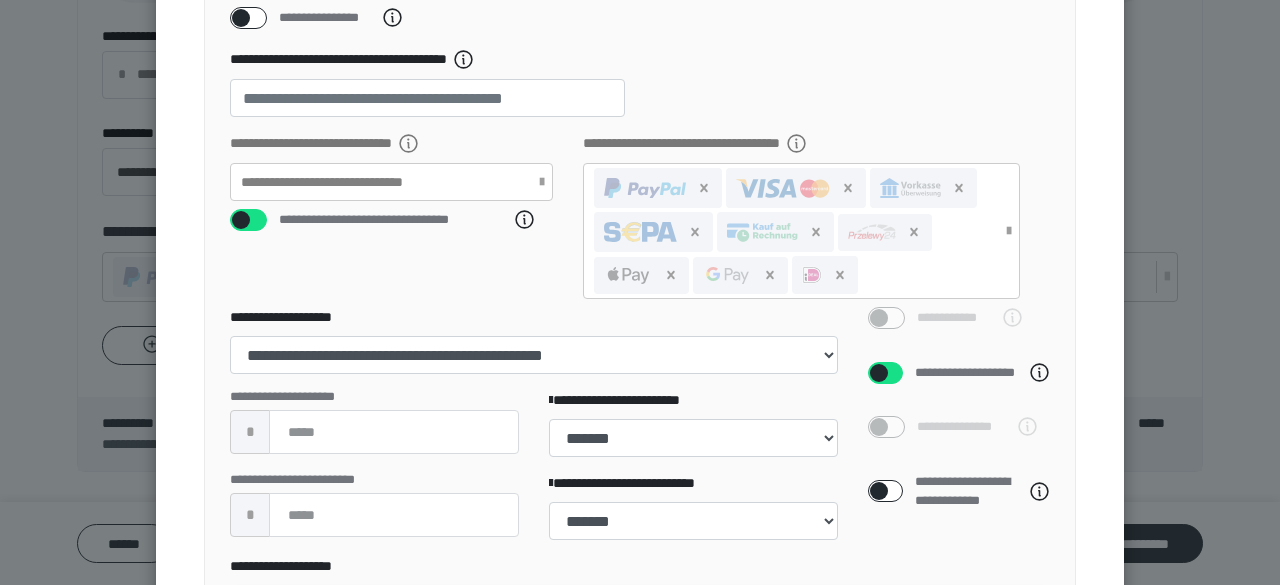 click on "**********" at bounding box center [640, 220] 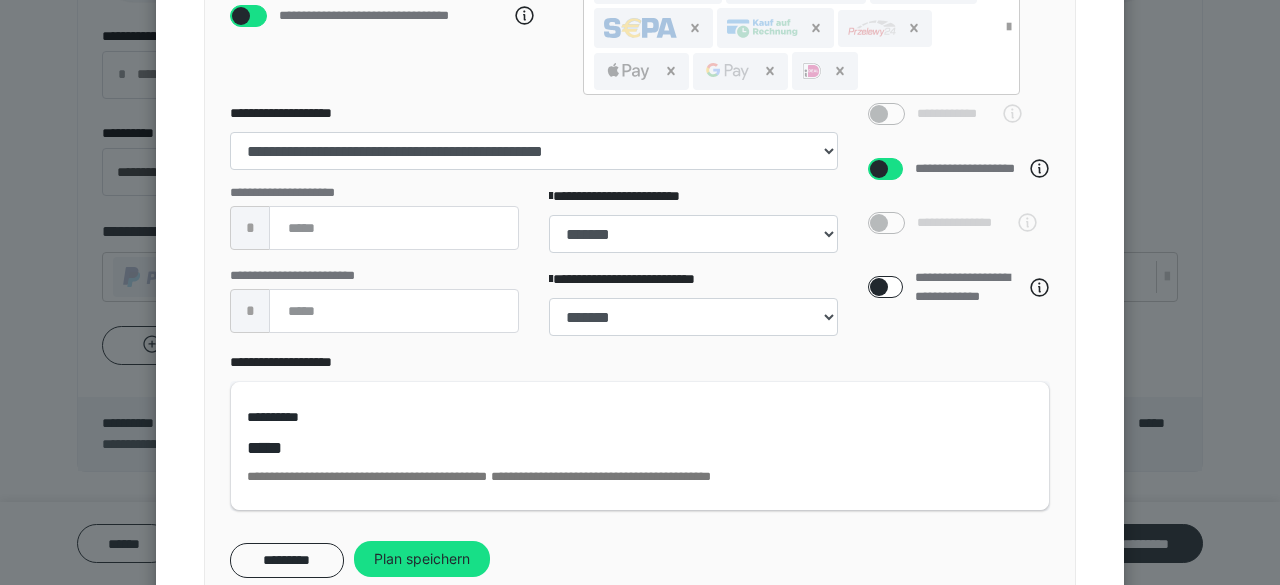 scroll, scrollTop: 597, scrollLeft: 0, axis: vertical 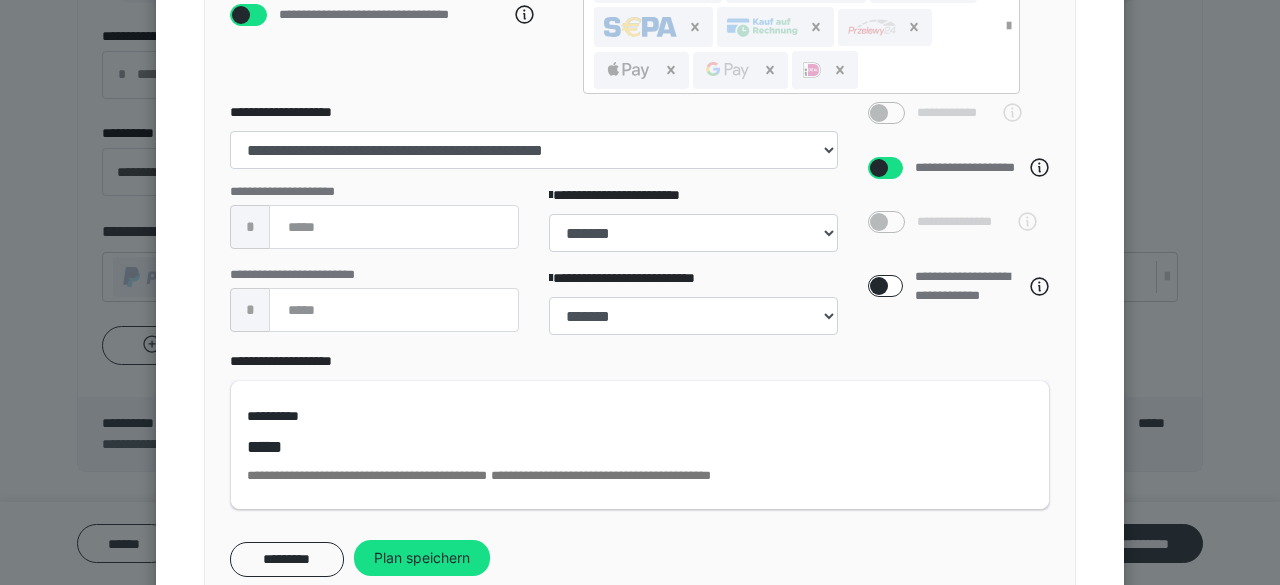 click on "**********" at bounding box center [959, 286] 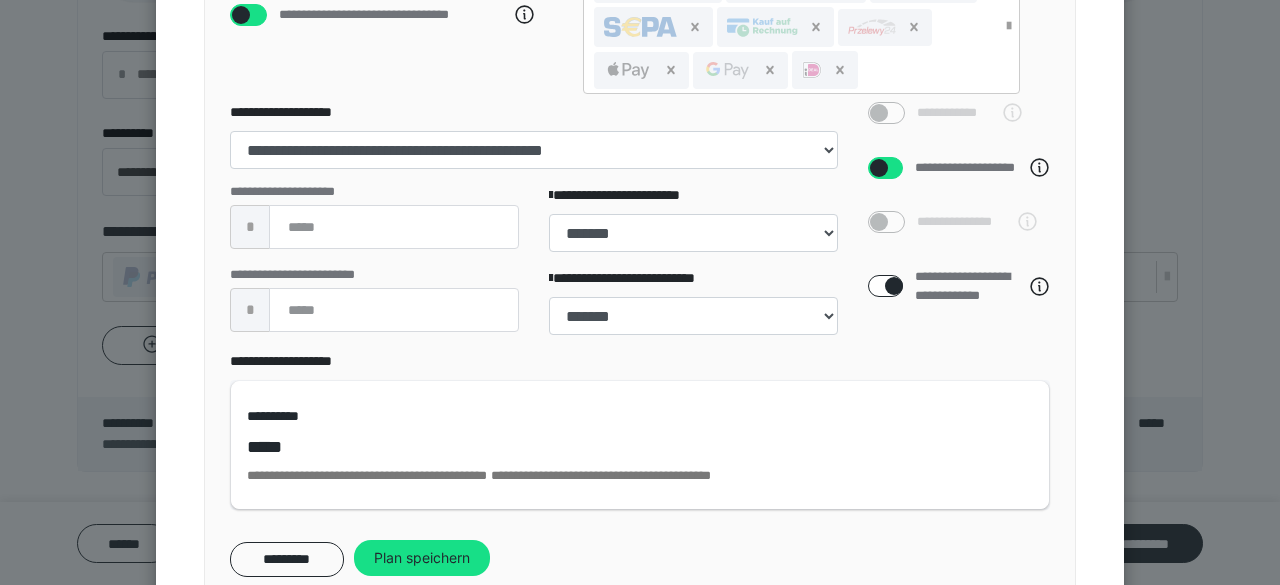 checkbox on "****" 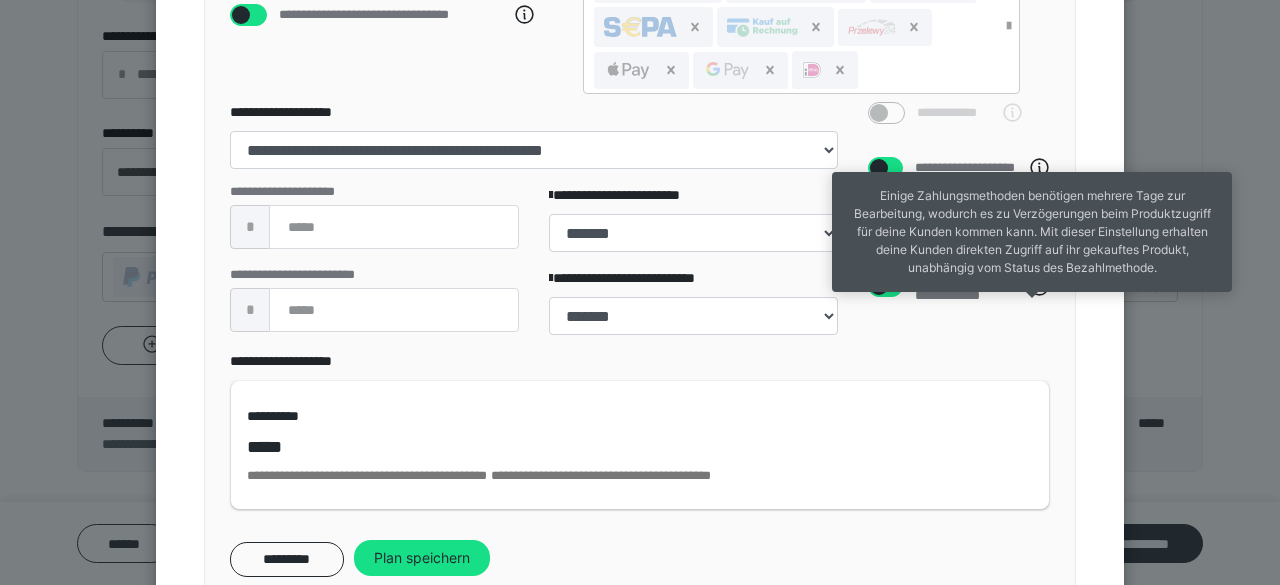 click 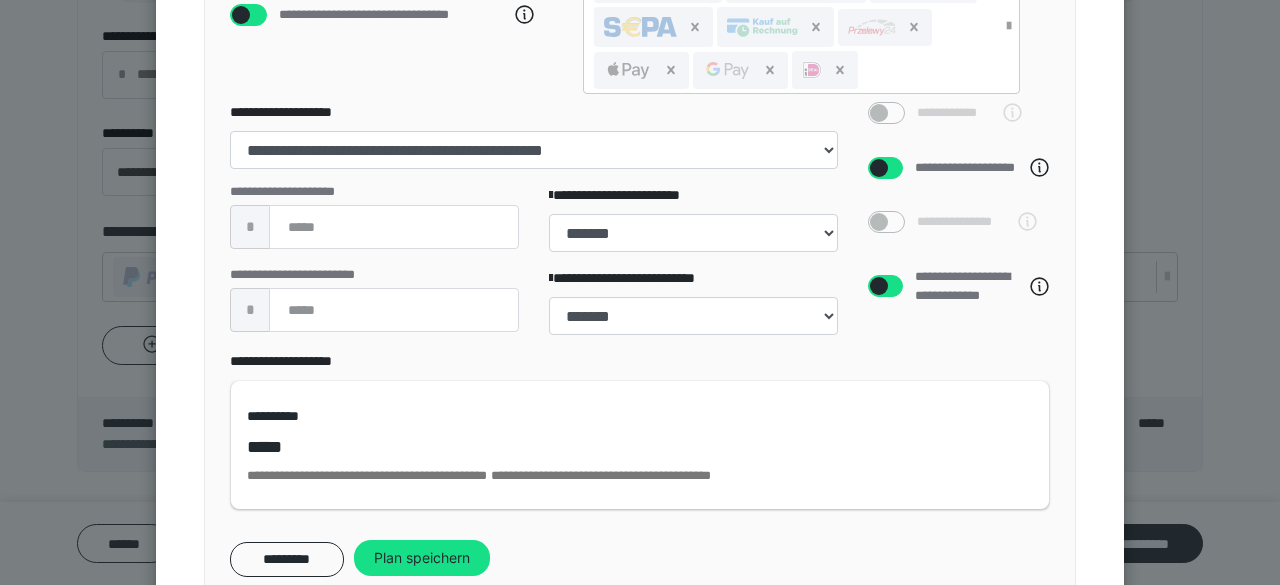 click on "**********" at bounding box center [959, 226] 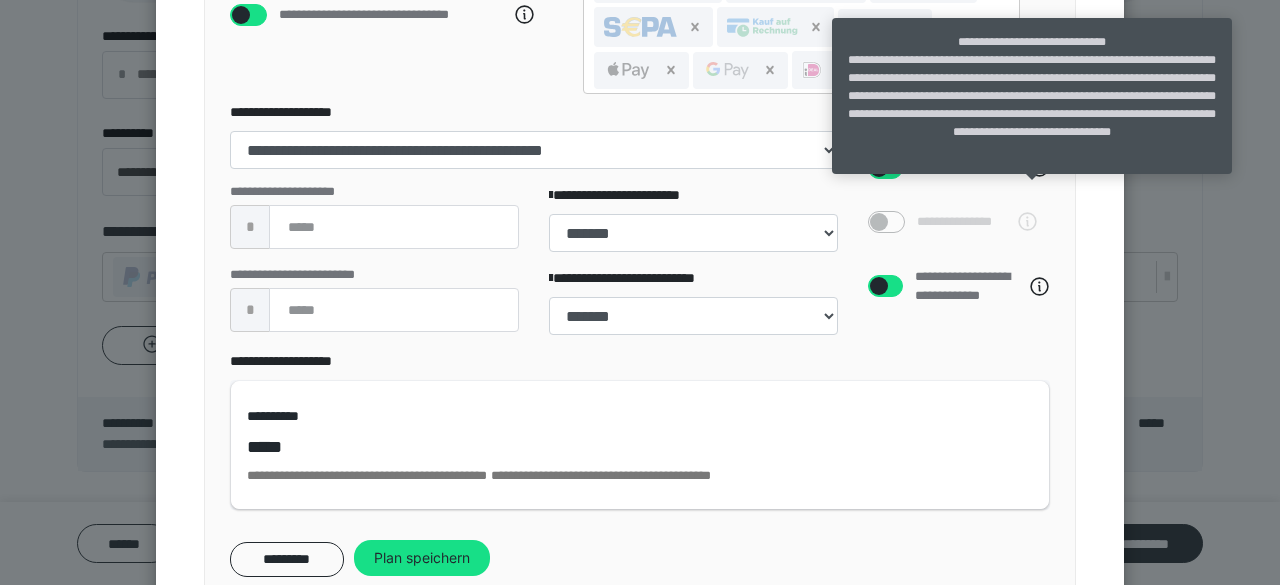 click 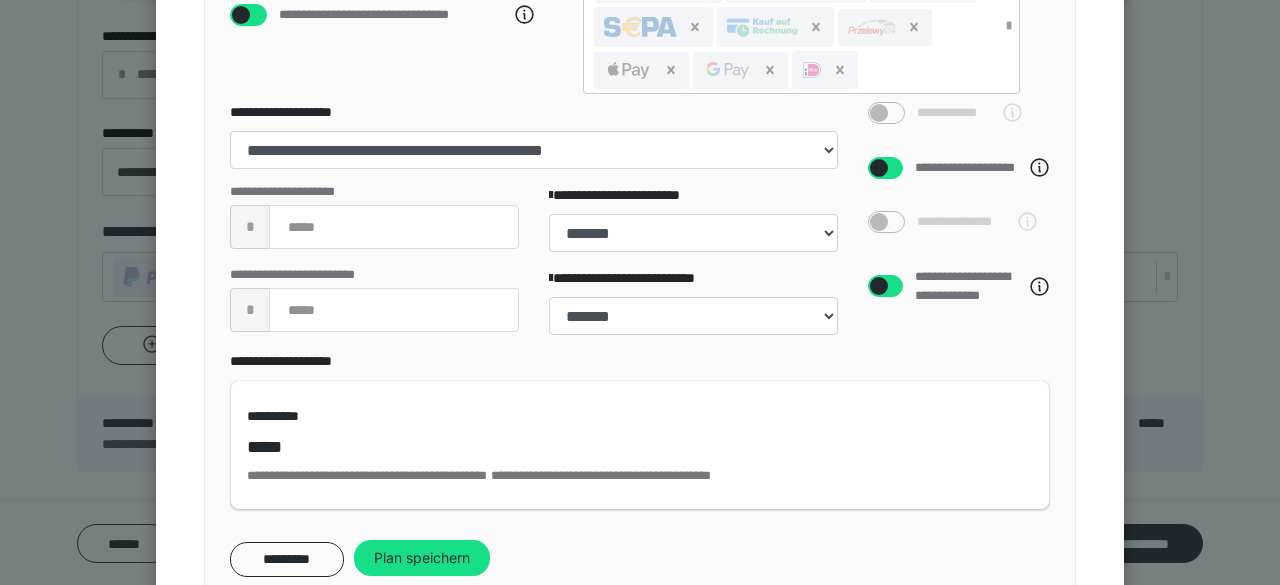click at bounding box center (879, 168) 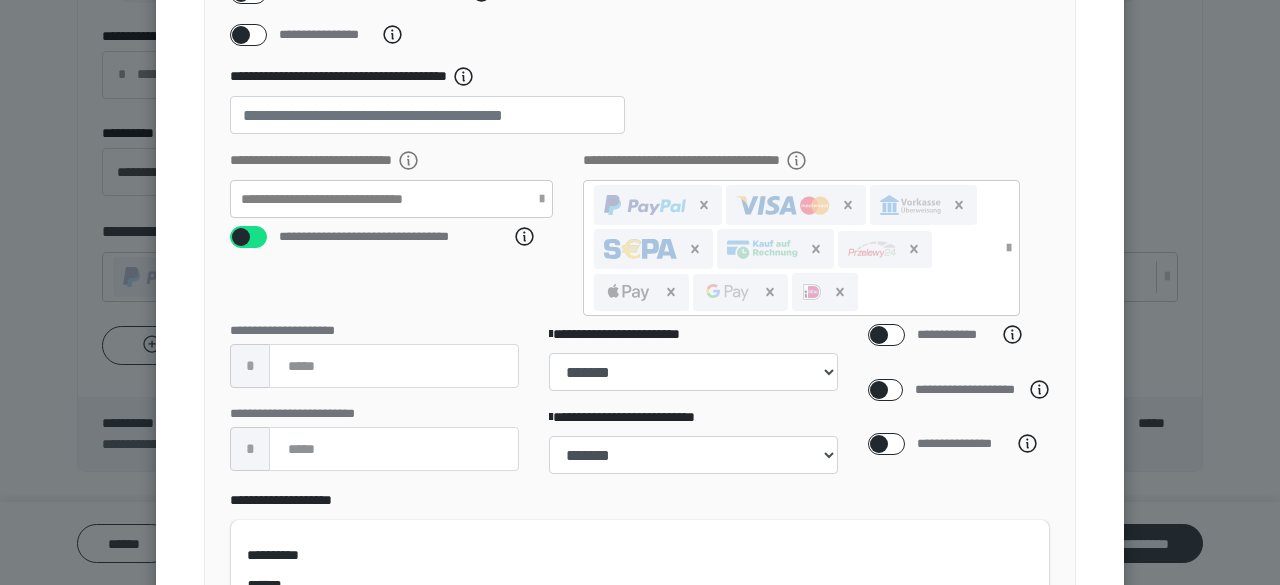 scroll, scrollTop: 373, scrollLeft: 0, axis: vertical 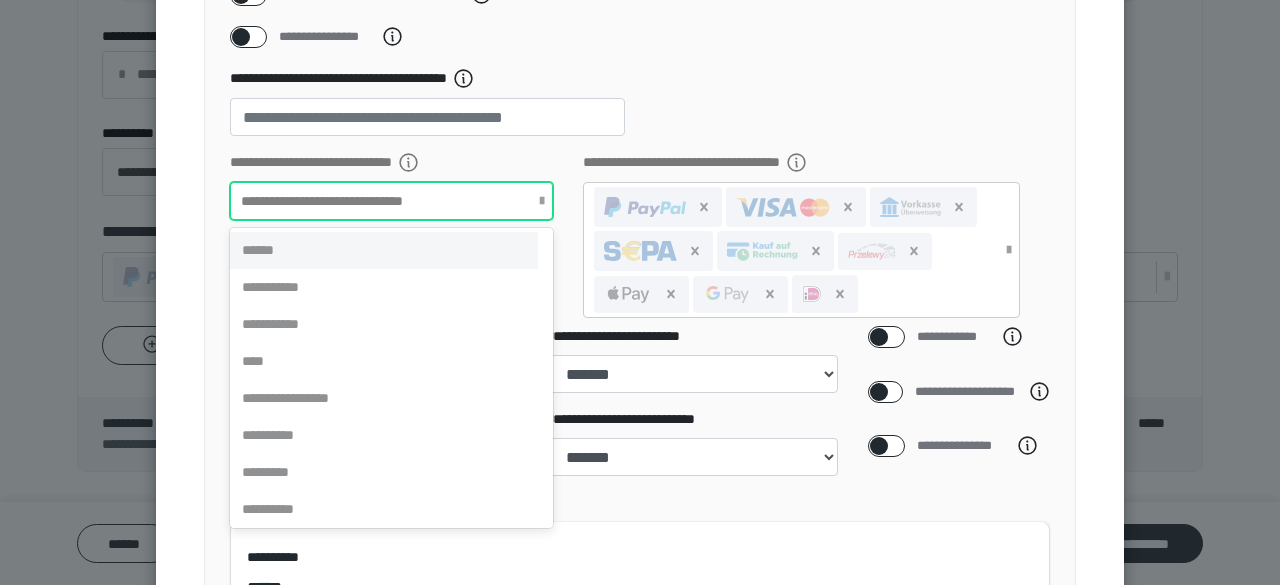 click on "**********" at bounding box center [357, 201] 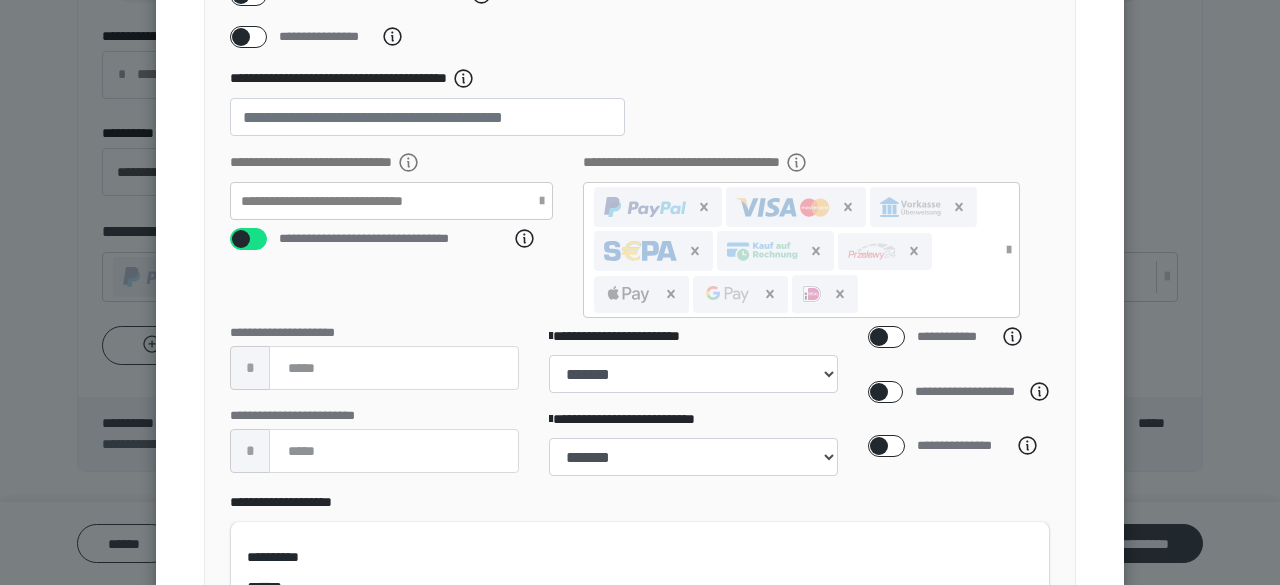 click on "**********" at bounding box center [427, 110] 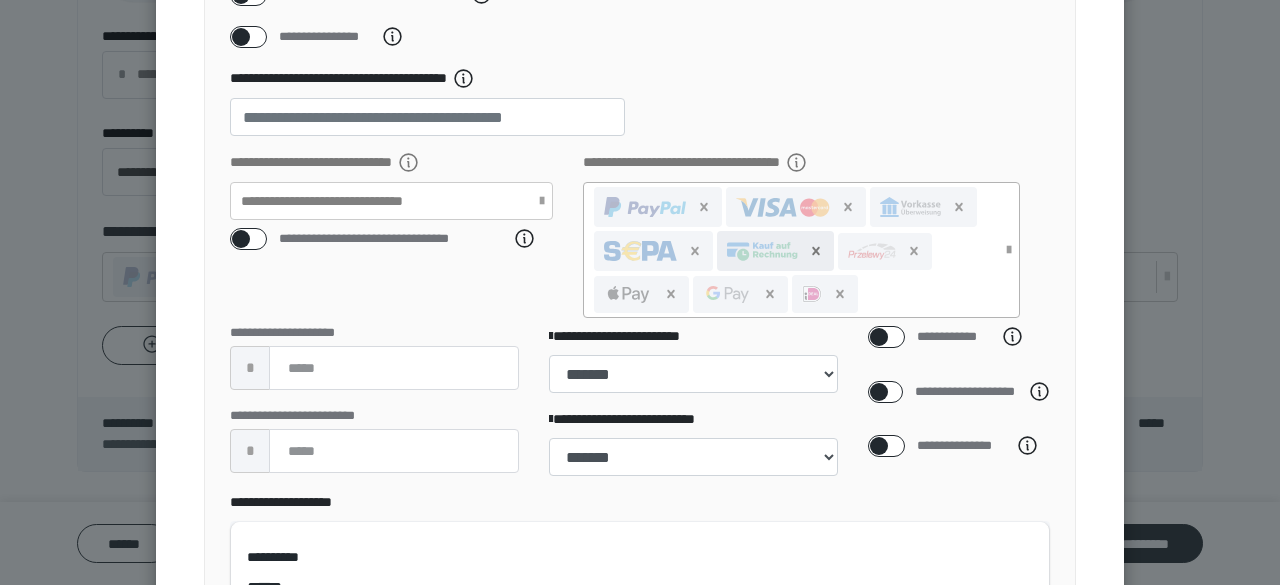 click 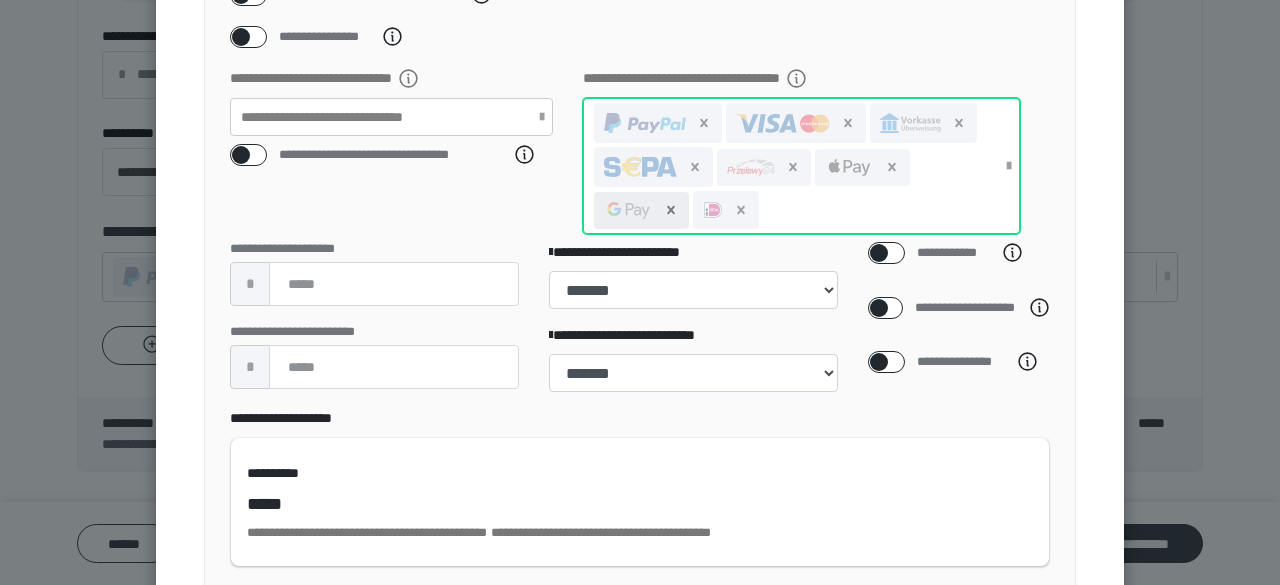 click 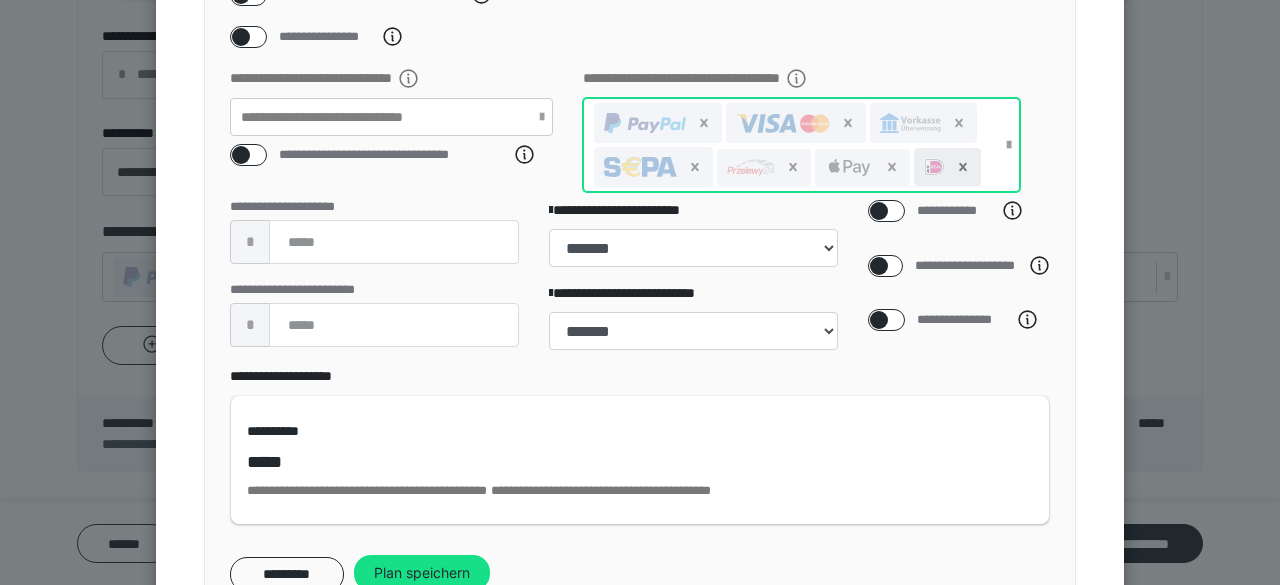 click 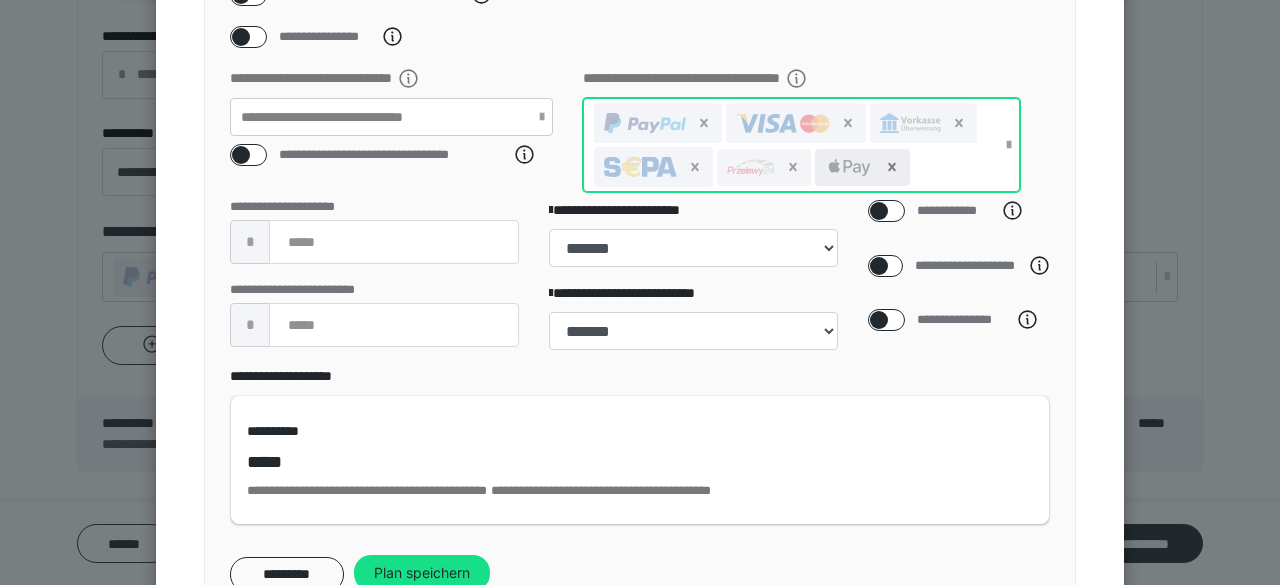 click 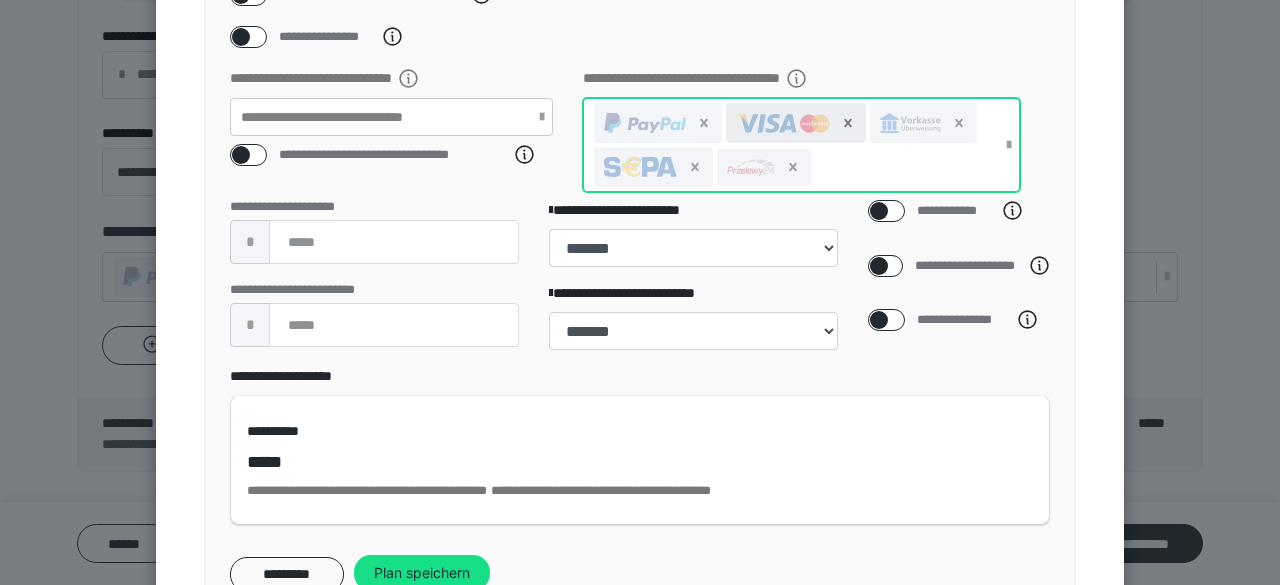 click 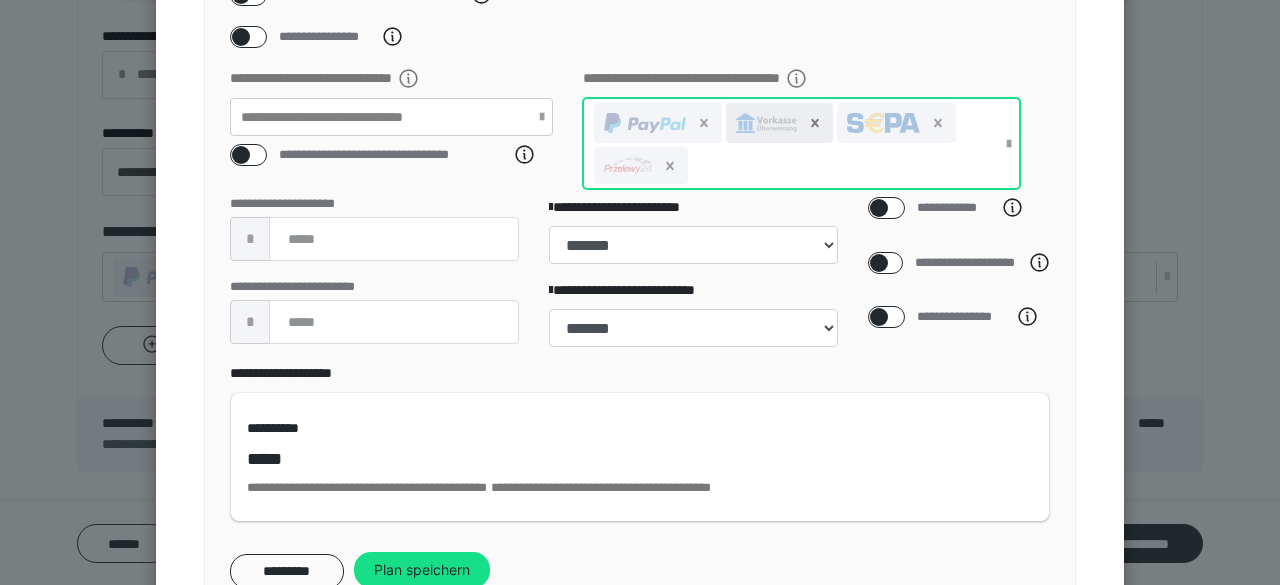 click 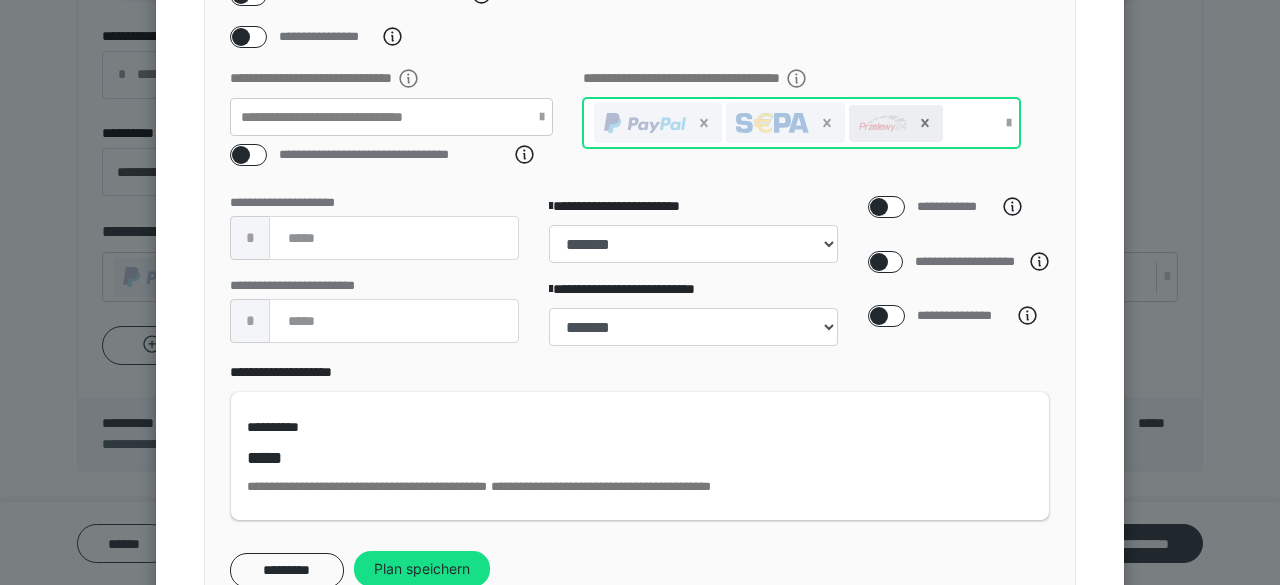 click 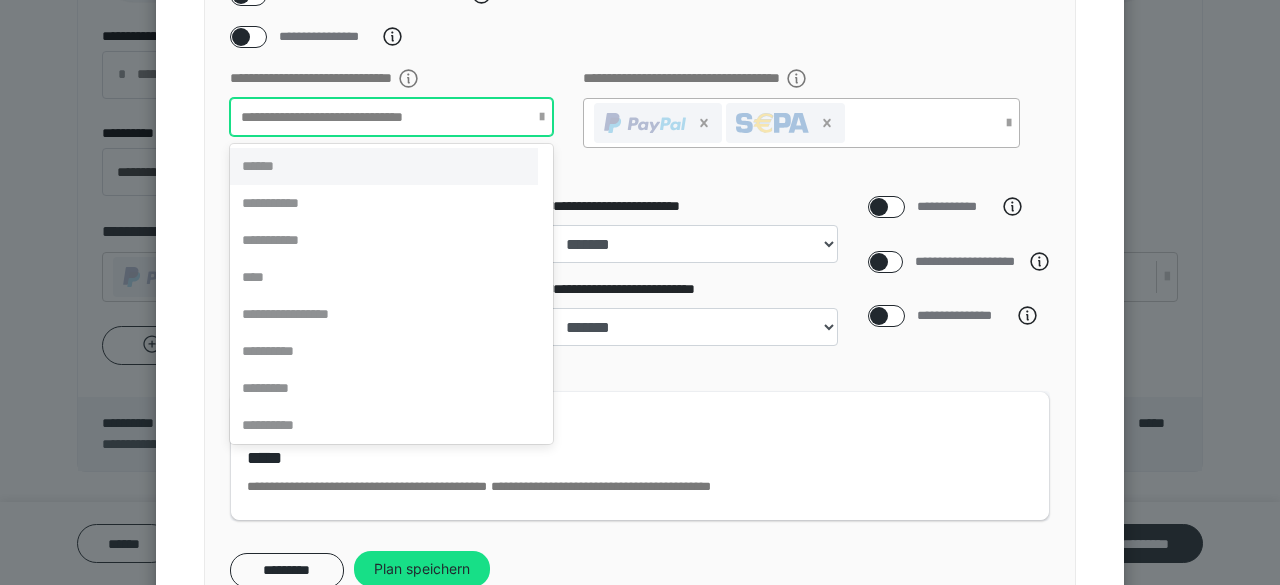 click on "**********" at bounding box center (381, 117) 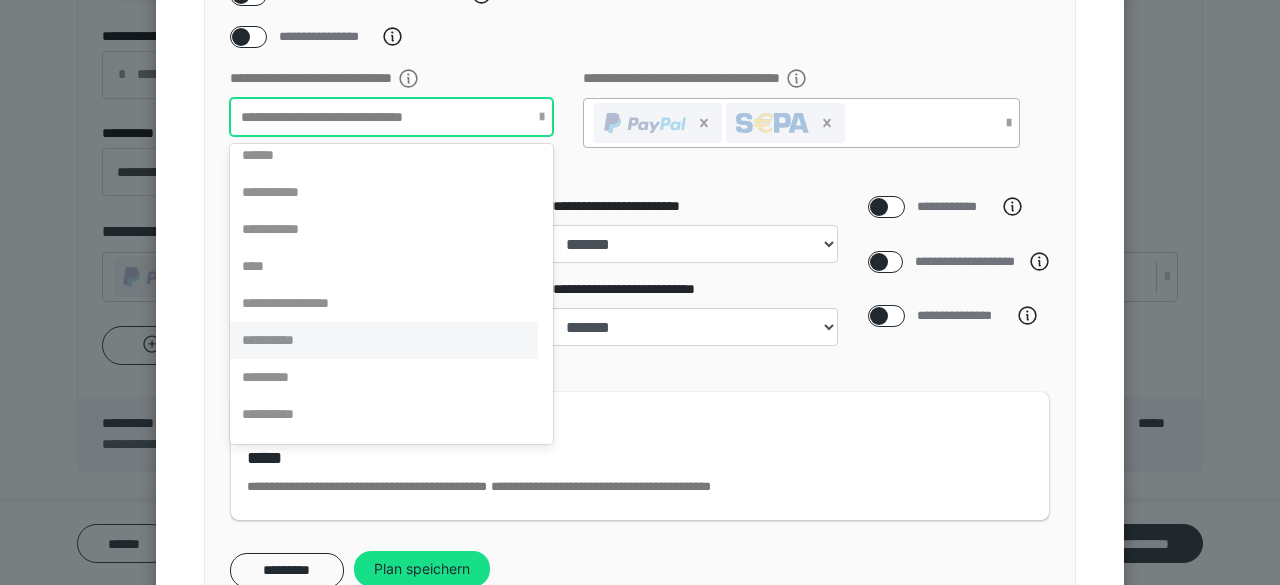 scroll, scrollTop: 0, scrollLeft: 0, axis: both 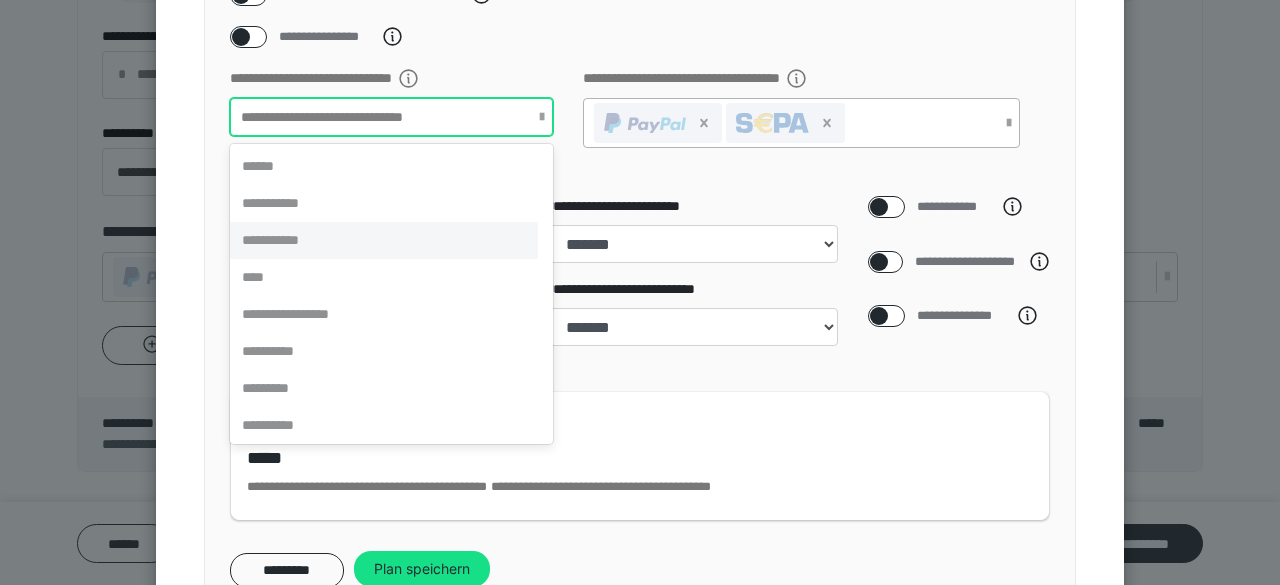 click on "**********" at bounding box center [384, 240] 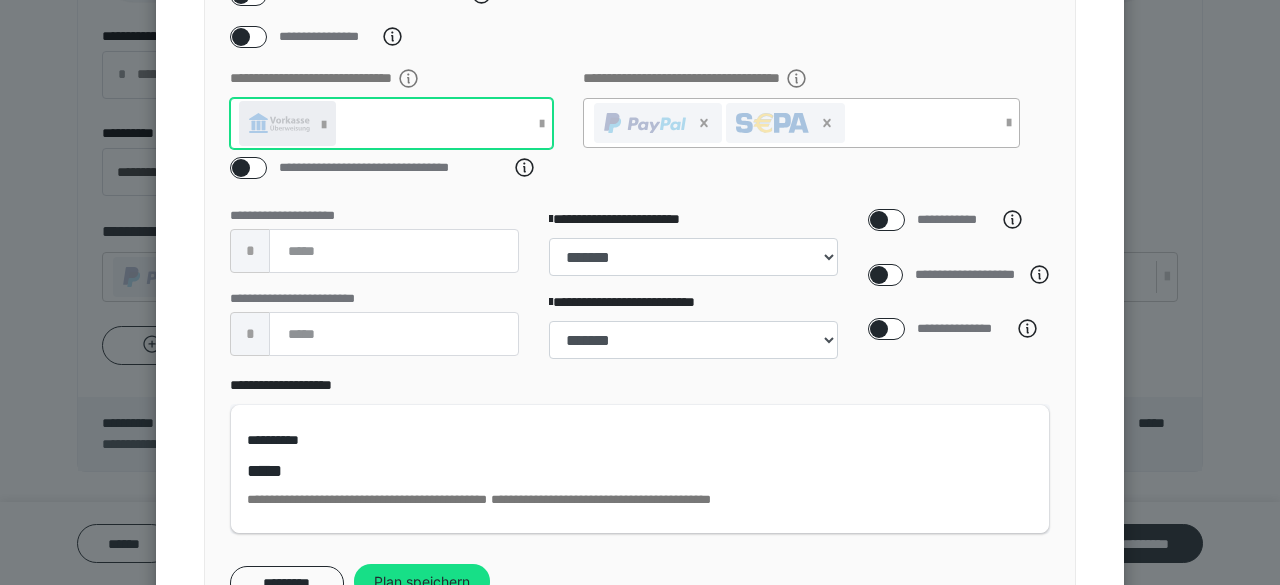 click at bounding box center [324, 125] 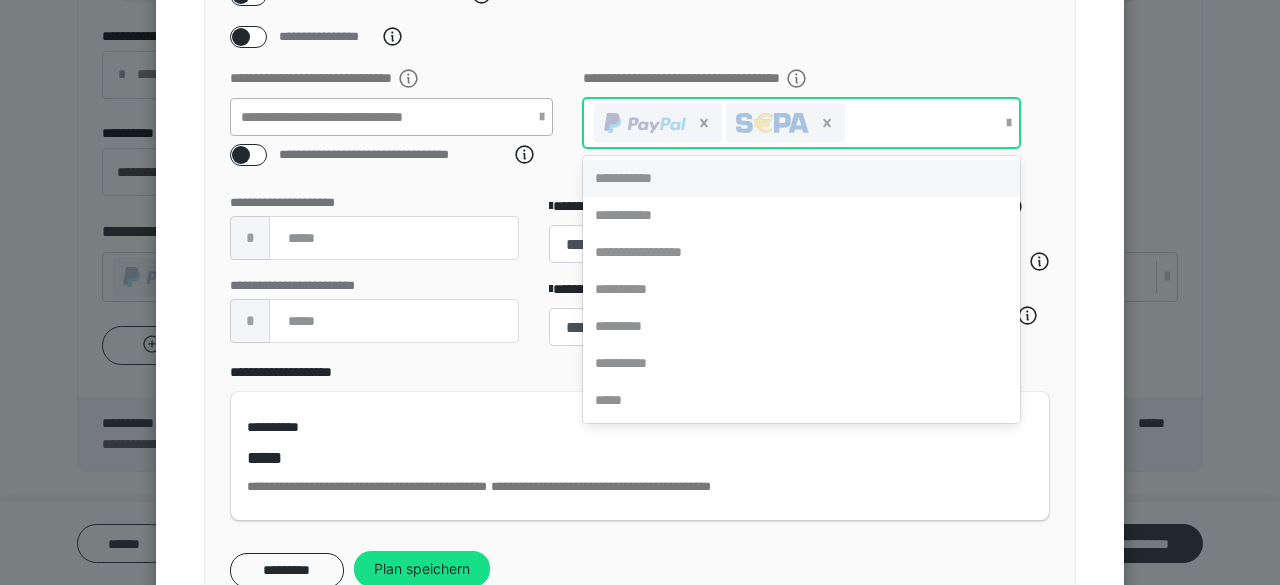 click at bounding box center (791, 123) 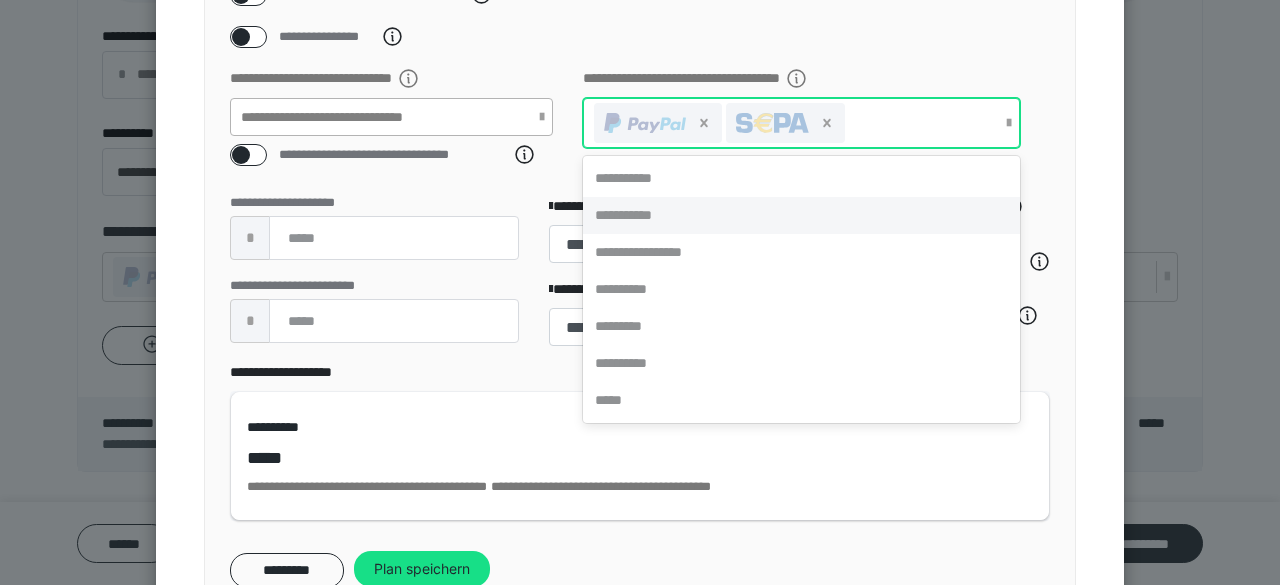 click on "**********" at bounding box center [802, 215] 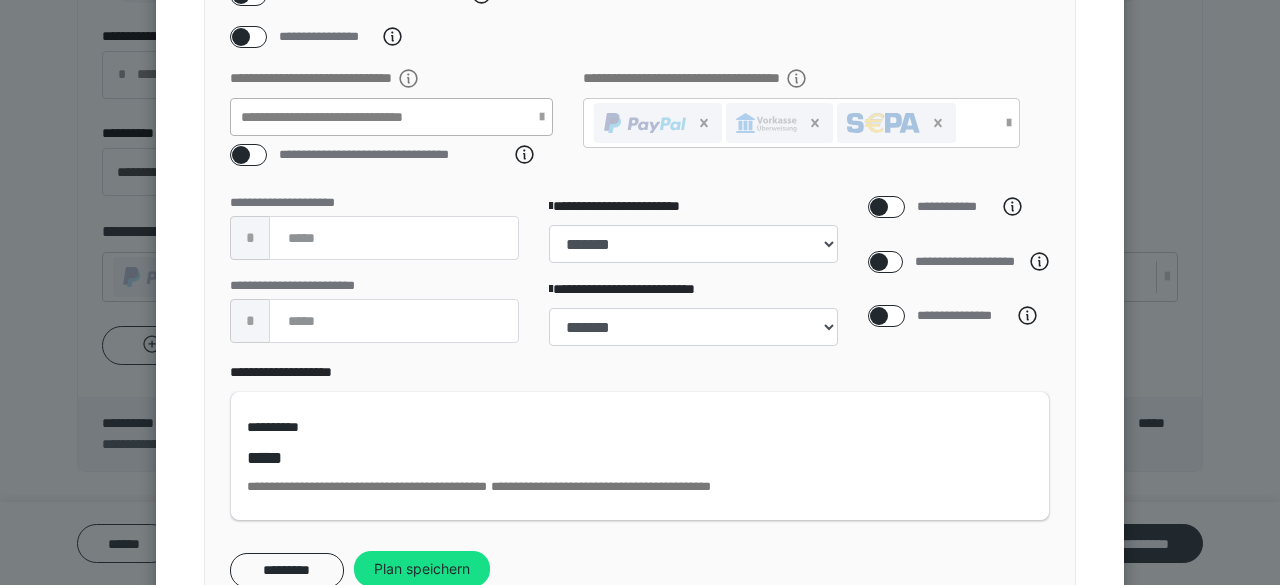 click on "**********" at bounding box center (640, 37) 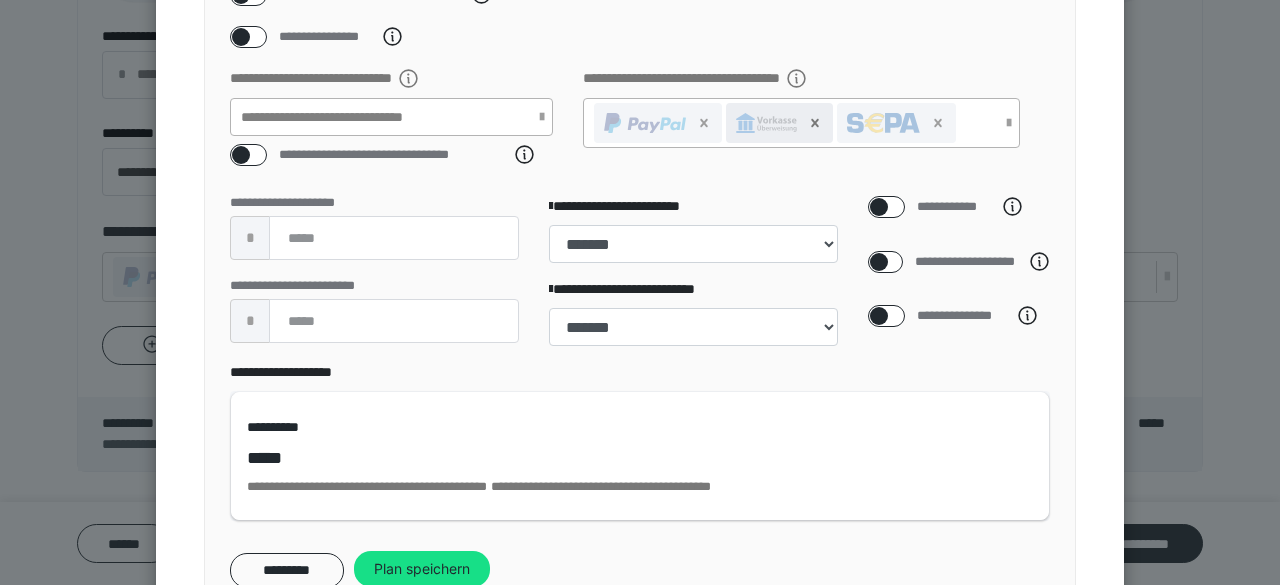 click 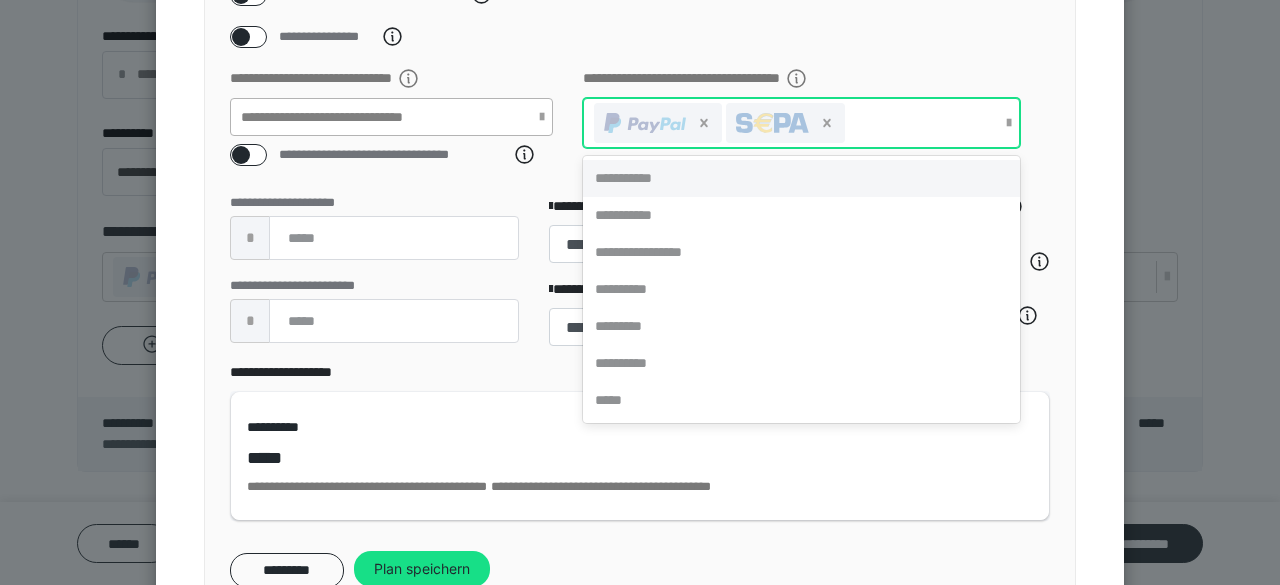 click at bounding box center (791, 123) 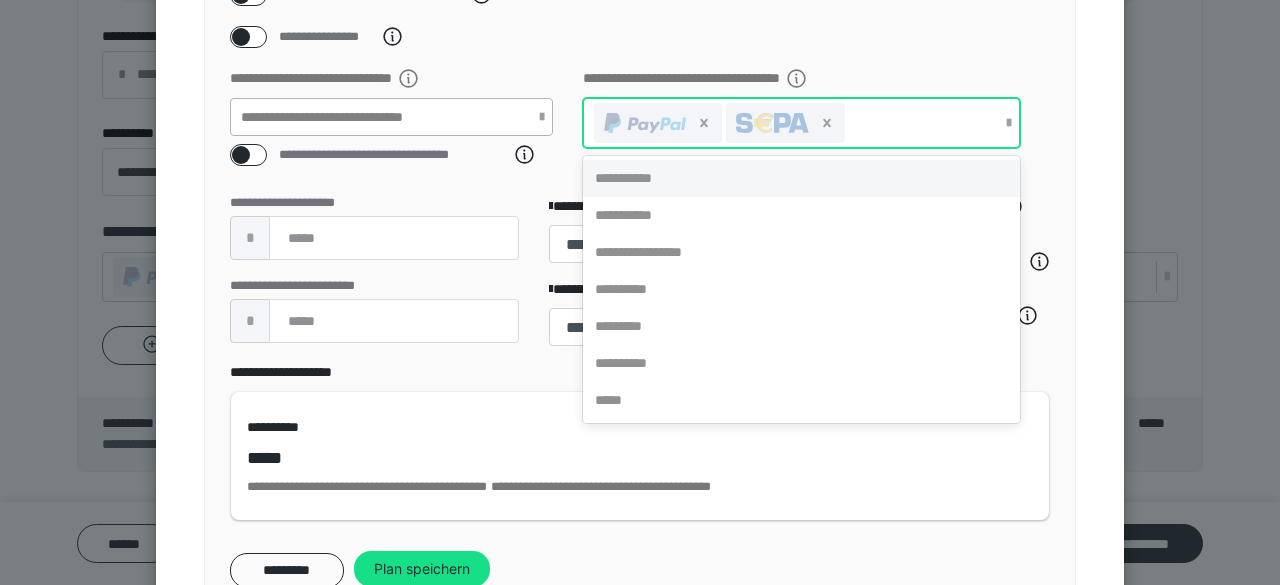 click on "**********" at bounding box center [802, 178] 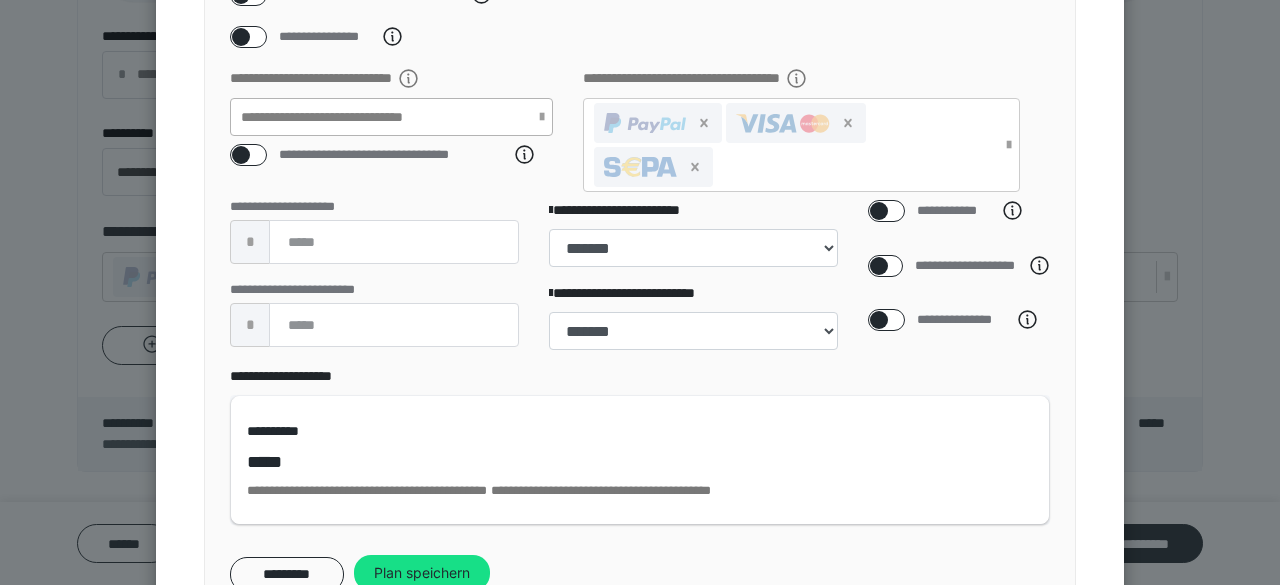 click on "**********" at bounding box center [640, 233] 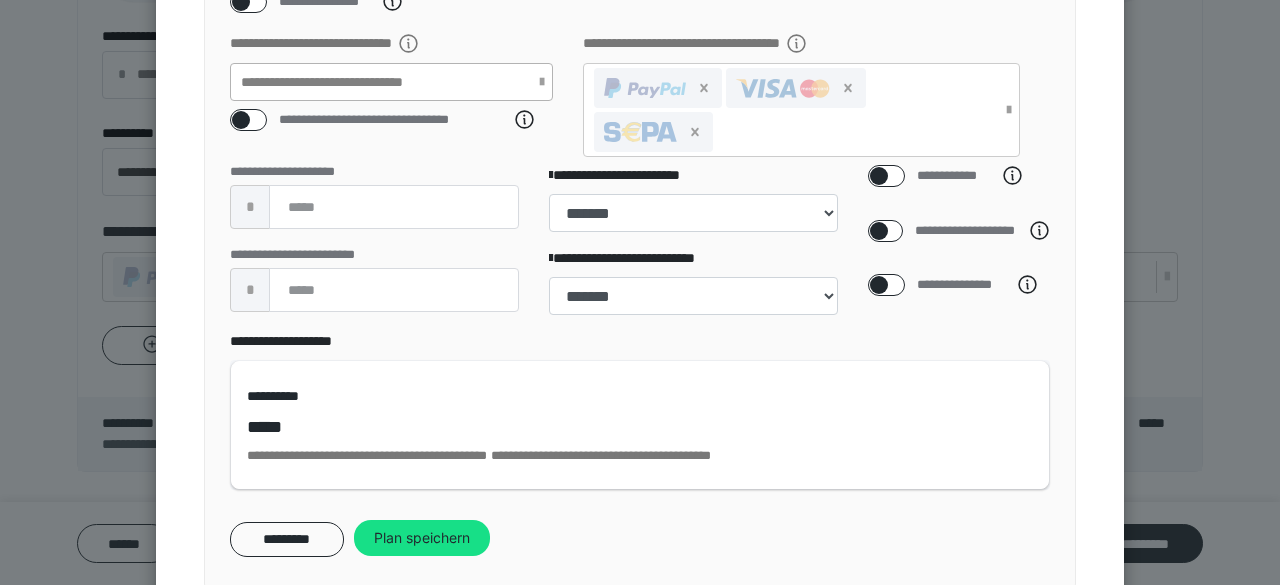 scroll, scrollTop: 486, scrollLeft: 0, axis: vertical 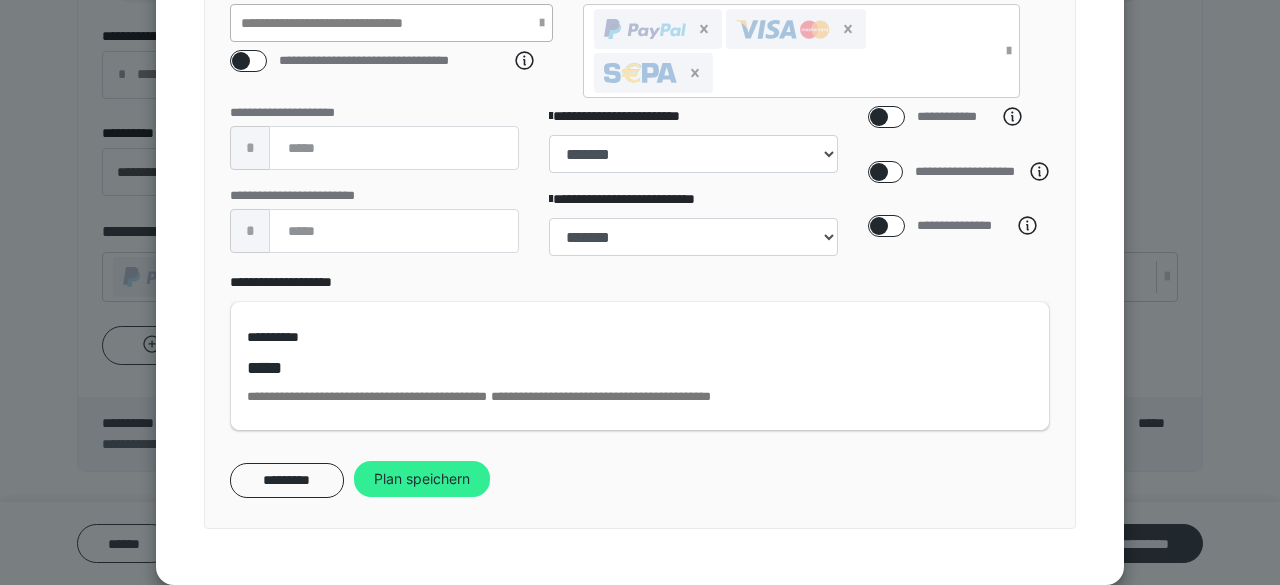 click on "Plan speichern" at bounding box center (422, 479) 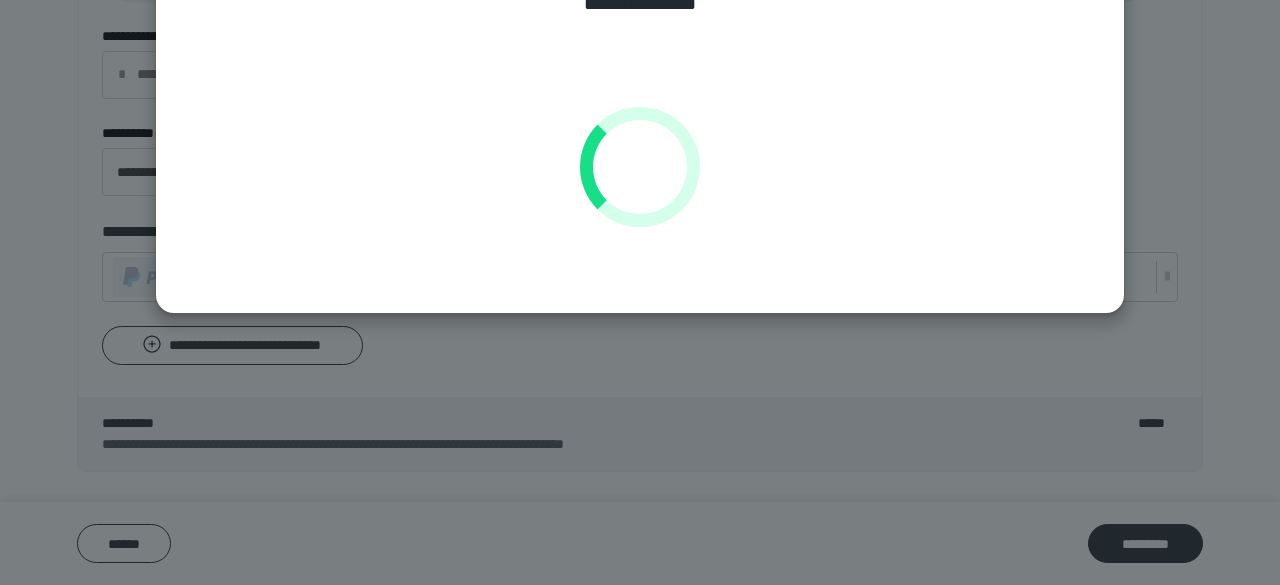 scroll, scrollTop: 126, scrollLeft: 0, axis: vertical 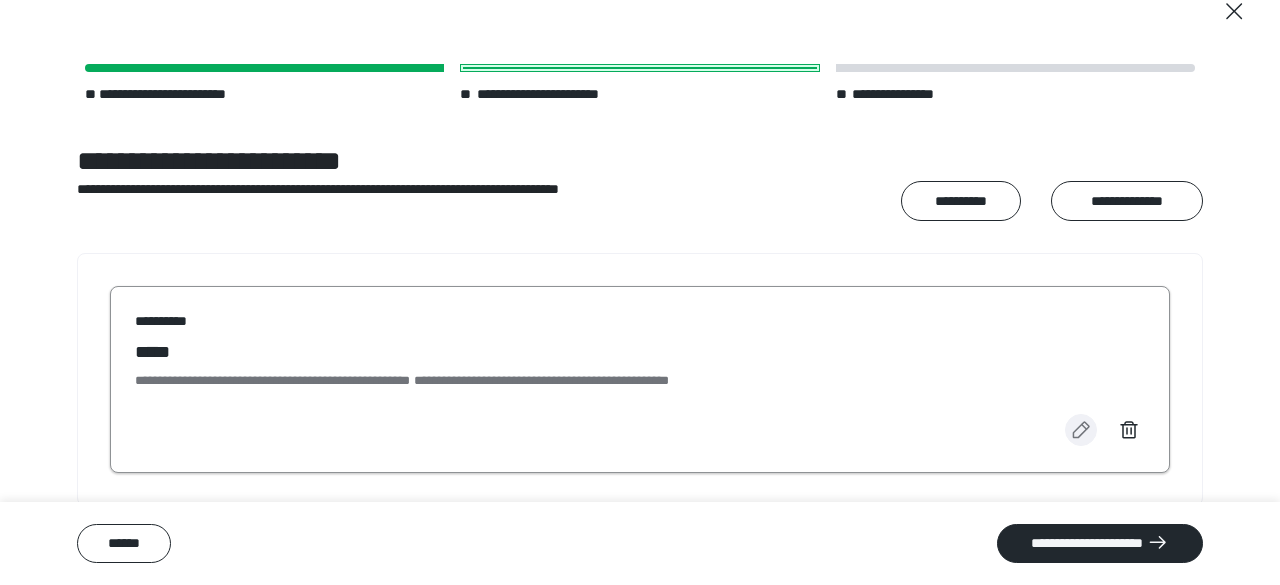 click 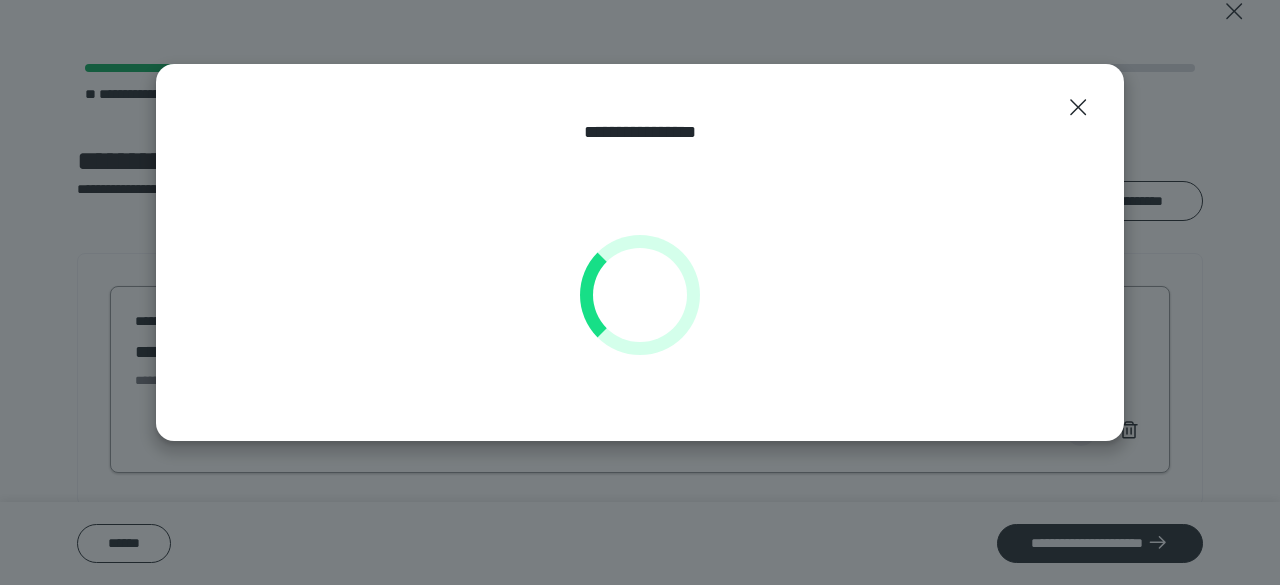 select on "**" 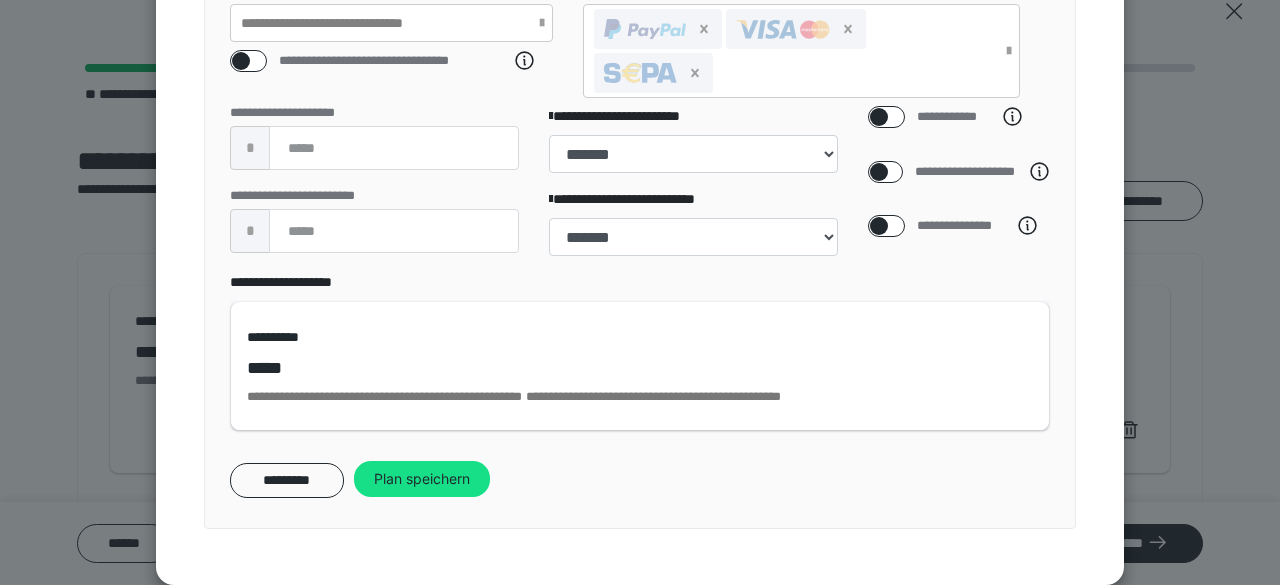 scroll, scrollTop: 486, scrollLeft: 0, axis: vertical 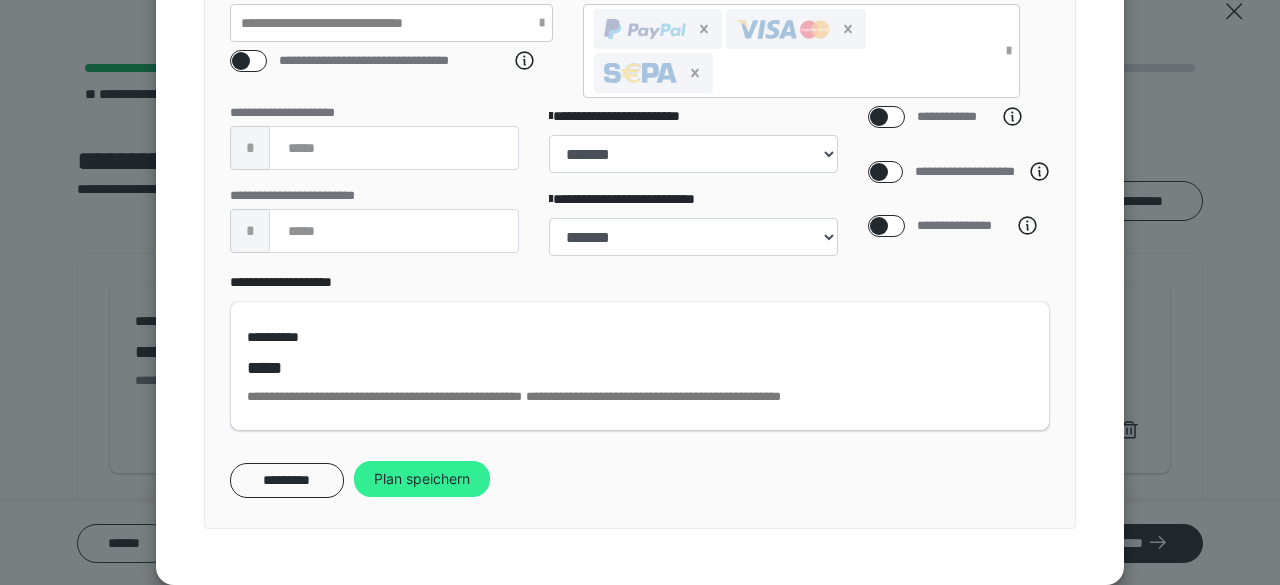 click on "Plan speichern" at bounding box center (422, 479) 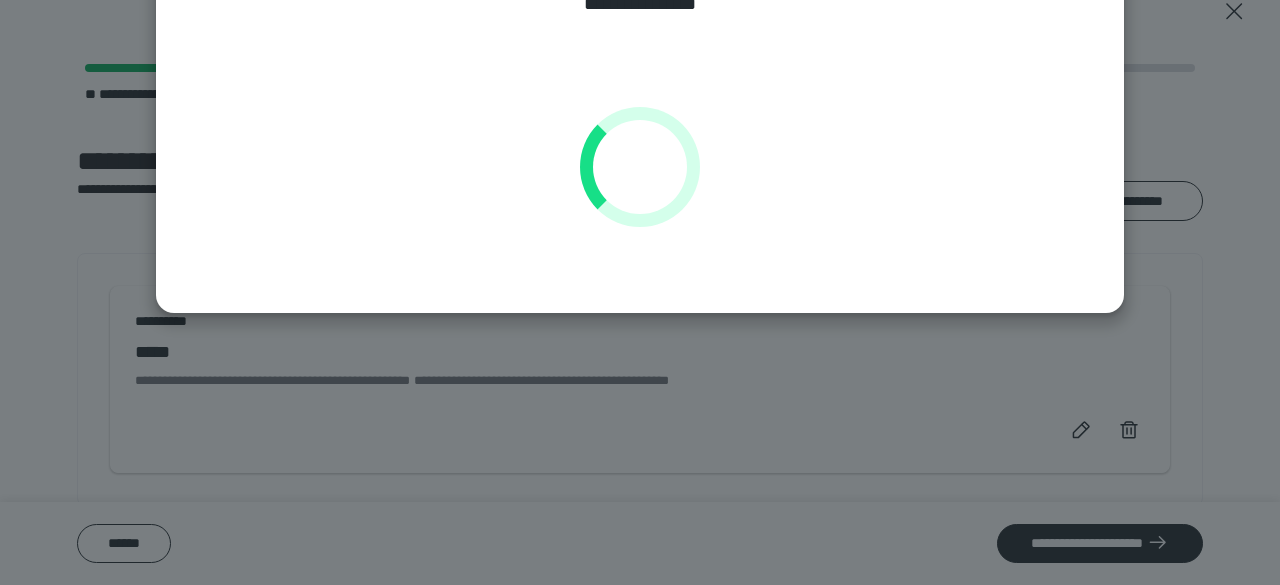 scroll, scrollTop: 126, scrollLeft: 0, axis: vertical 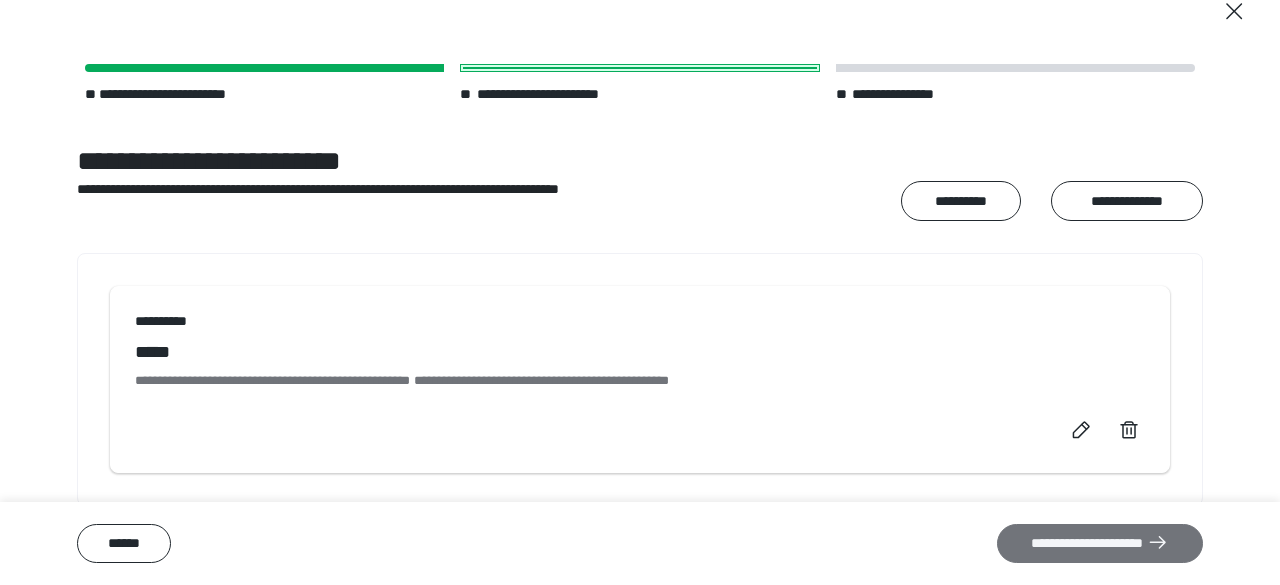 click on "**********" at bounding box center (1100, 543) 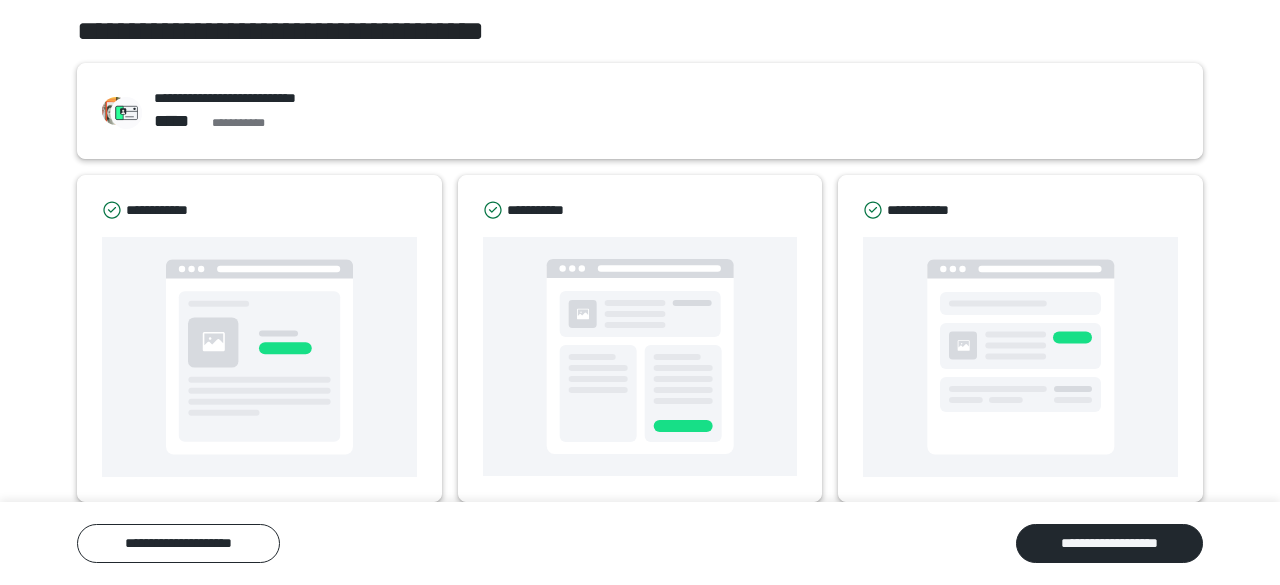 scroll, scrollTop: 184, scrollLeft: 0, axis: vertical 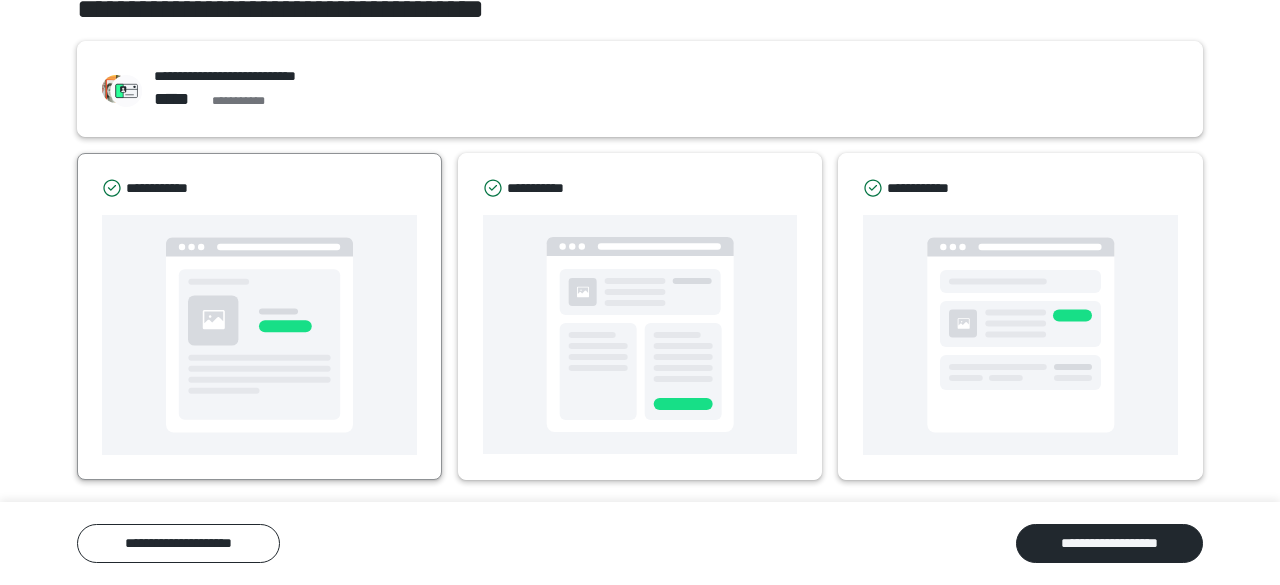 click at bounding box center [259, 335] 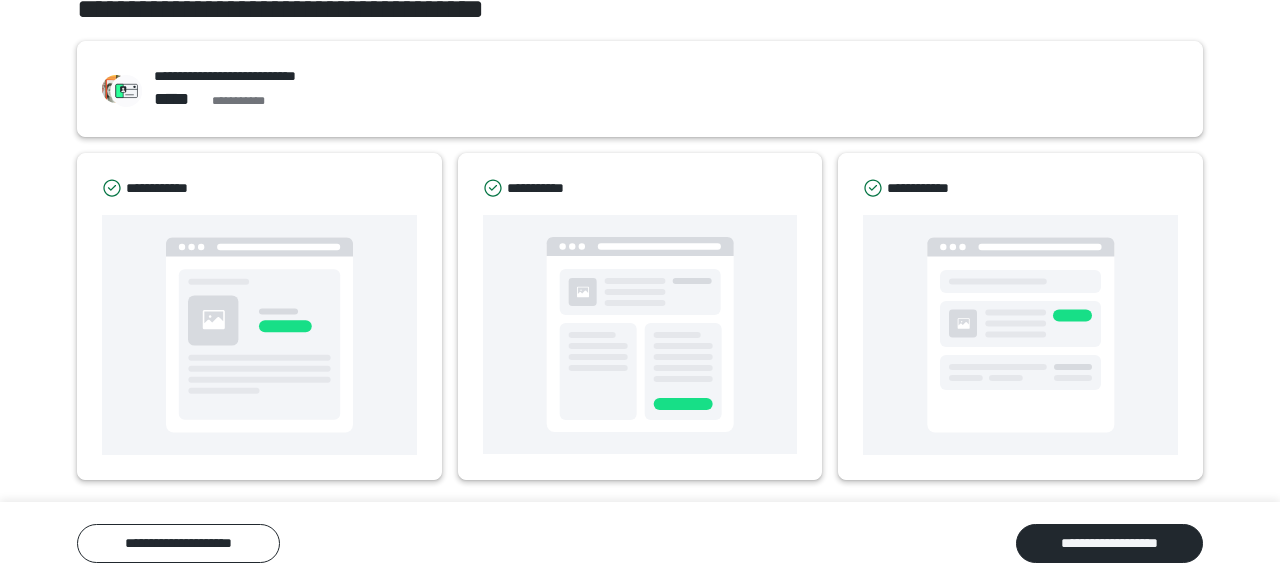 scroll, scrollTop: 0, scrollLeft: 0, axis: both 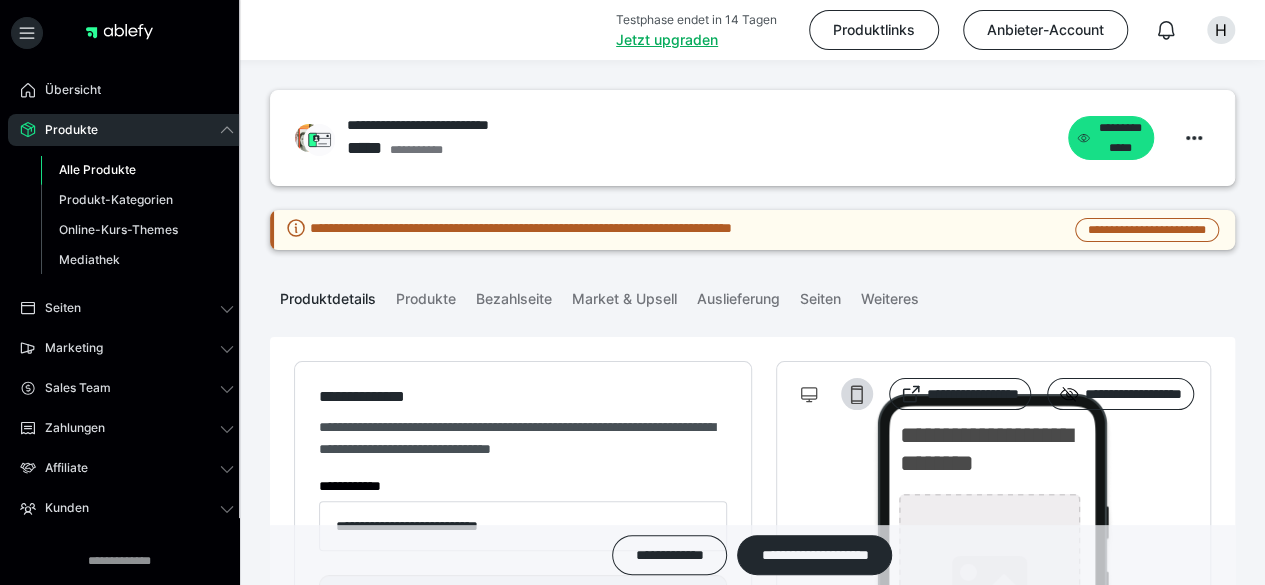 type on "**********" 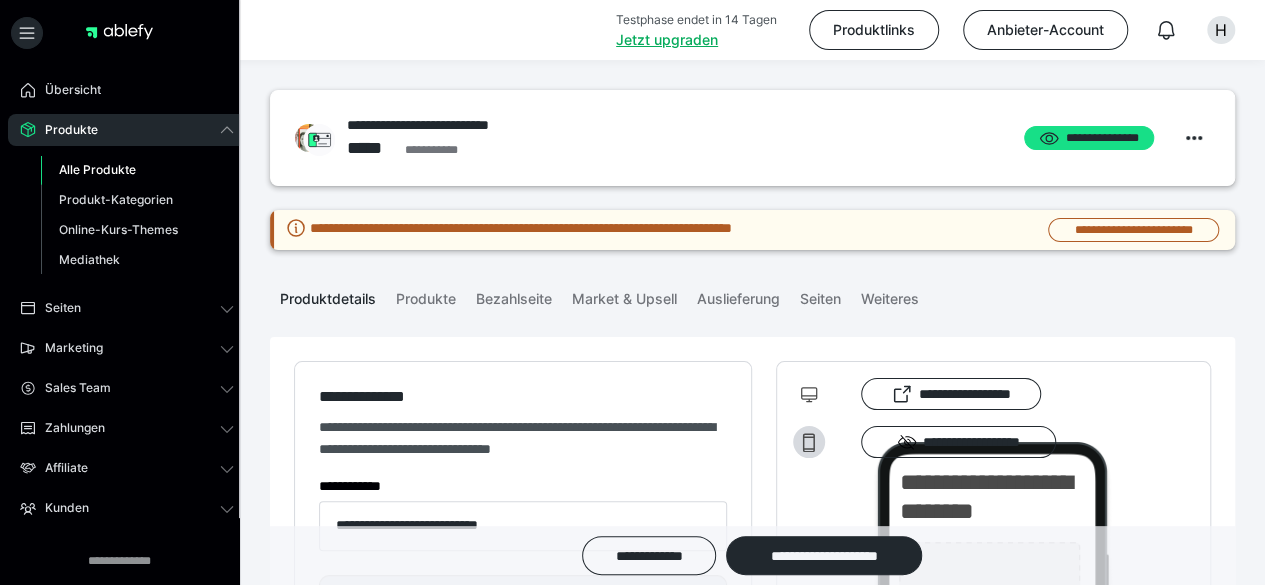 type on "**********" 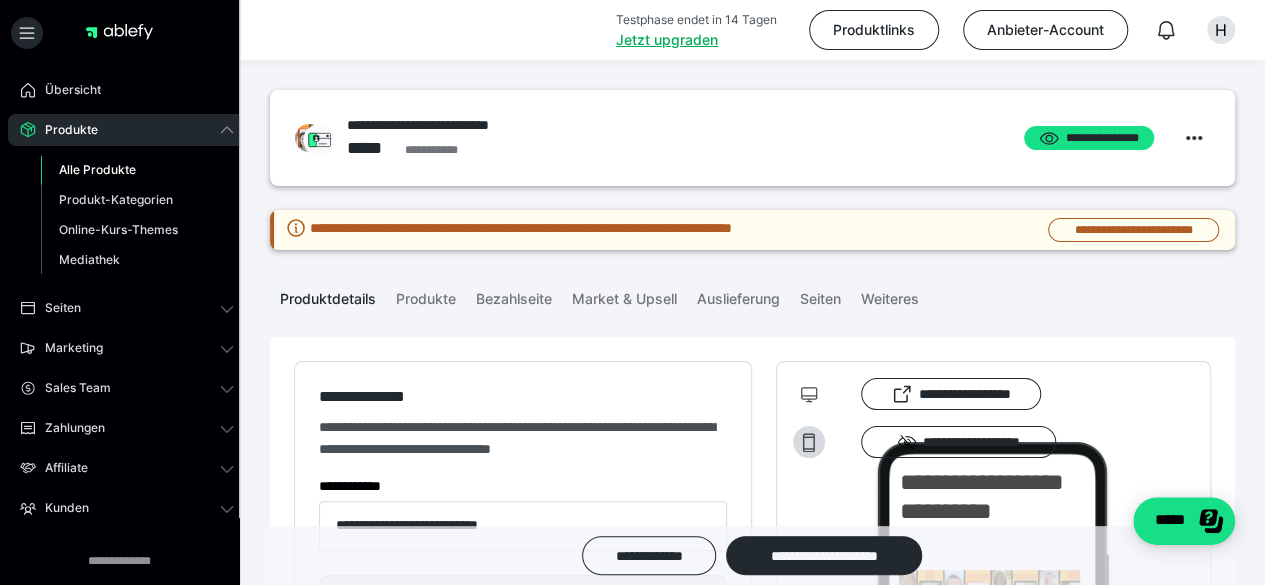 scroll, scrollTop: 0, scrollLeft: 0, axis: both 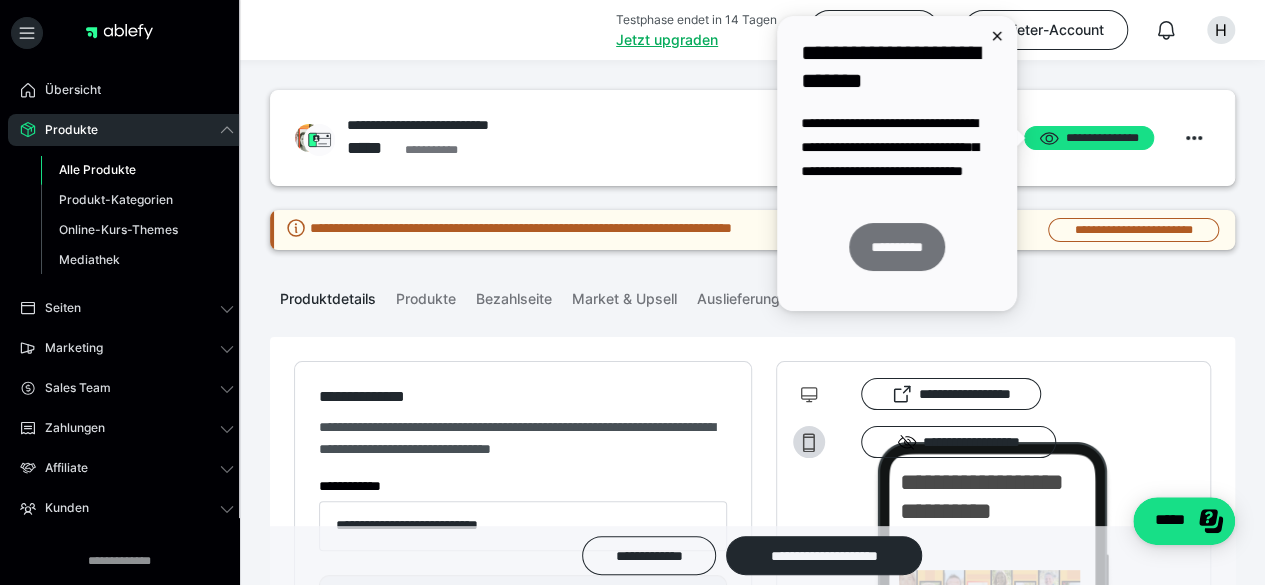 click on "**********" at bounding box center [897, 247] 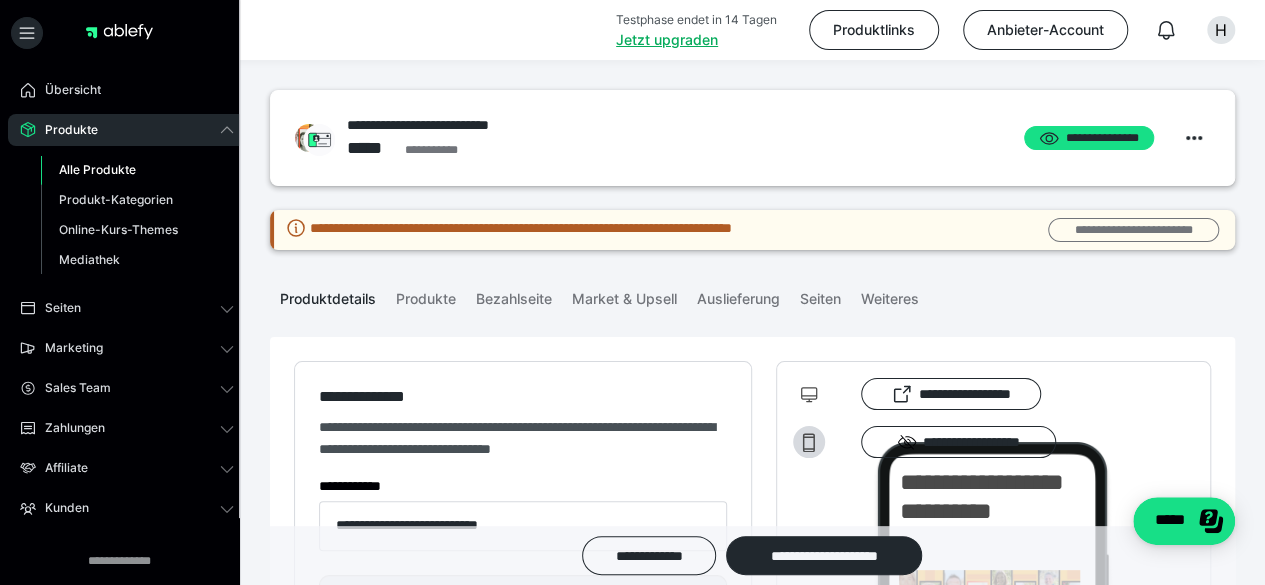 click on "**********" at bounding box center (1133, 229) 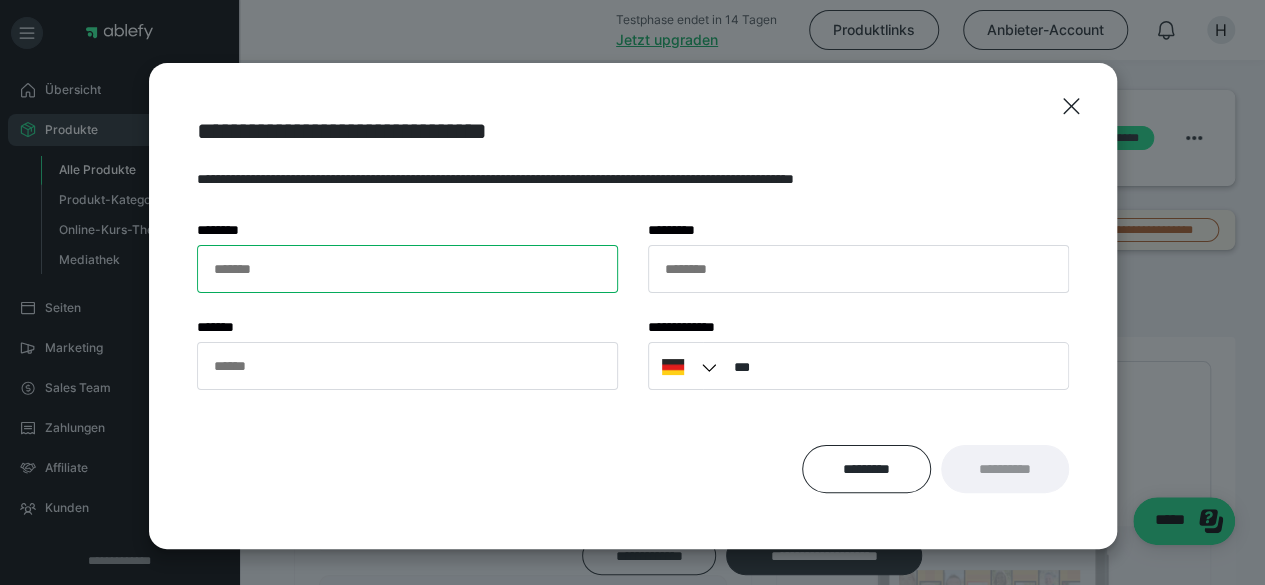 click on "******* *" at bounding box center (407, 269) 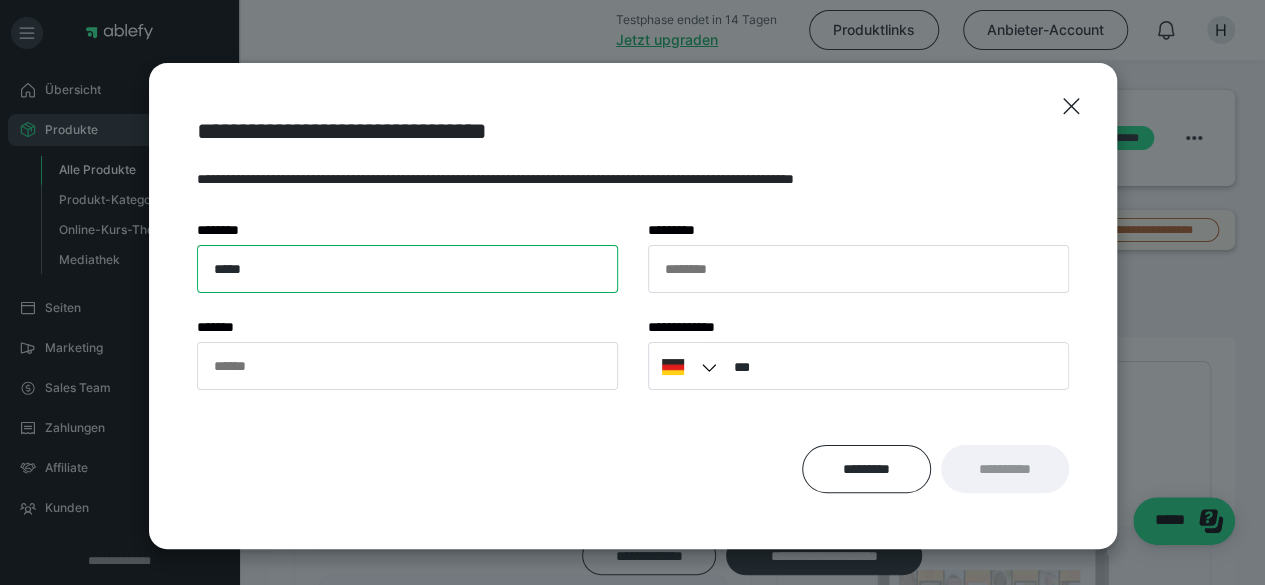 type on "*****" 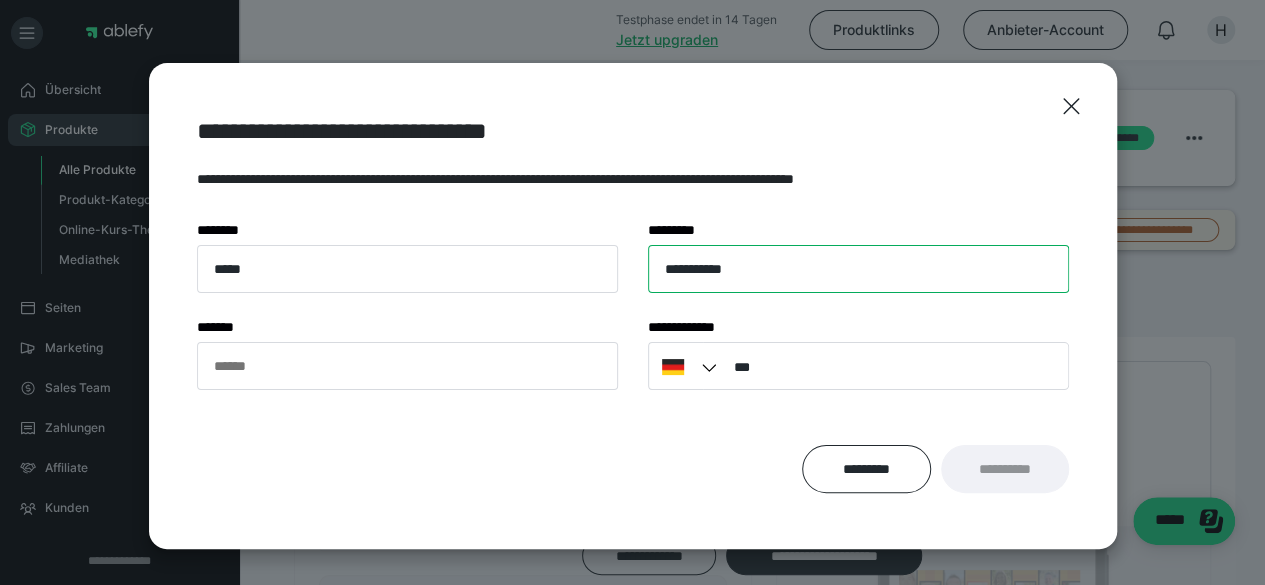 type on "**********" 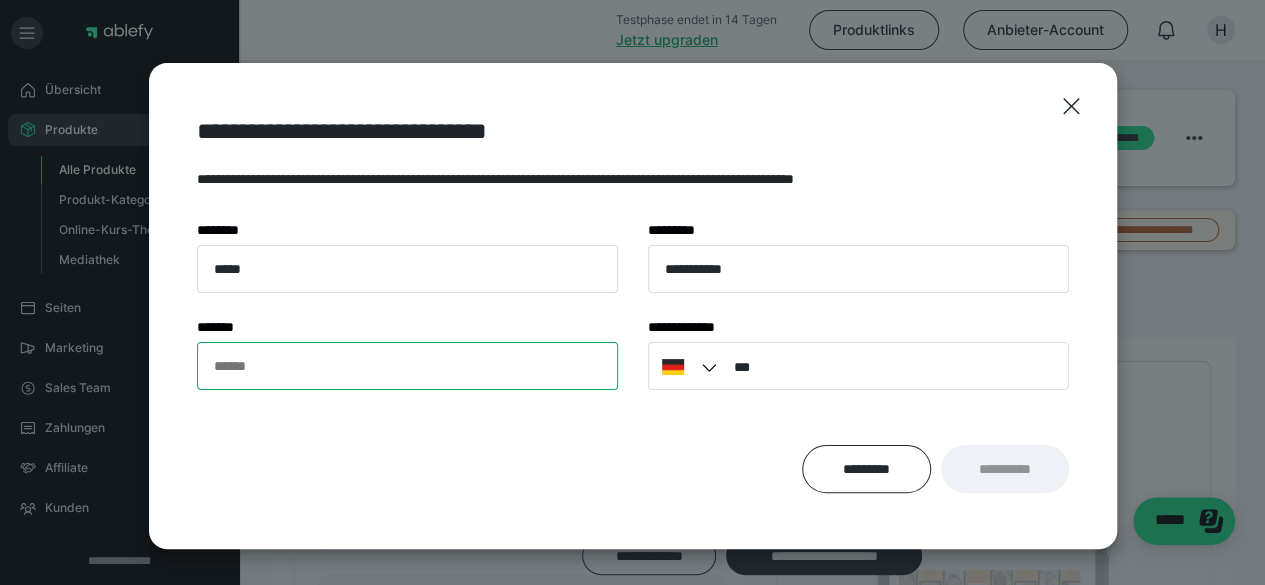 click on "****** *" at bounding box center (407, 366) 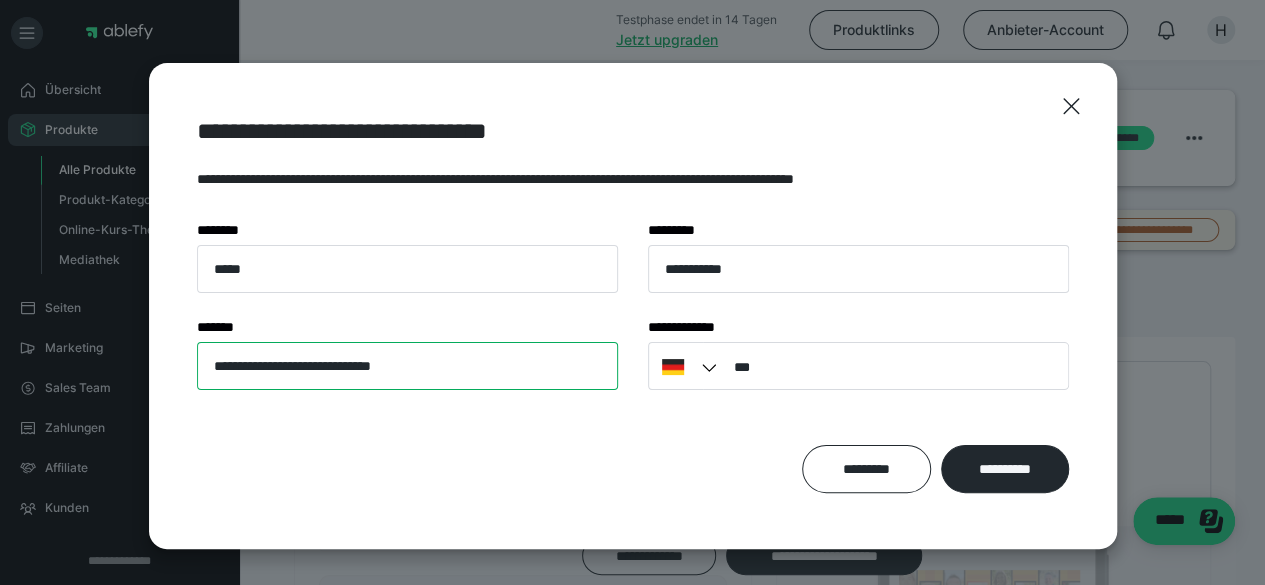 type on "**********" 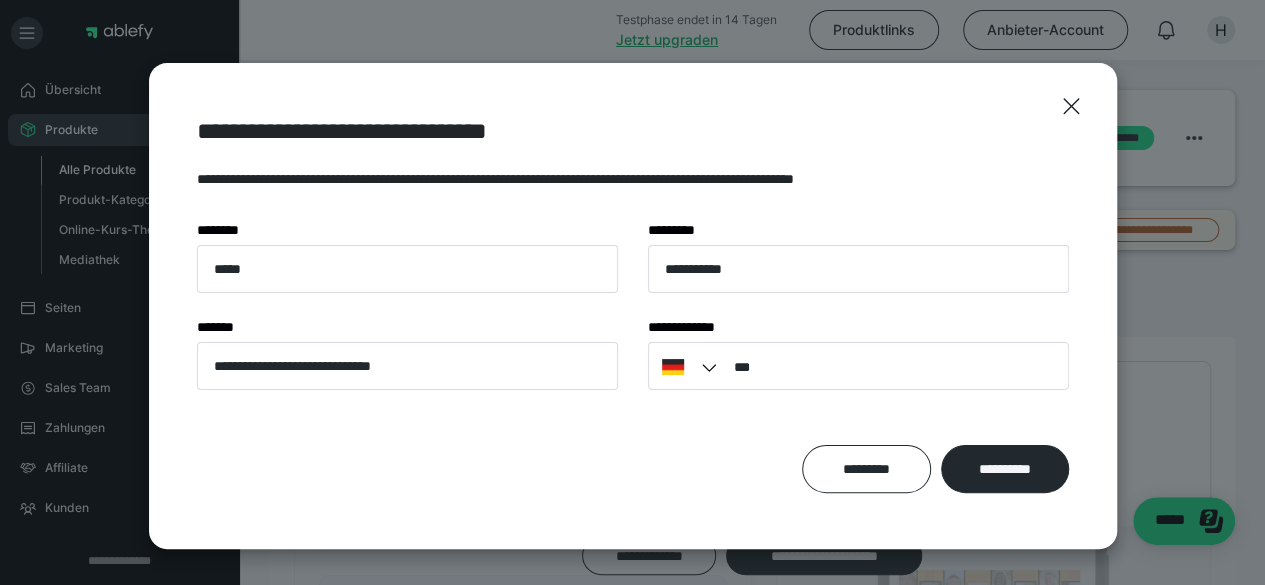 click at bounding box center [684, 366] 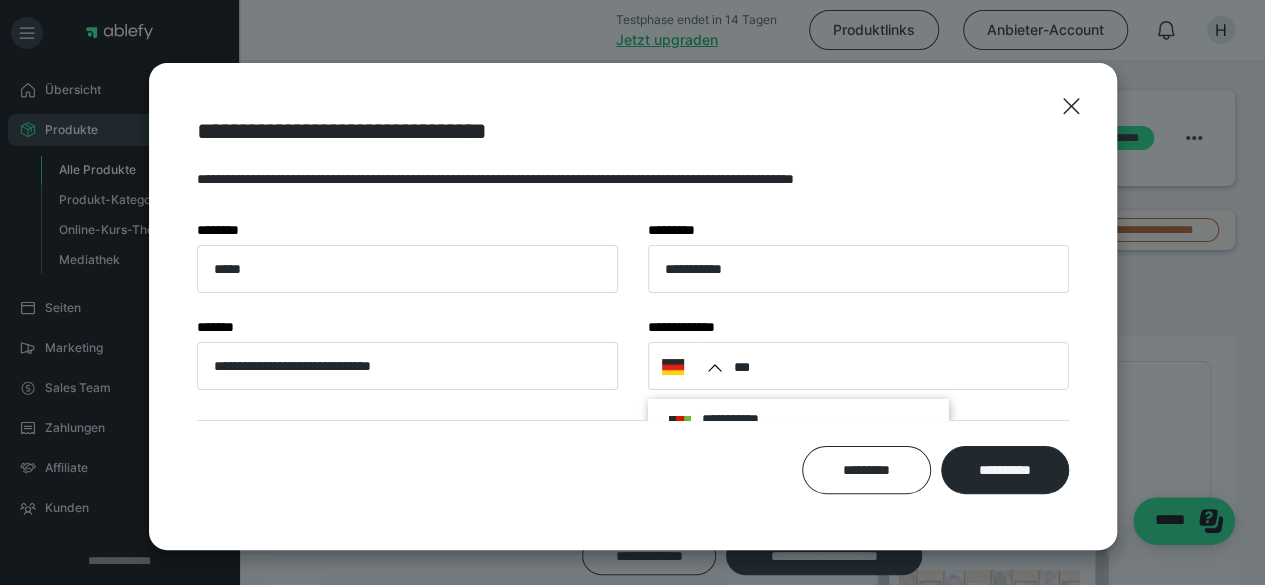 scroll, scrollTop: 178, scrollLeft: 0, axis: vertical 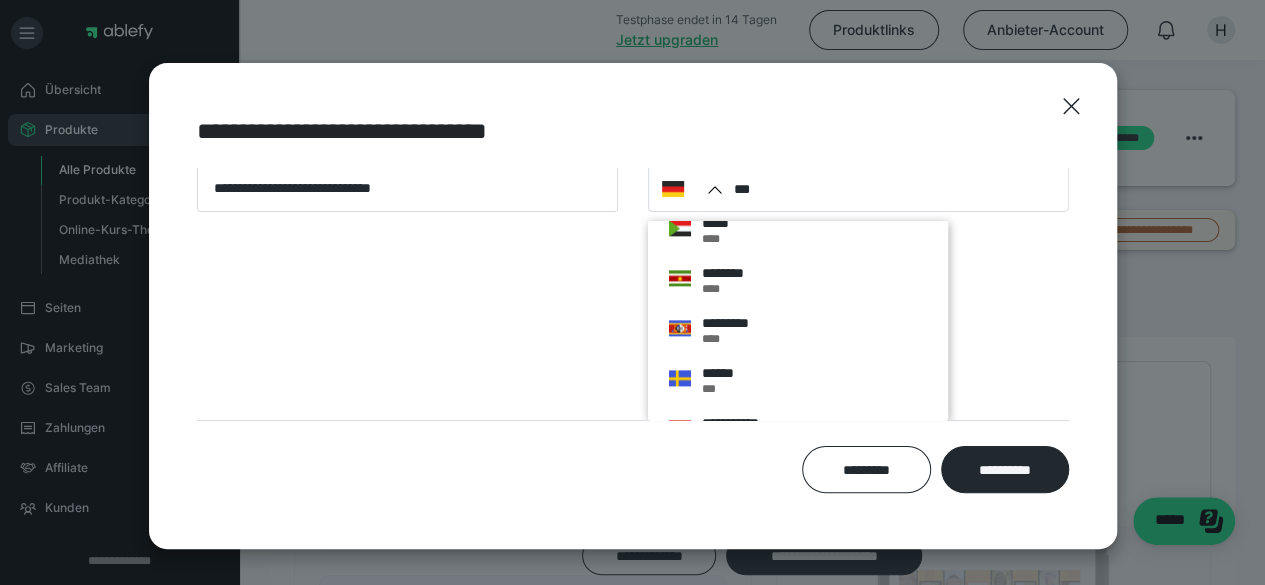 click at bounding box center (680, 378) 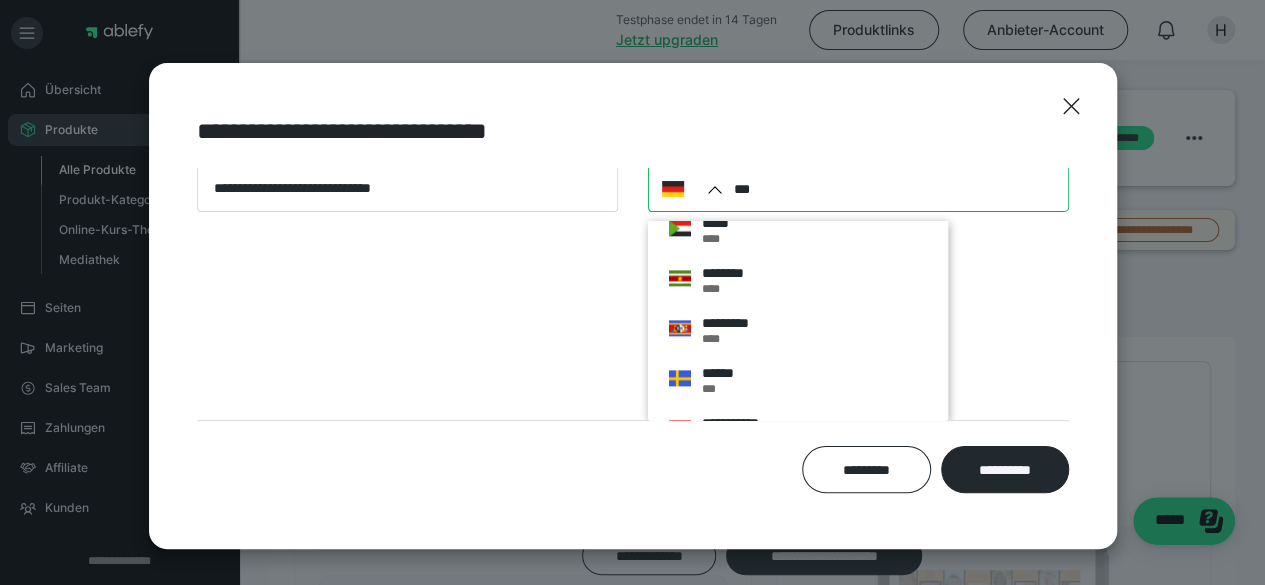 click on "***" at bounding box center [858, 188] 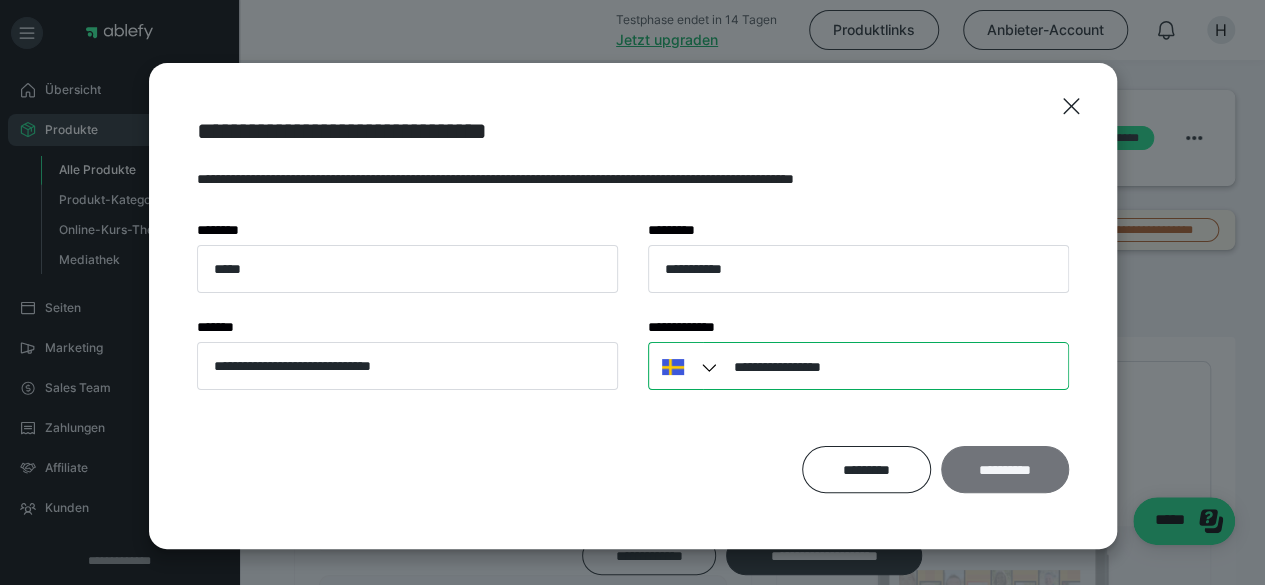 type on "**********" 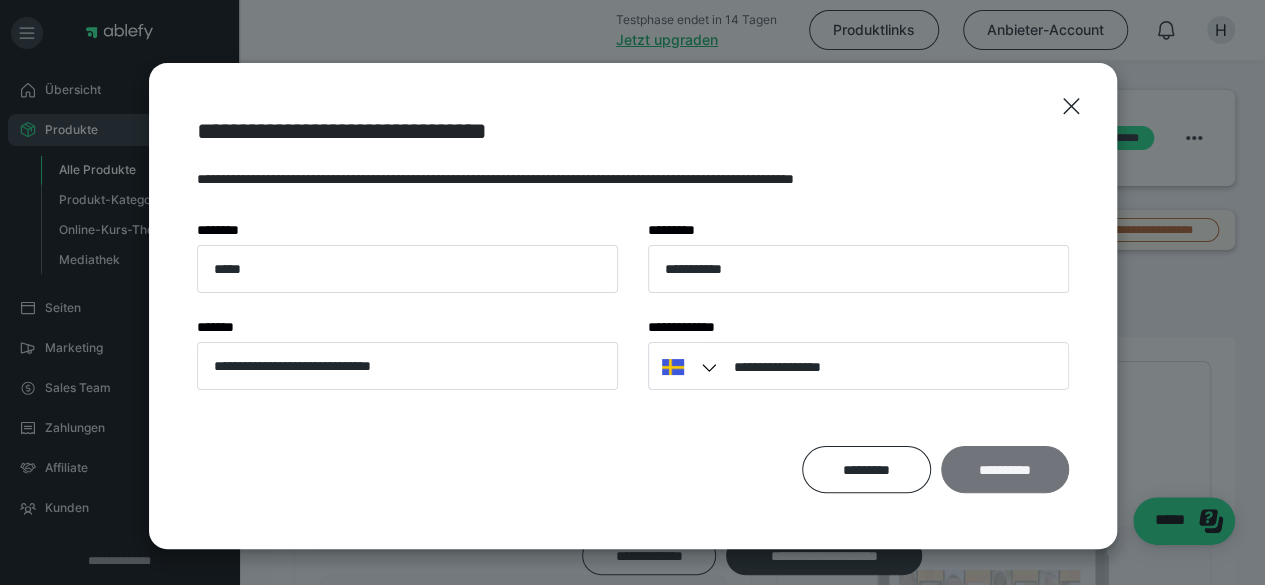 click on "**********" at bounding box center [1004, 469] 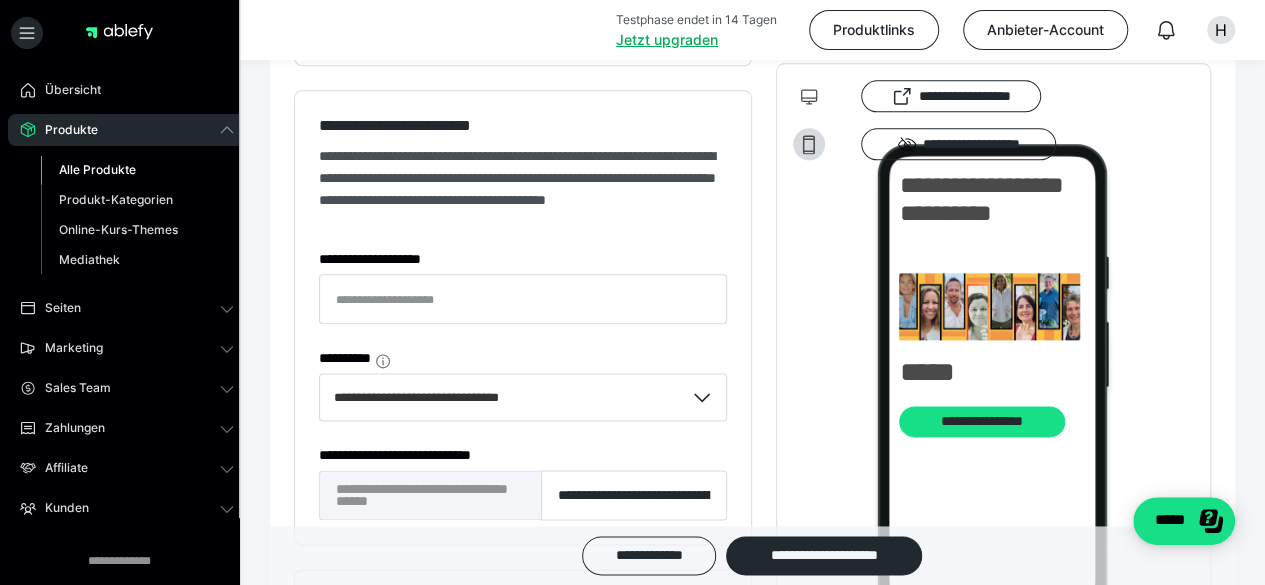 scroll, scrollTop: 1099, scrollLeft: 0, axis: vertical 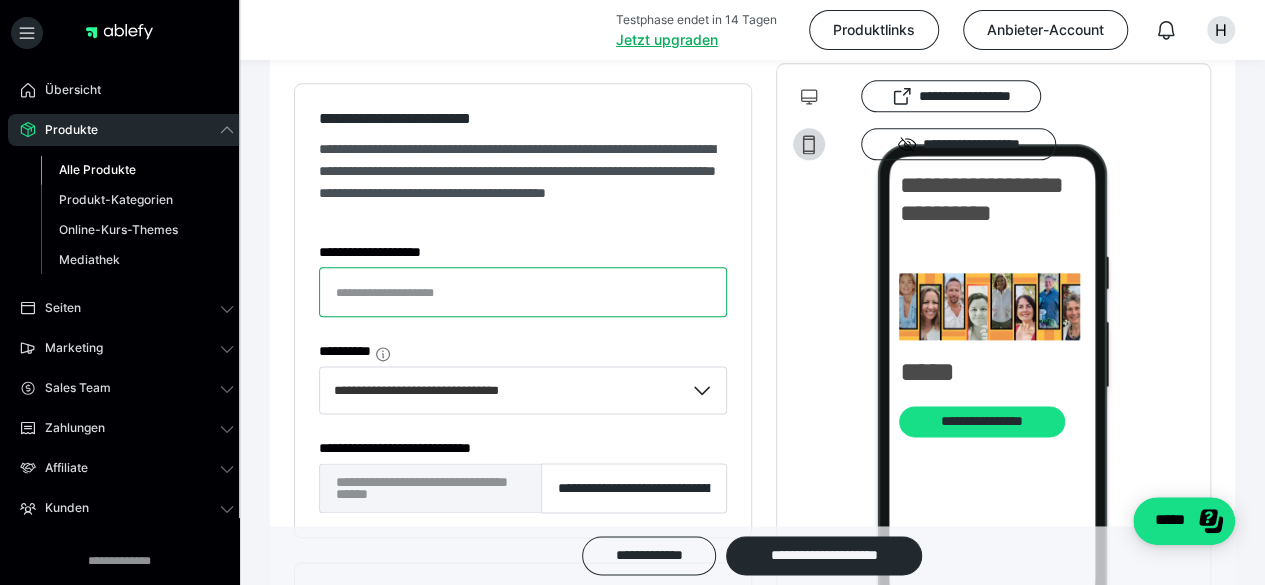 click on "**********" at bounding box center (523, 292) 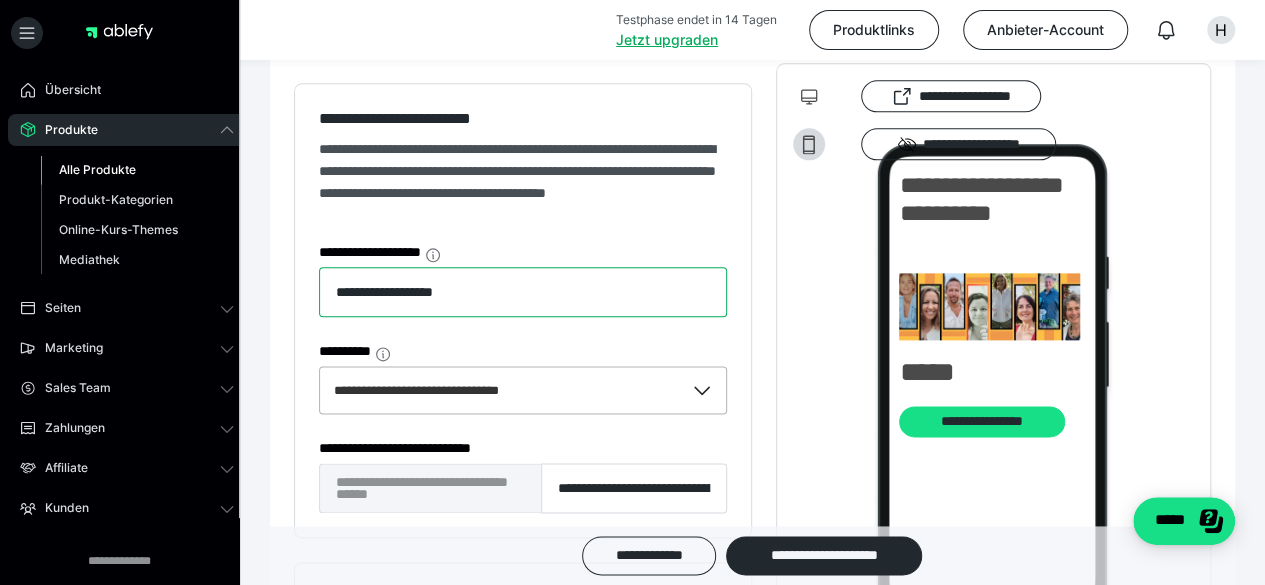 type on "**********" 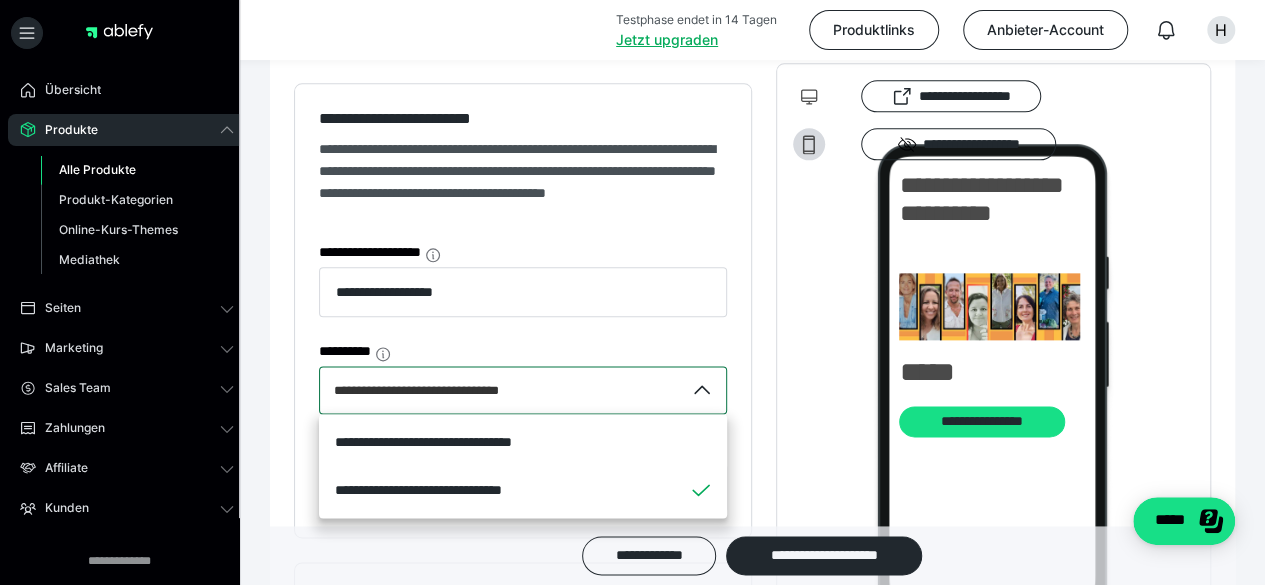 click on "**********" at bounding box center [502, 390] 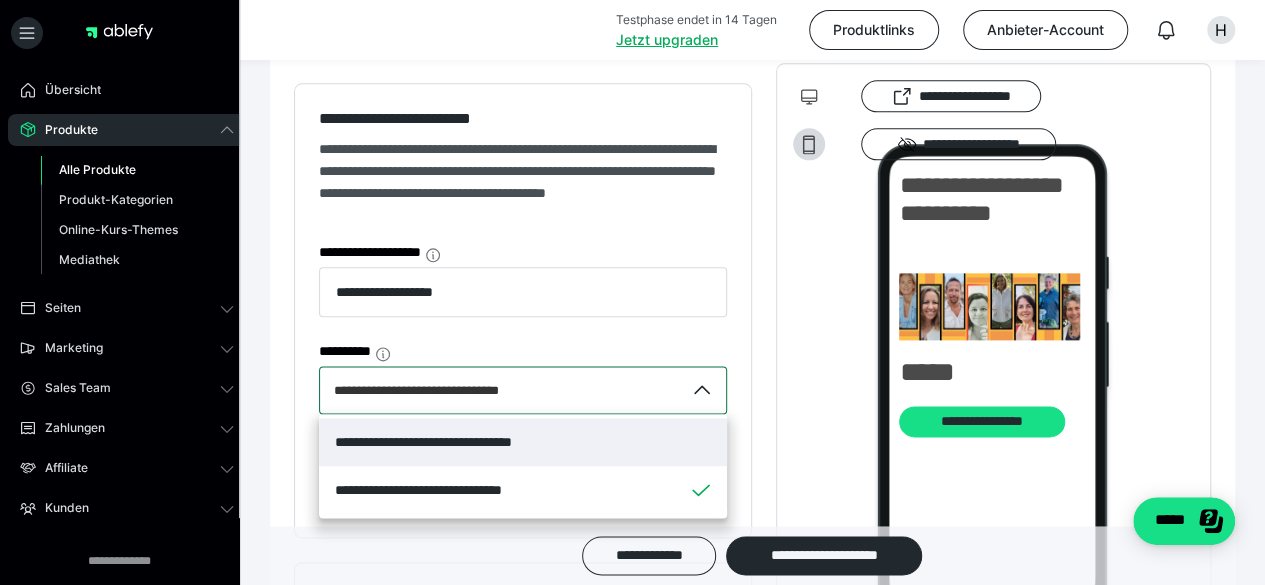 click on "**********" at bounding box center (445, 442) 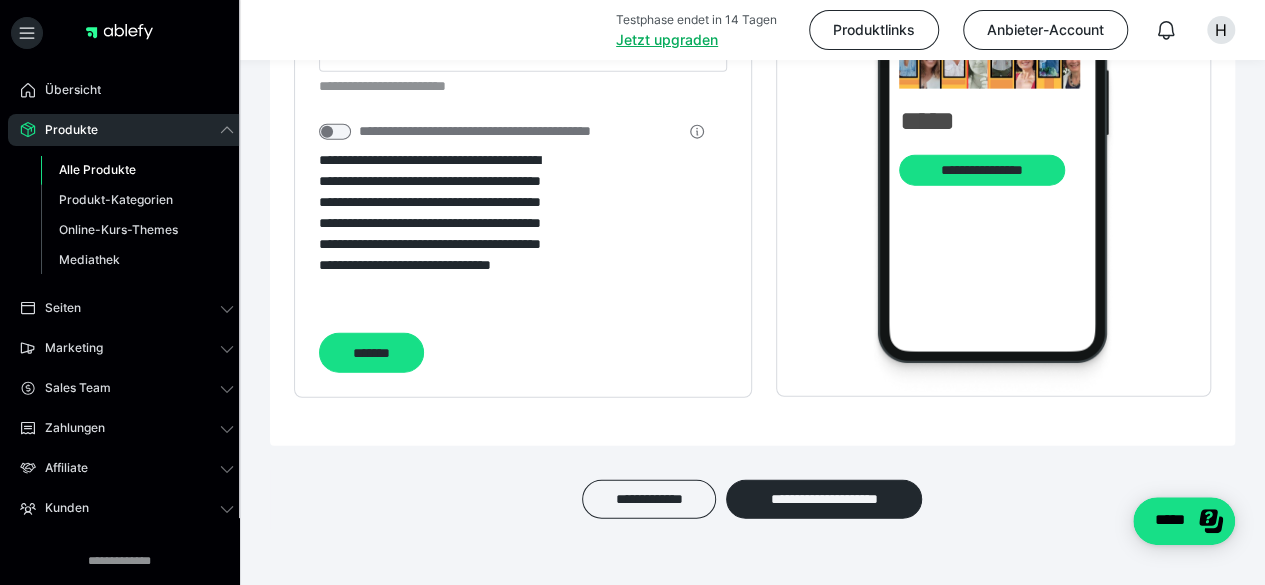 scroll, scrollTop: 2357, scrollLeft: 0, axis: vertical 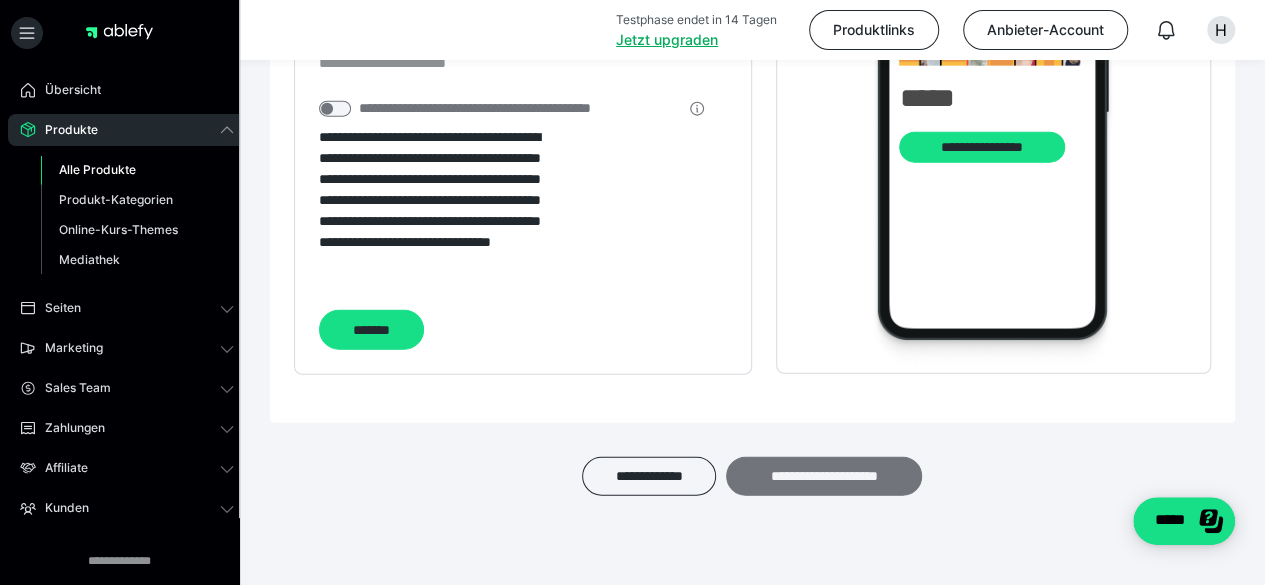 click on "**********" at bounding box center [824, 476] 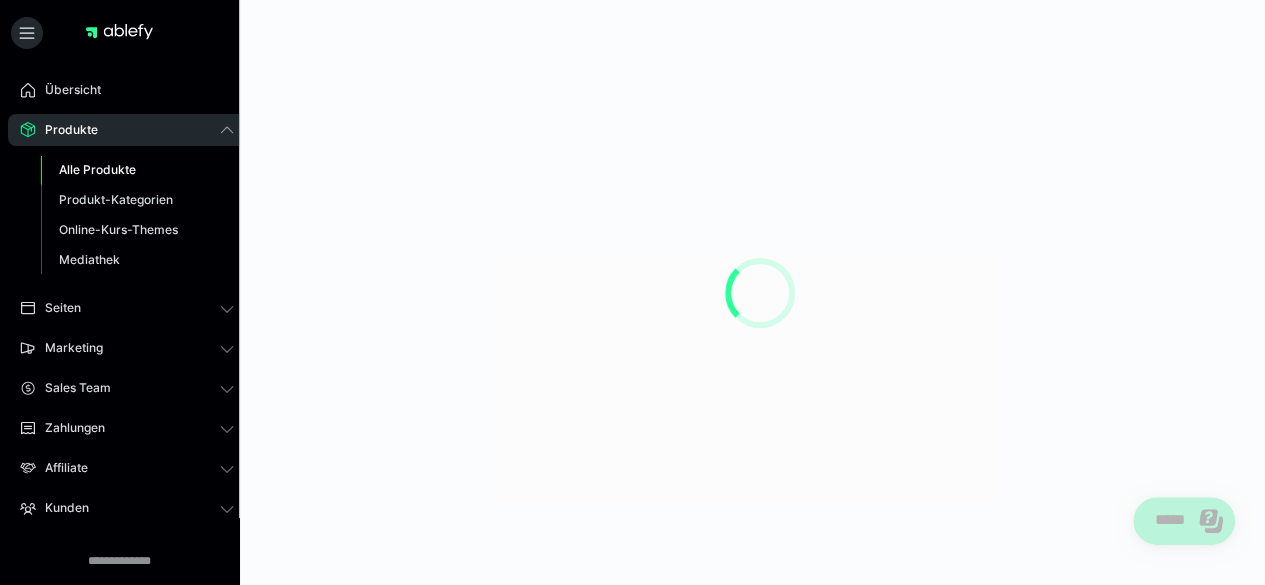scroll, scrollTop: 0, scrollLeft: 0, axis: both 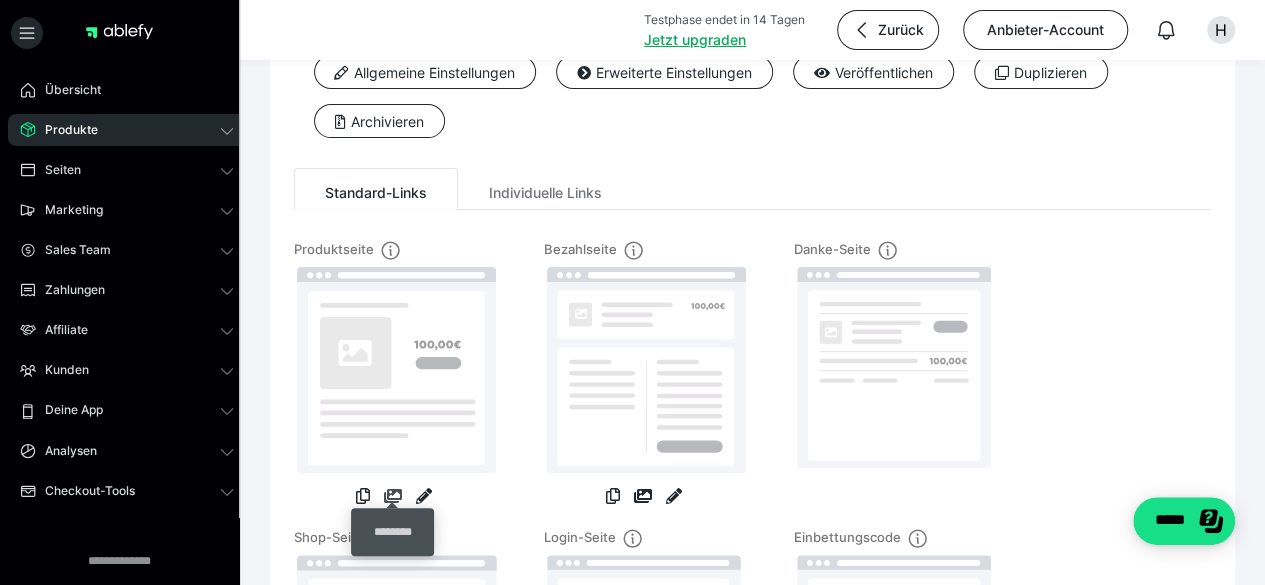 click at bounding box center [393, 496] 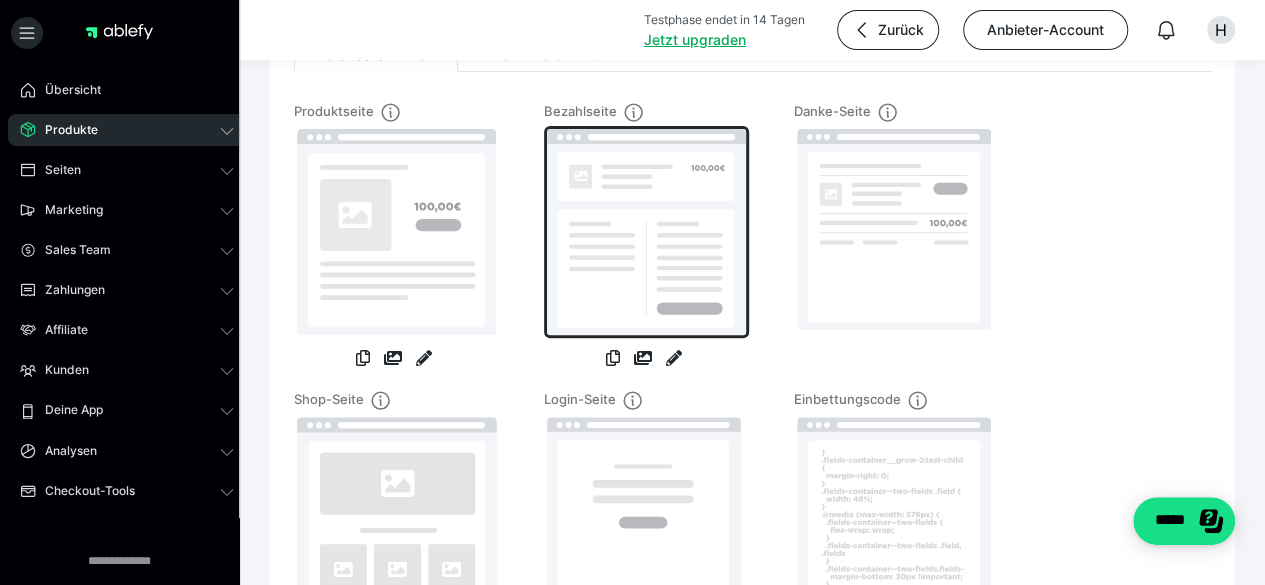 scroll, scrollTop: 209, scrollLeft: 0, axis: vertical 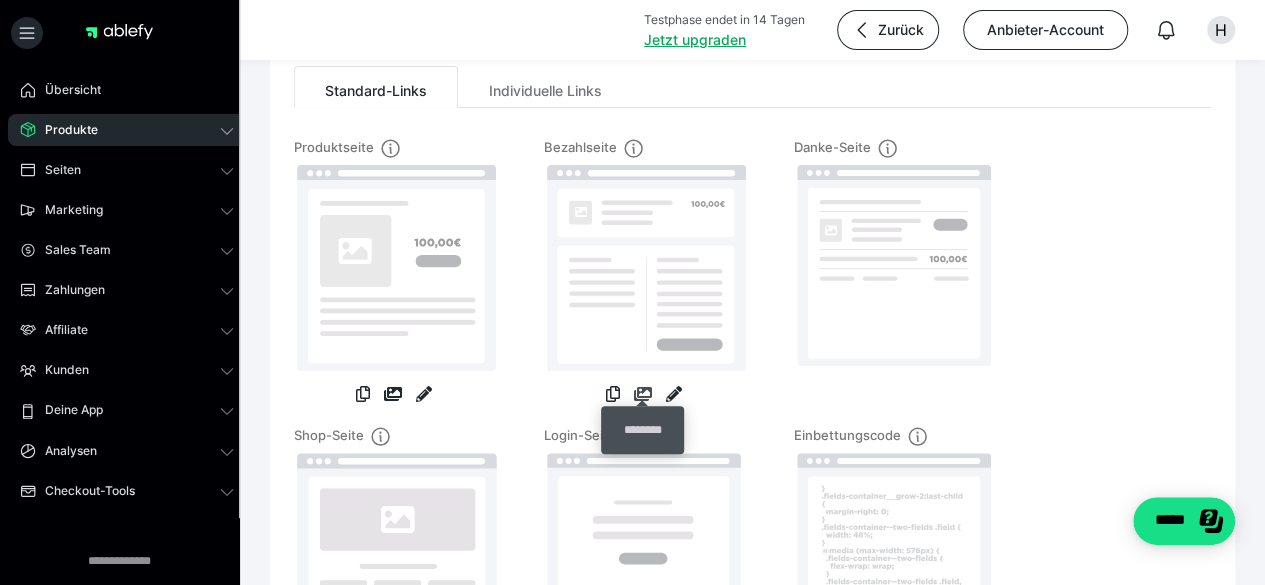 click at bounding box center (643, 394) 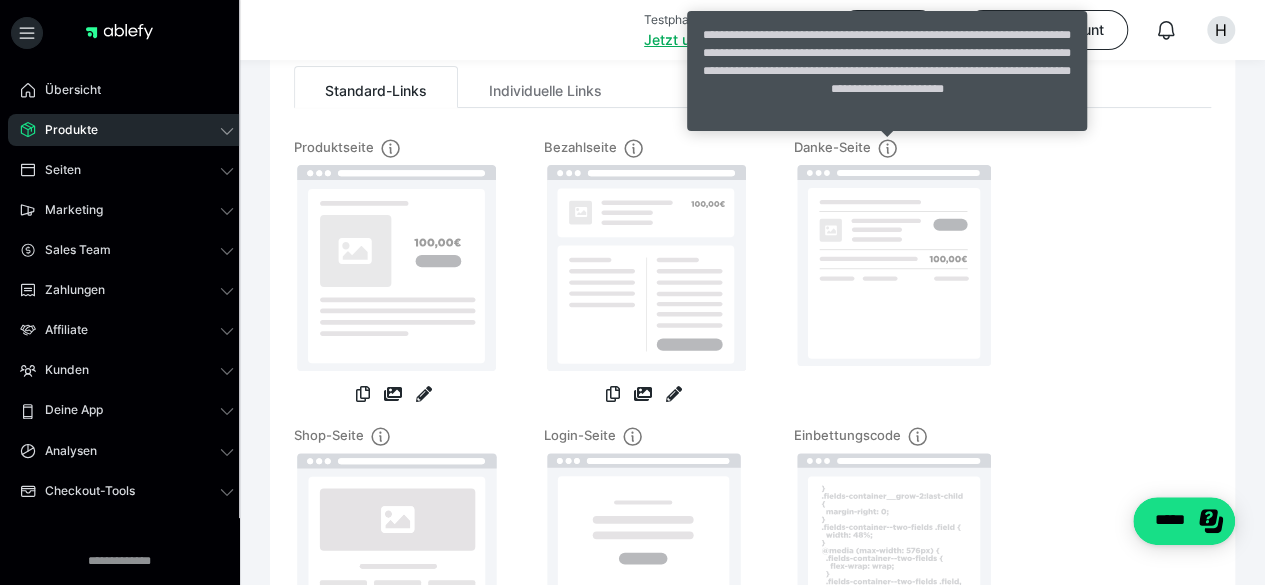 click 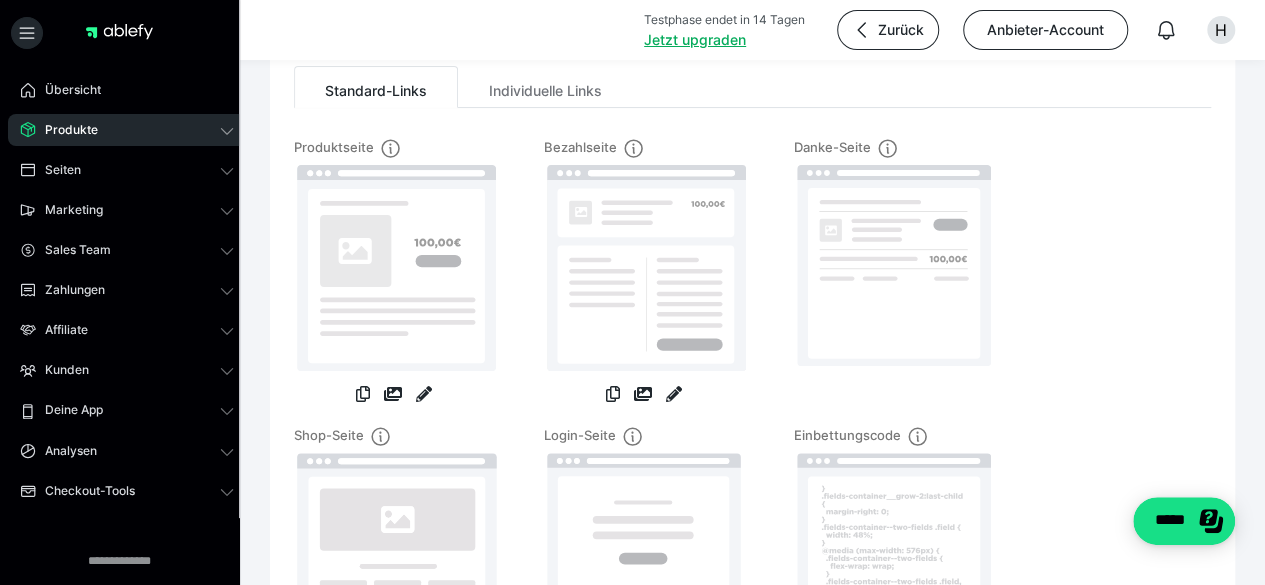 scroll, scrollTop: 463, scrollLeft: 0, axis: vertical 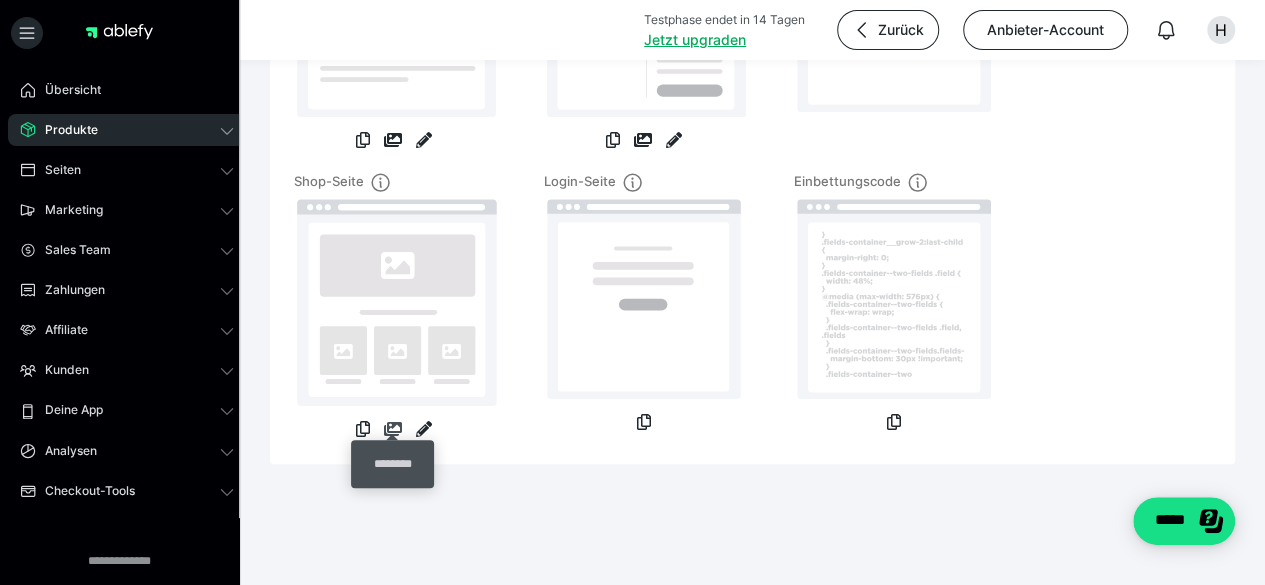 click at bounding box center [393, 429] 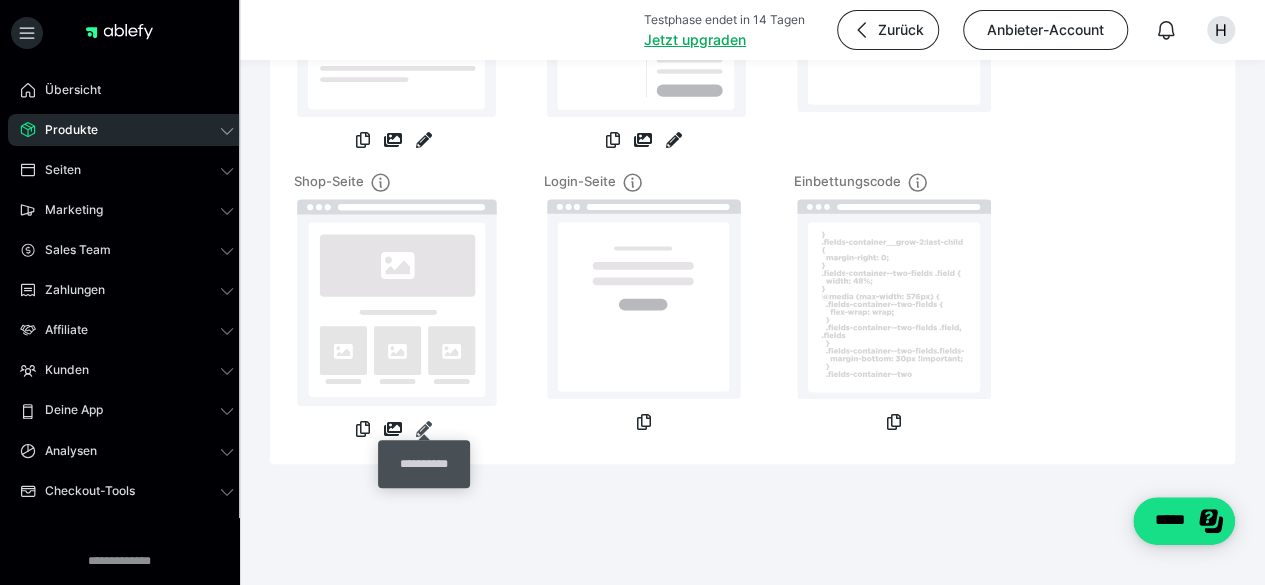 click at bounding box center [424, 429] 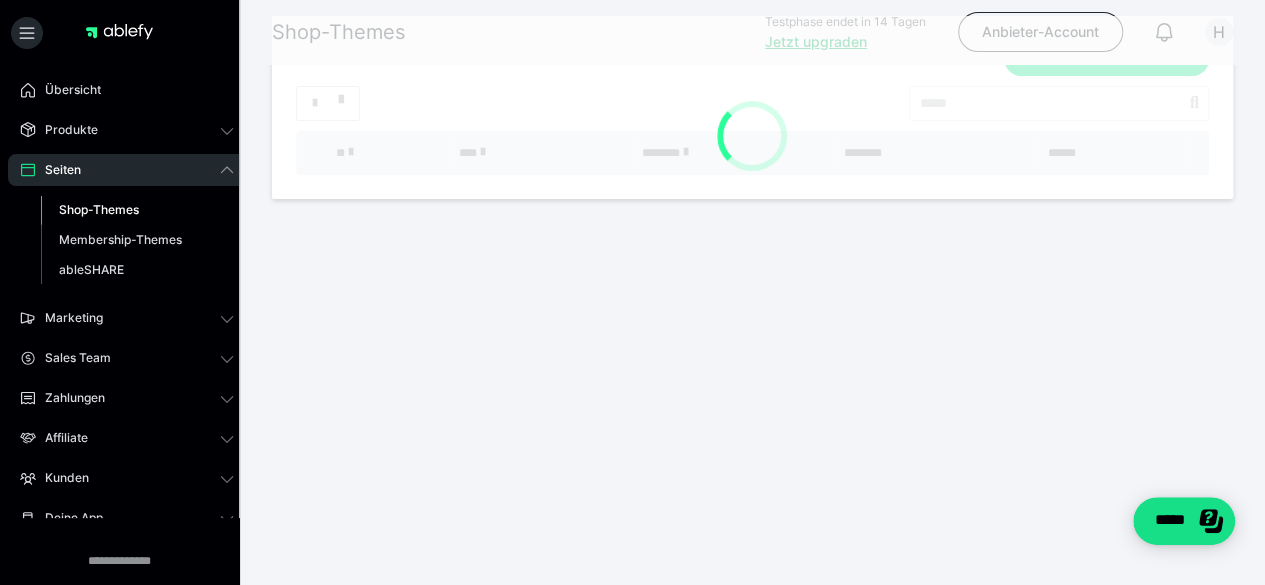 scroll, scrollTop: 0, scrollLeft: 0, axis: both 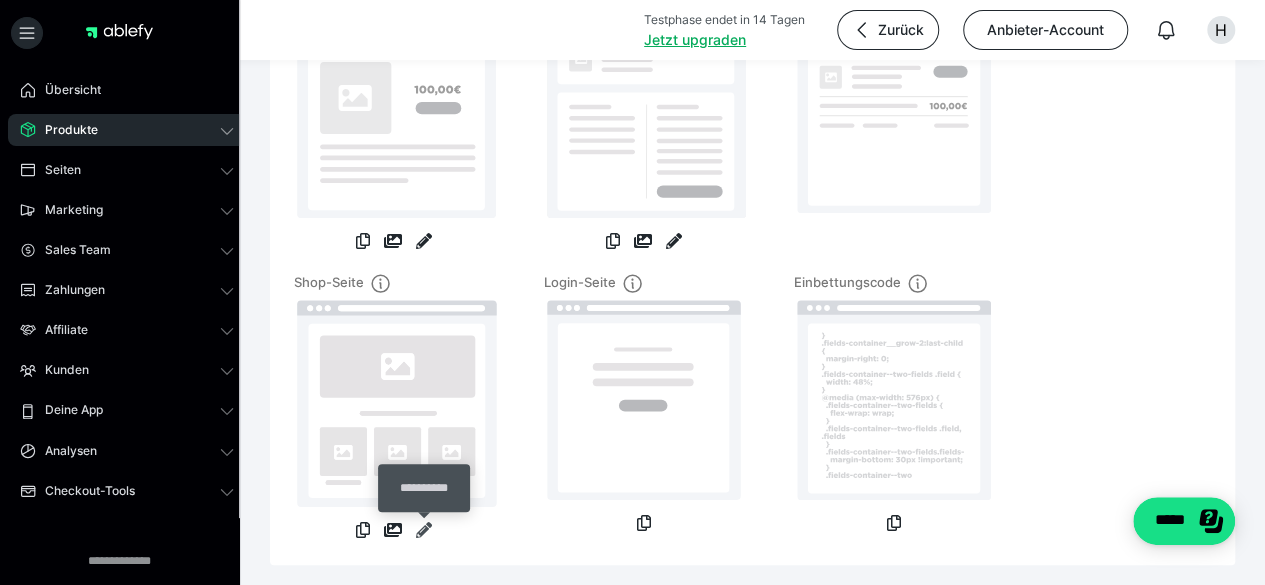 click at bounding box center (424, 530) 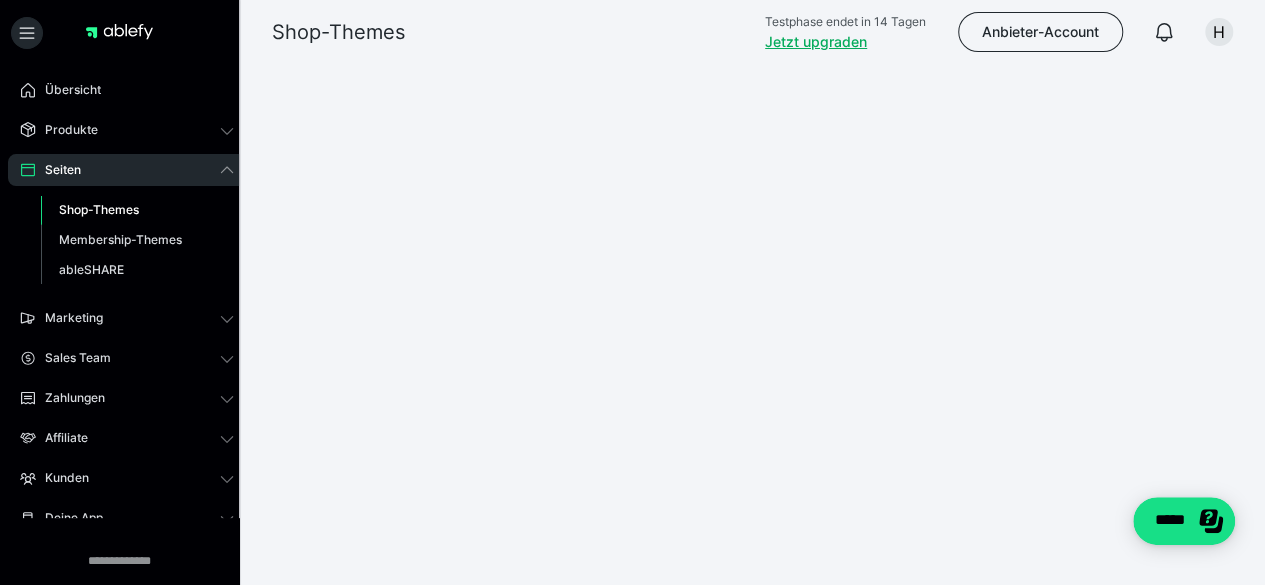 scroll, scrollTop: 0, scrollLeft: 0, axis: both 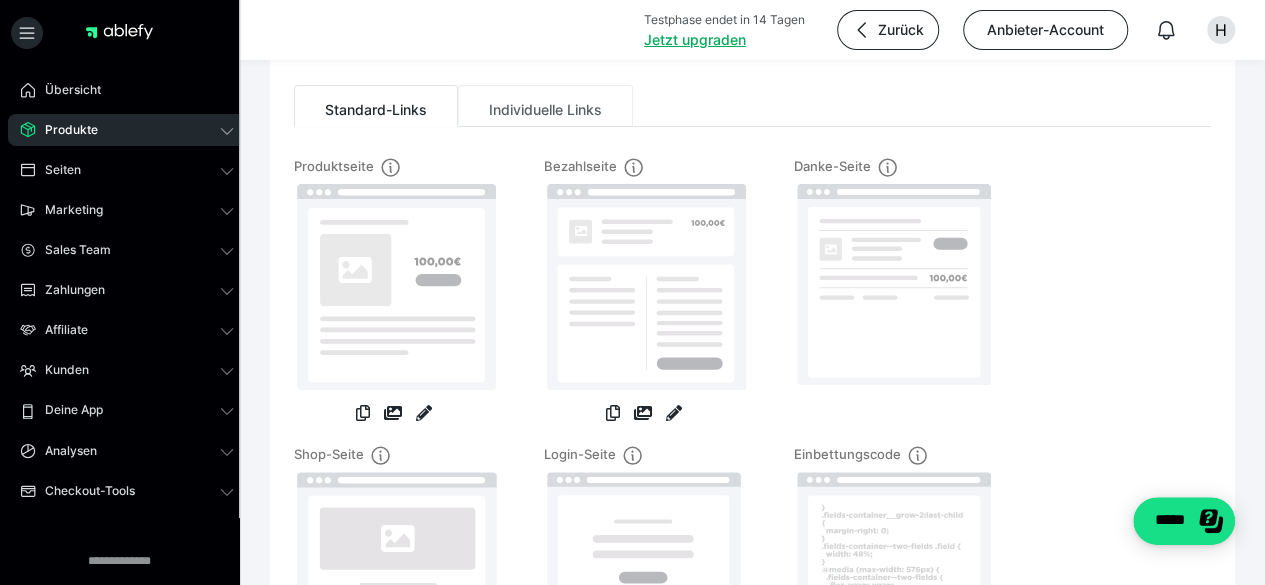 click on "Individuelle Links" at bounding box center (545, 106) 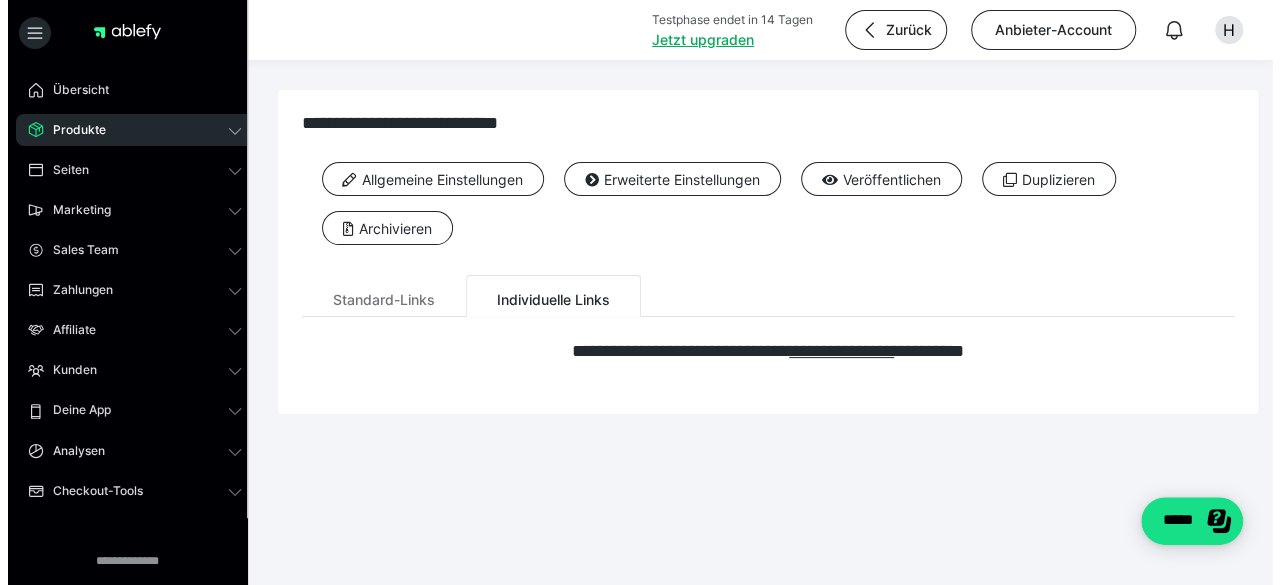 scroll, scrollTop: 0, scrollLeft: 0, axis: both 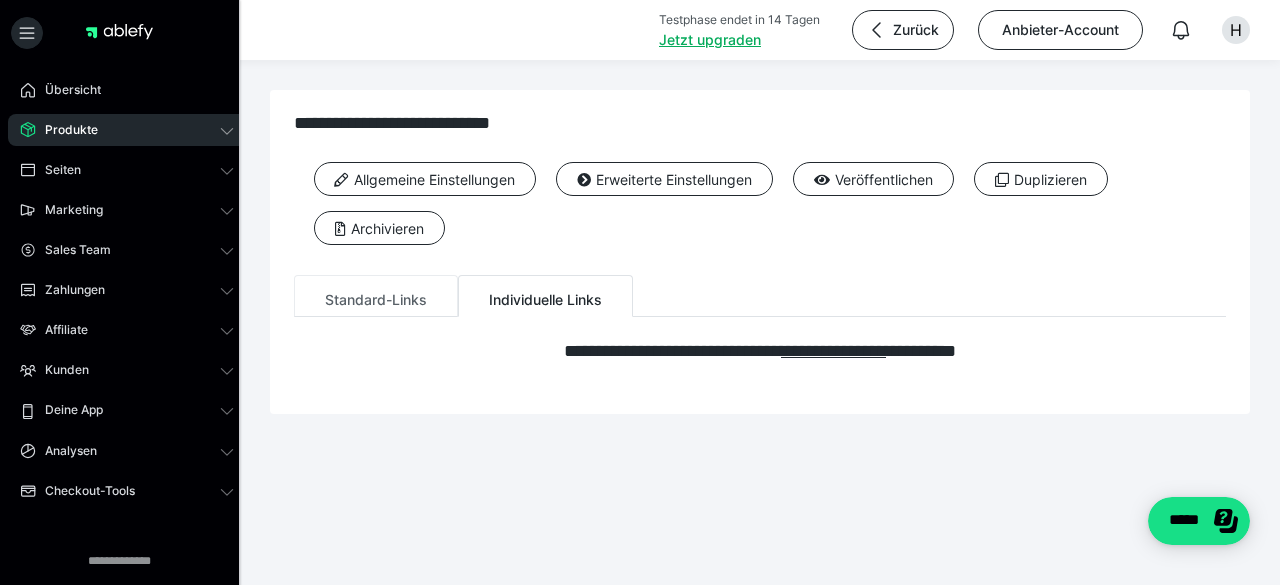 click on "Standard-Links" at bounding box center [376, 296] 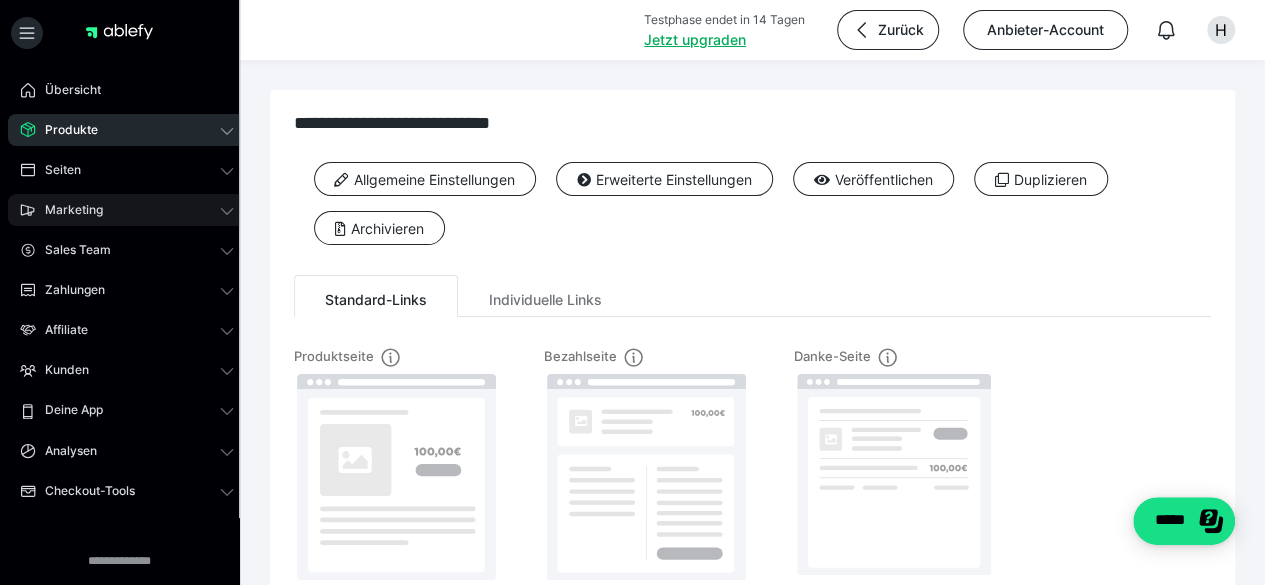 click on "Marketing" at bounding box center [67, 210] 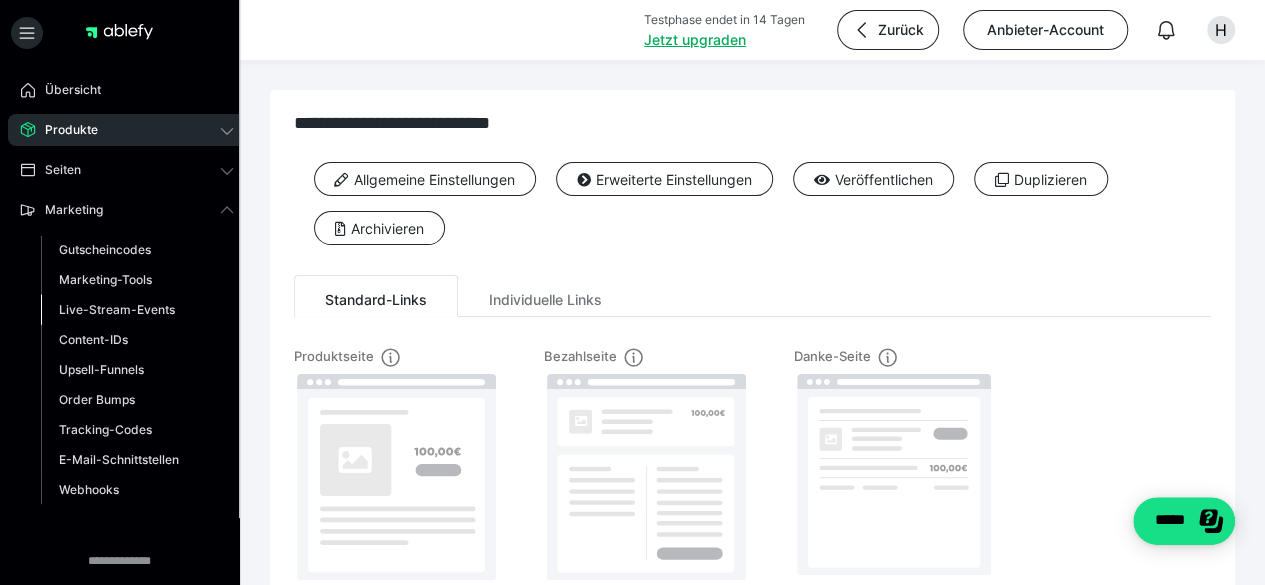 click on "Live-Stream-Events" at bounding box center (117, 309) 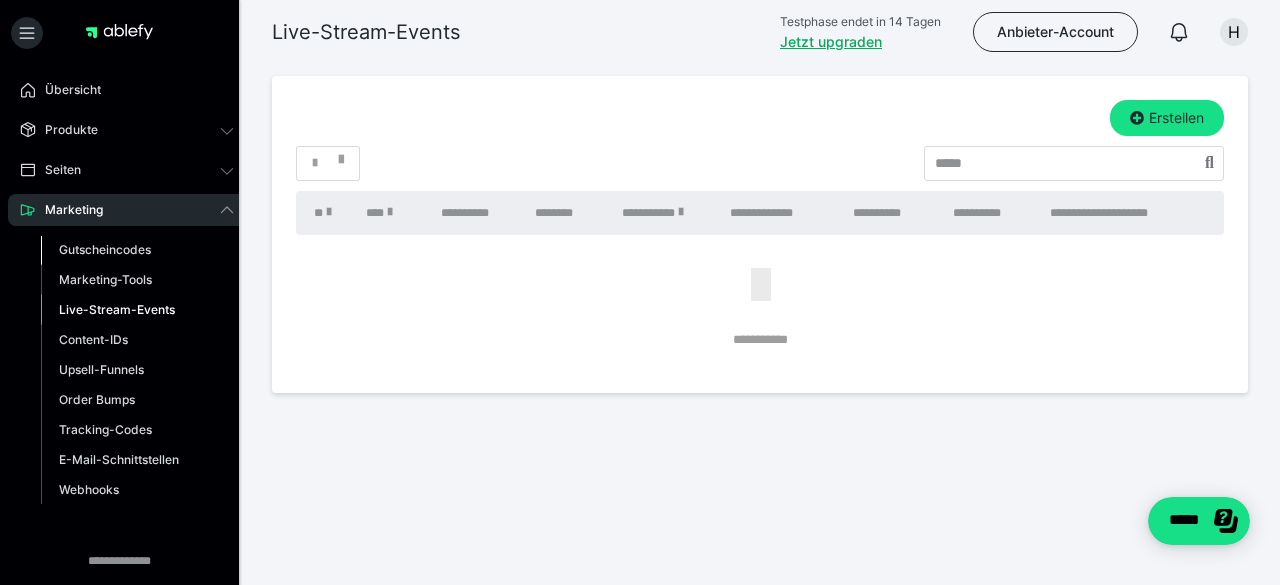 click on "Gutscheincodes" at bounding box center [105, 249] 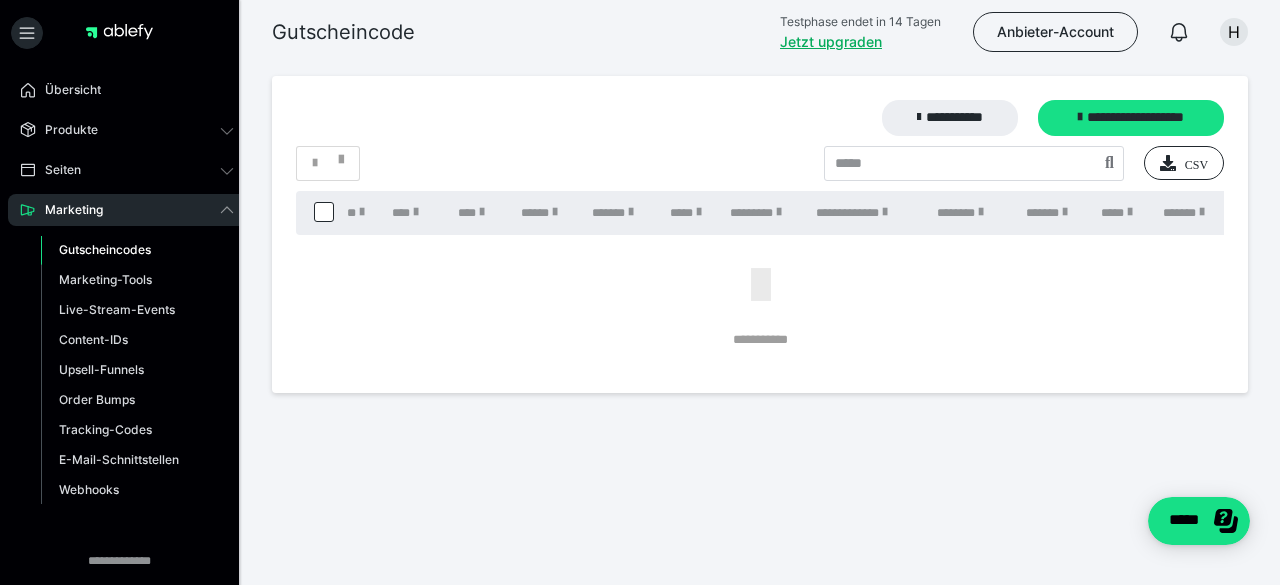 scroll, scrollTop: 0, scrollLeft: 0, axis: both 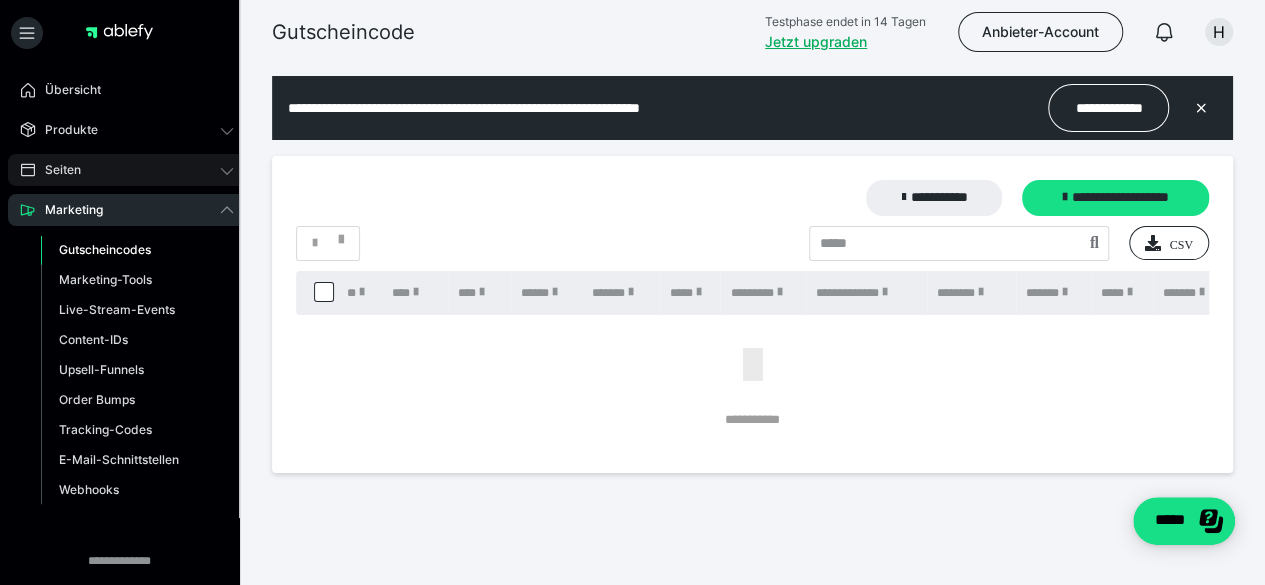 click on "Seiten" at bounding box center (127, 170) 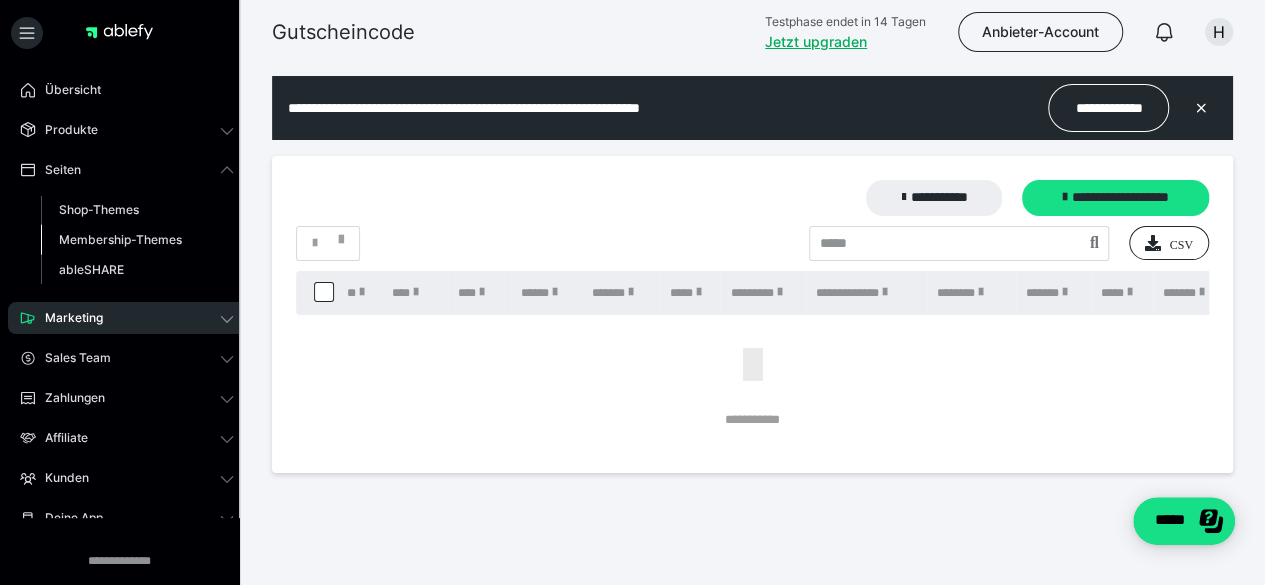 click on "Membership-Themes" at bounding box center (120, 239) 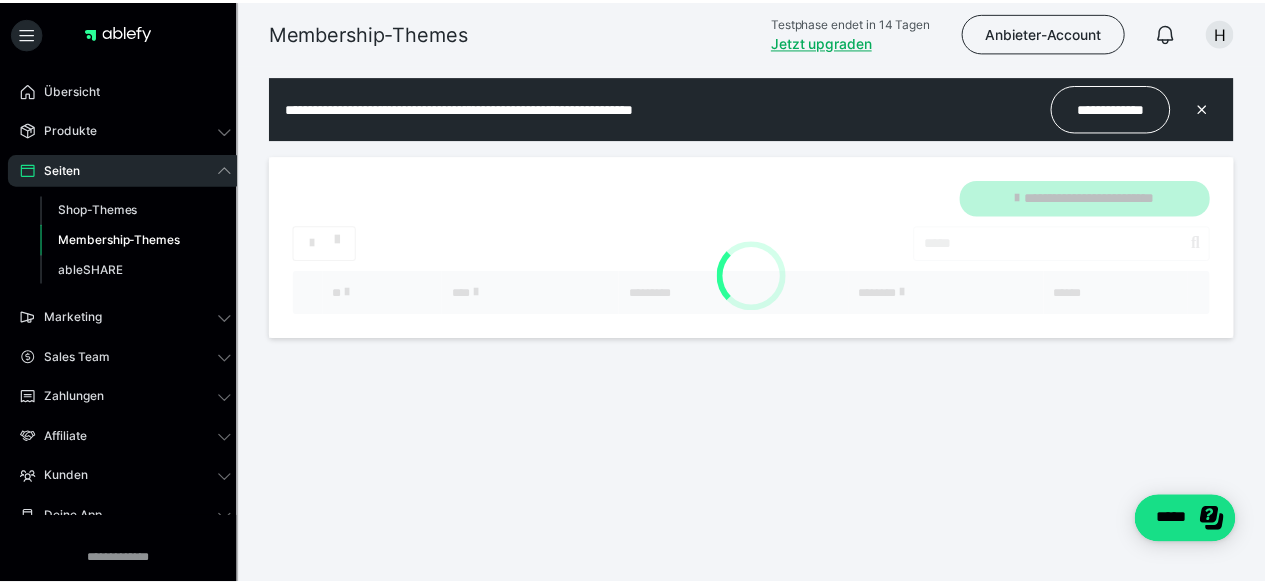 scroll, scrollTop: 0, scrollLeft: 0, axis: both 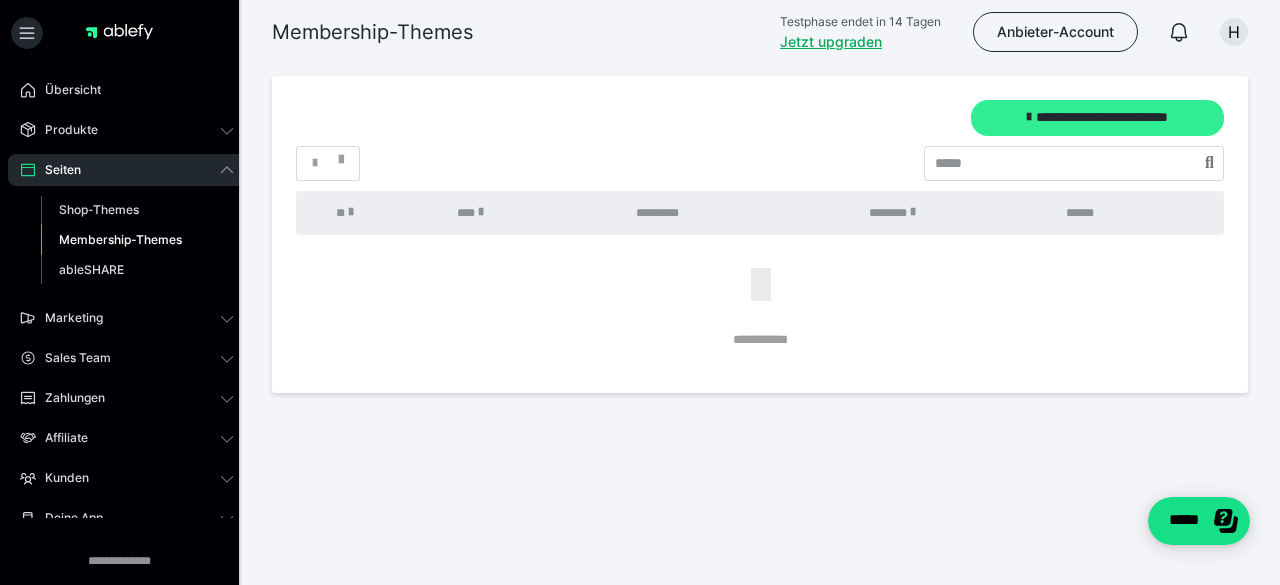 click on "**********" at bounding box center [1097, 118] 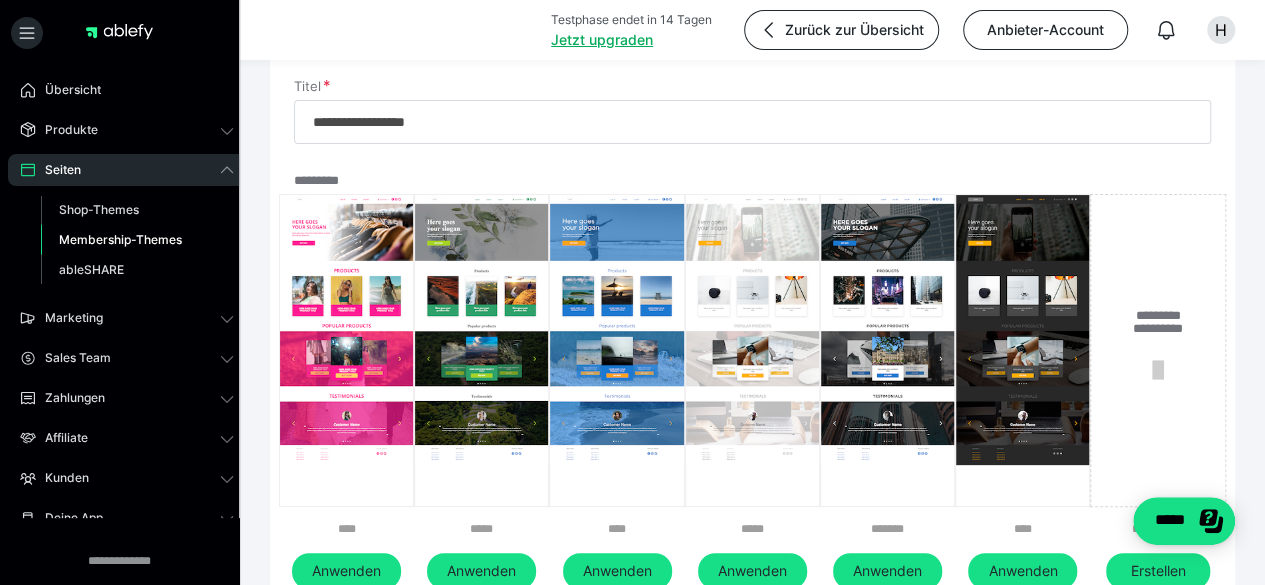 scroll, scrollTop: 0, scrollLeft: 0, axis: both 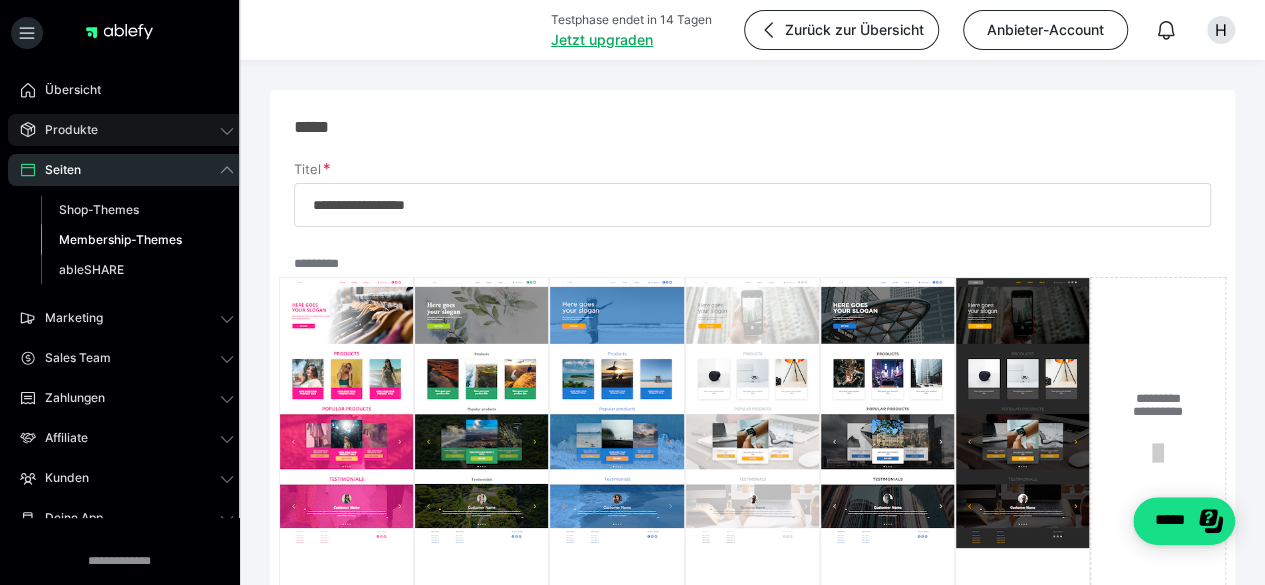 click on "Produkte" at bounding box center (127, 130) 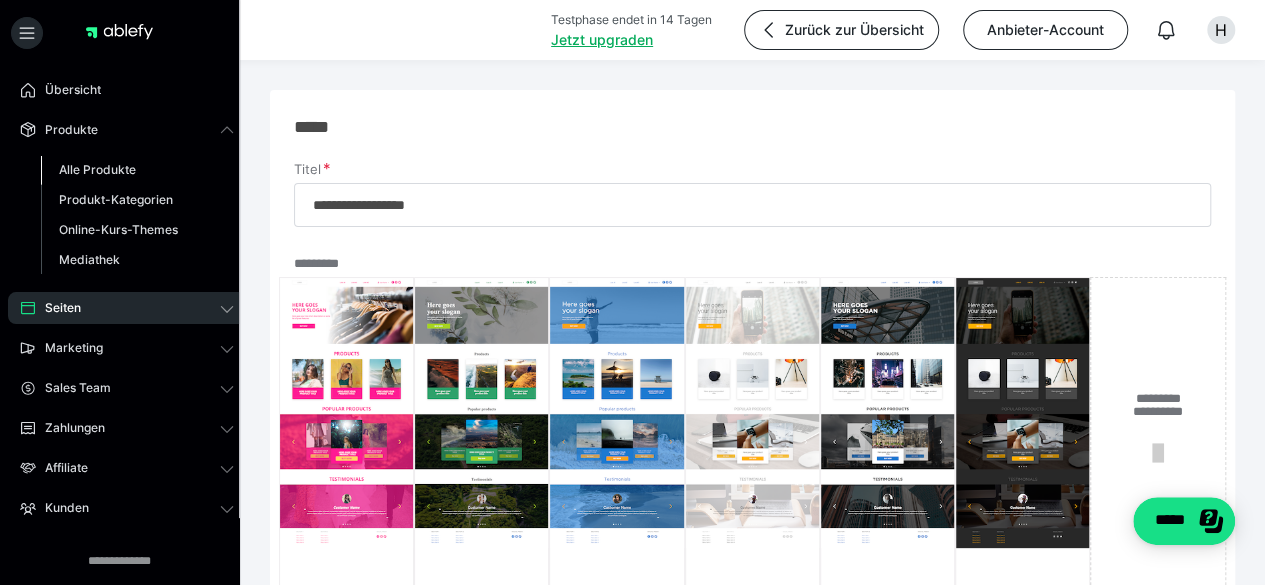 click on "Alle Produkte" at bounding box center [97, 169] 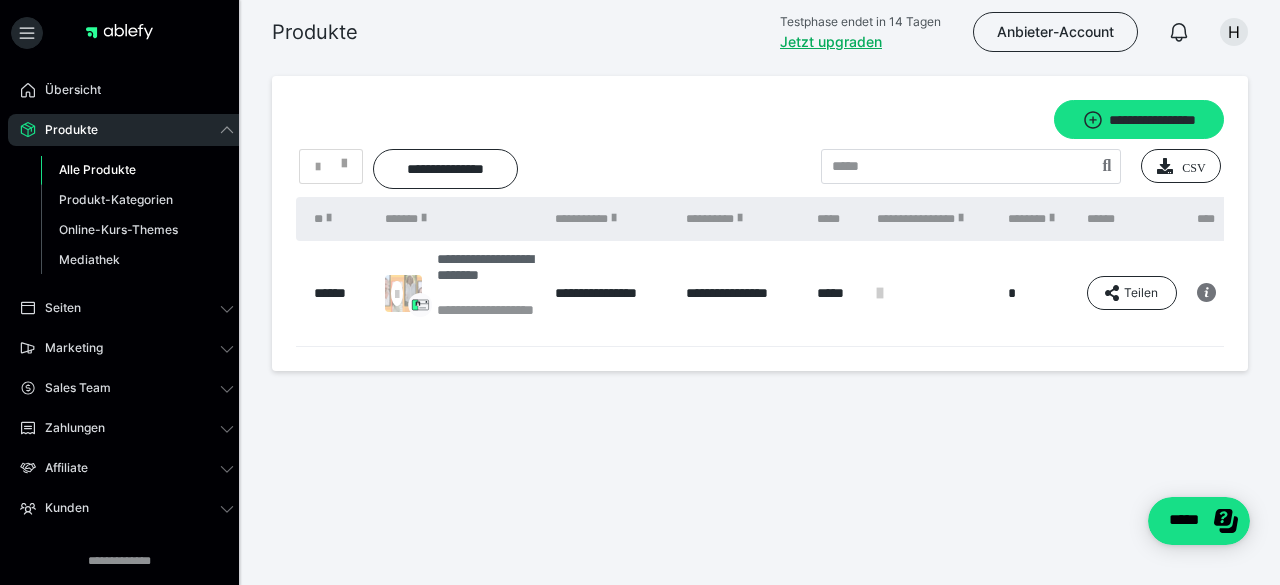 click on "**********" at bounding box center (486, 276) 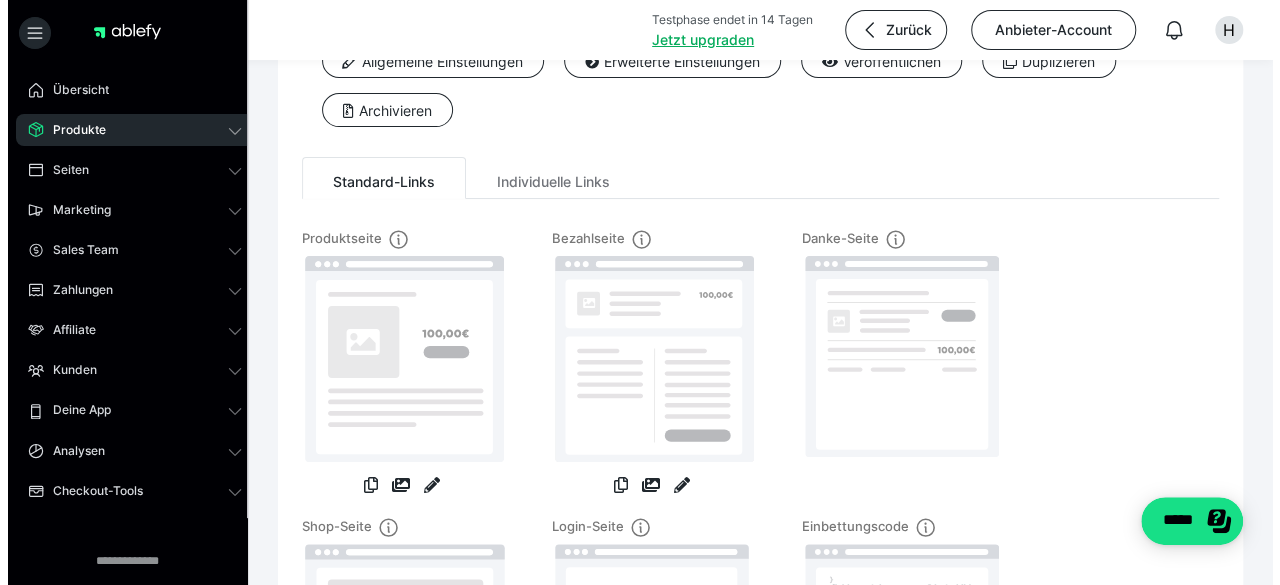scroll, scrollTop: 0, scrollLeft: 0, axis: both 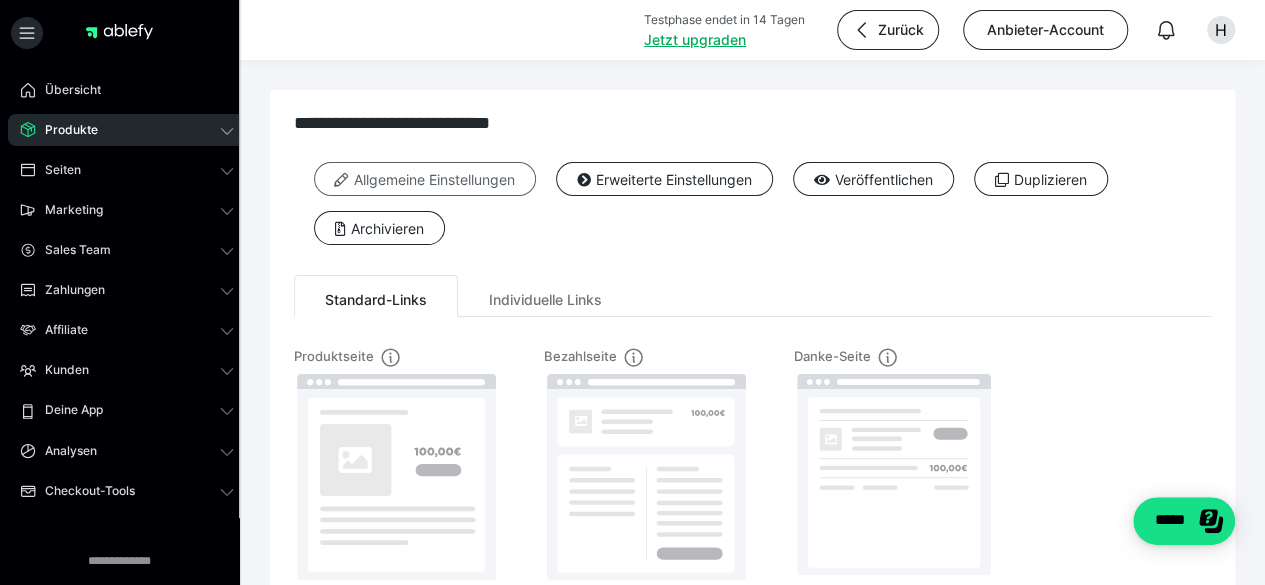 click on "Allgemeine Einstellungen" at bounding box center [425, 179] 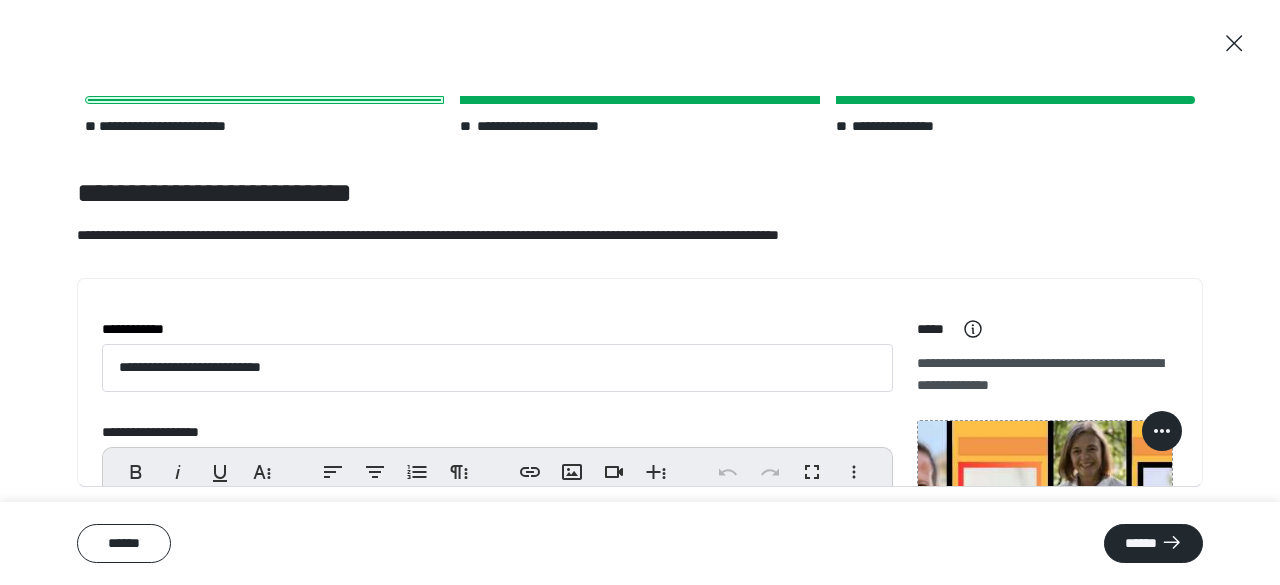 scroll, scrollTop: 65, scrollLeft: 0, axis: vertical 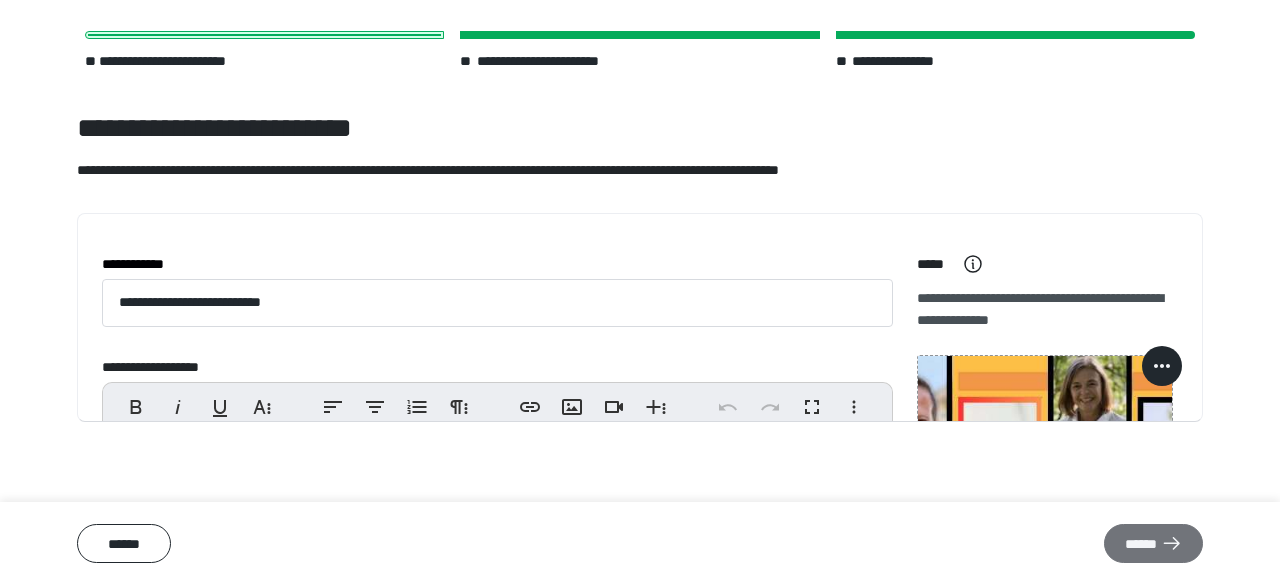 click on "******" at bounding box center (1153, 543) 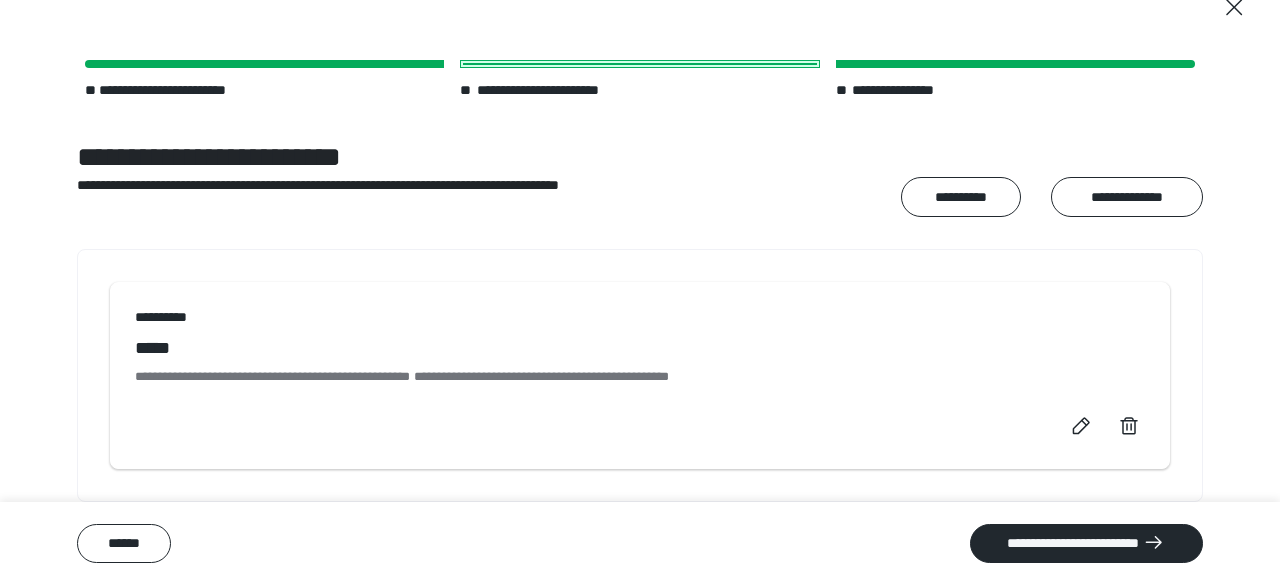 scroll, scrollTop: 32, scrollLeft: 0, axis: vertical 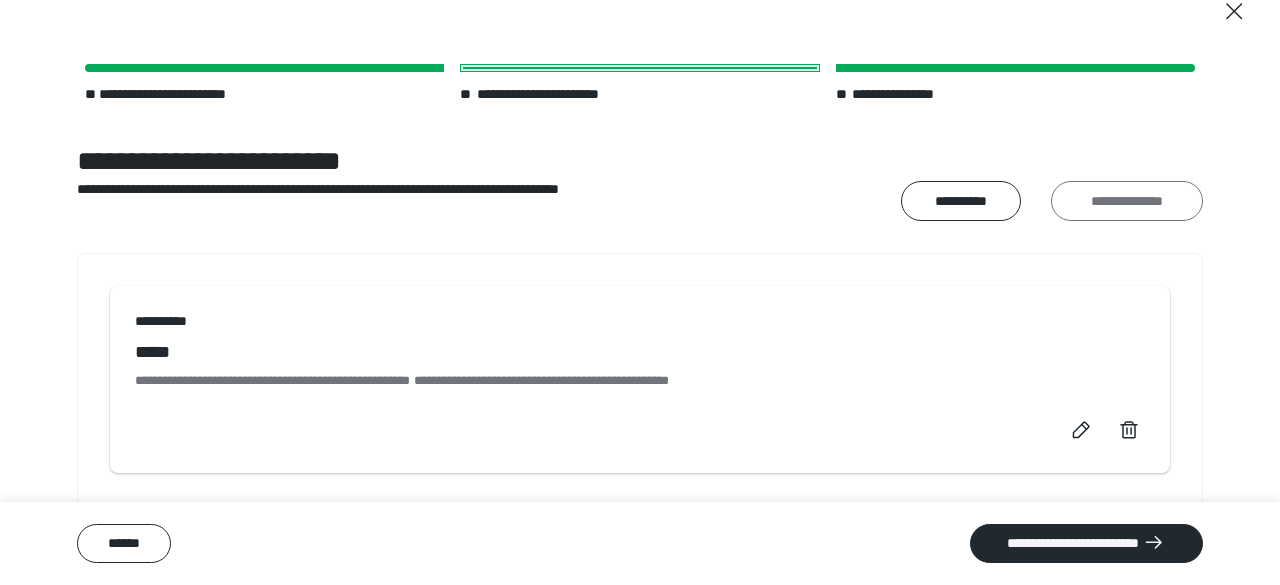 click on "**********" at bounding box center (1127, 200) 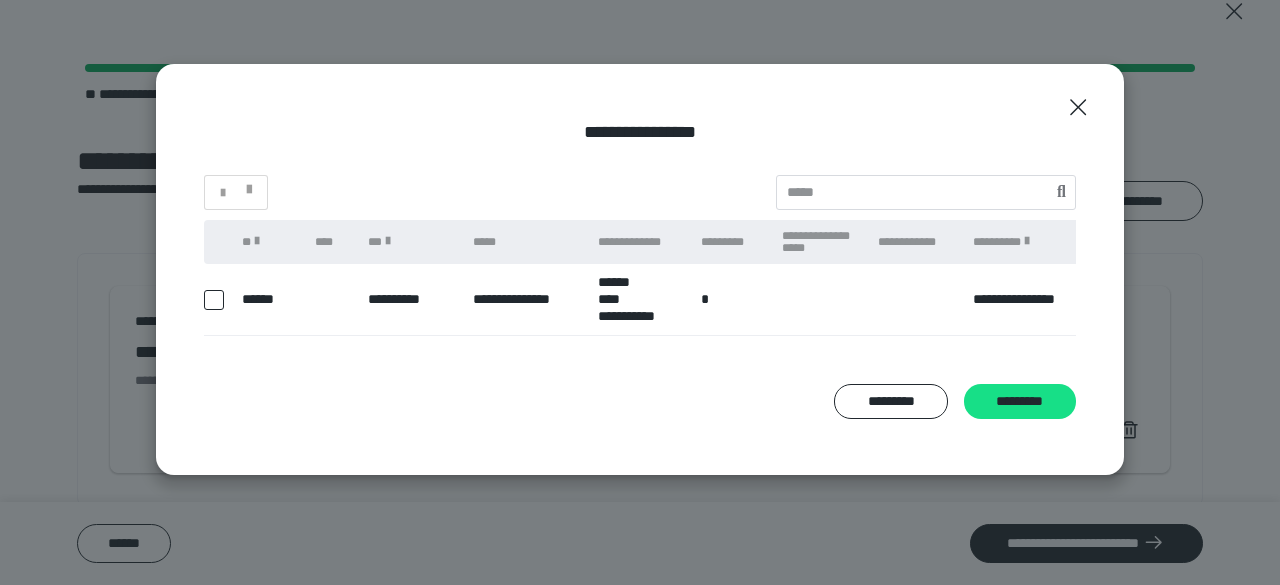 click on "**********" at bounding box center (525, 299) 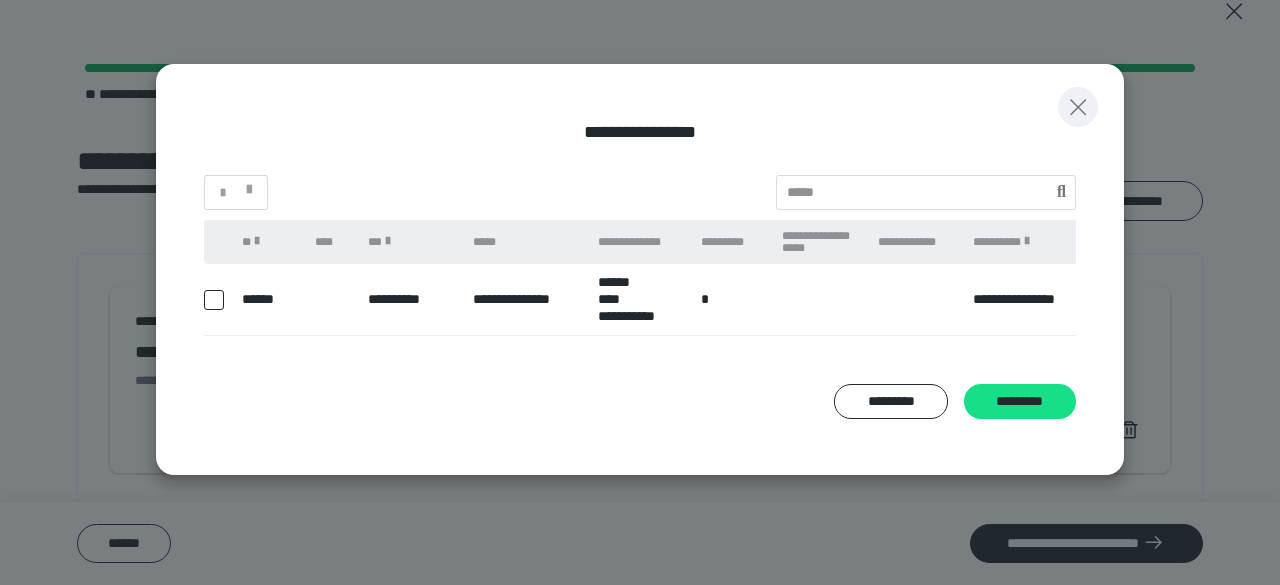 click 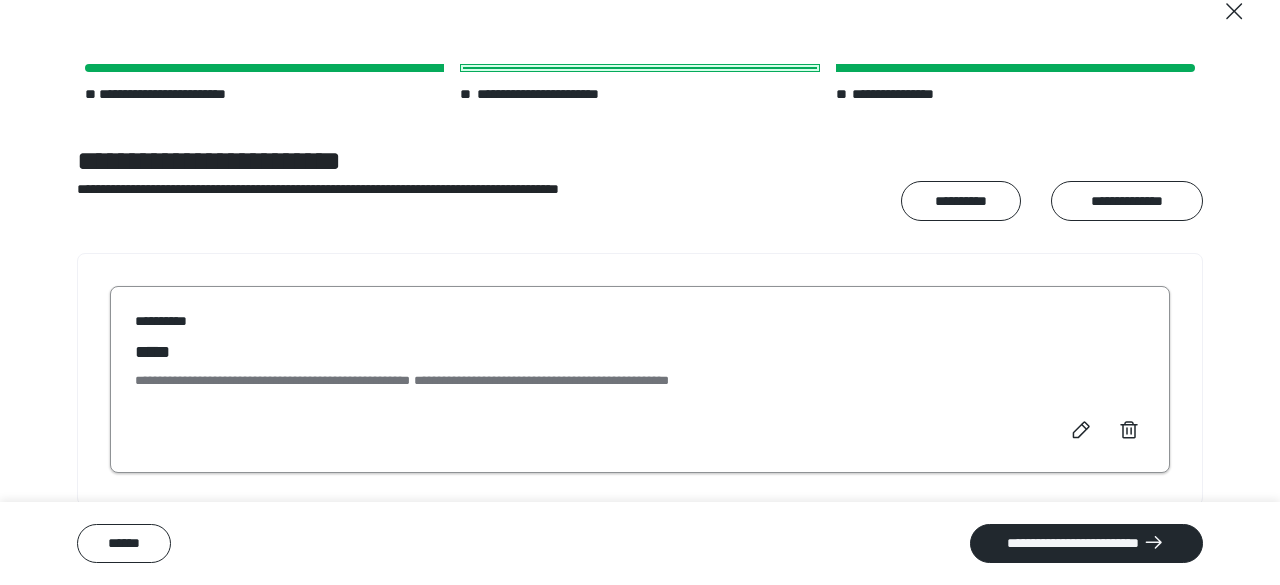 click on "*****" at bounding box center [160, 352] 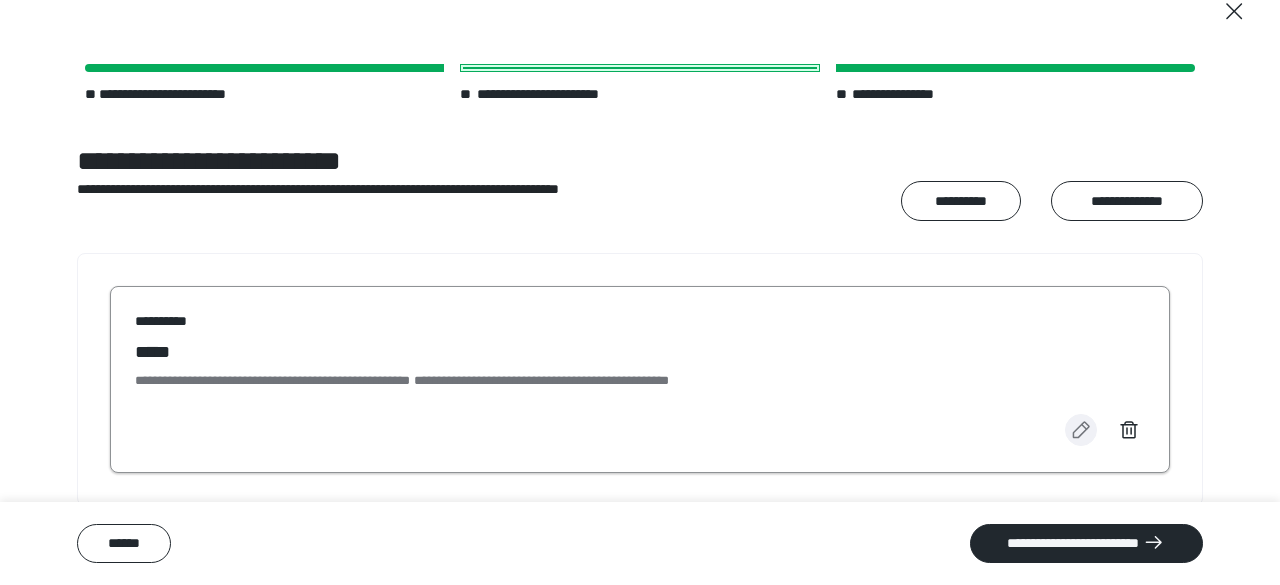 click 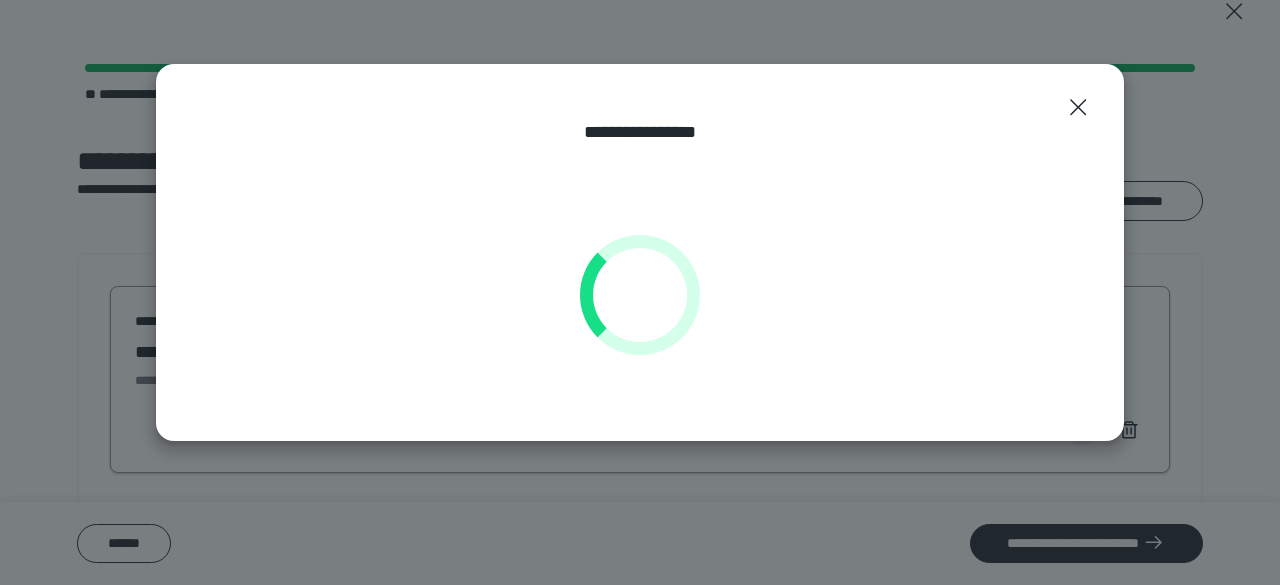 select on "**" 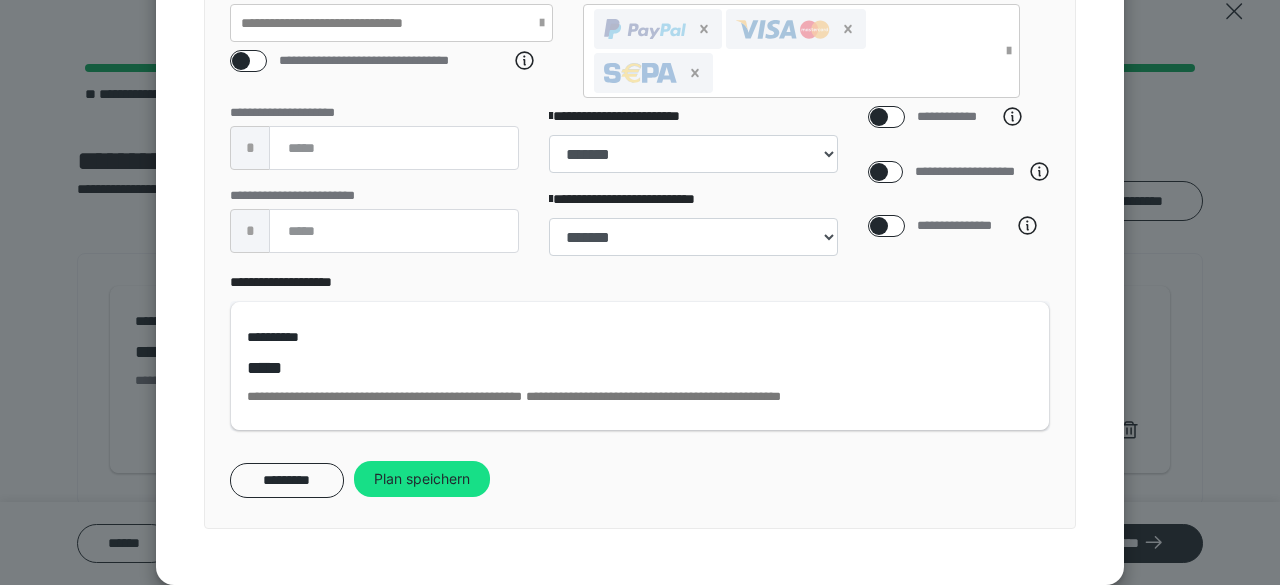scroll, scrollTop: 477, scrollLeft: 0, axis: vertical 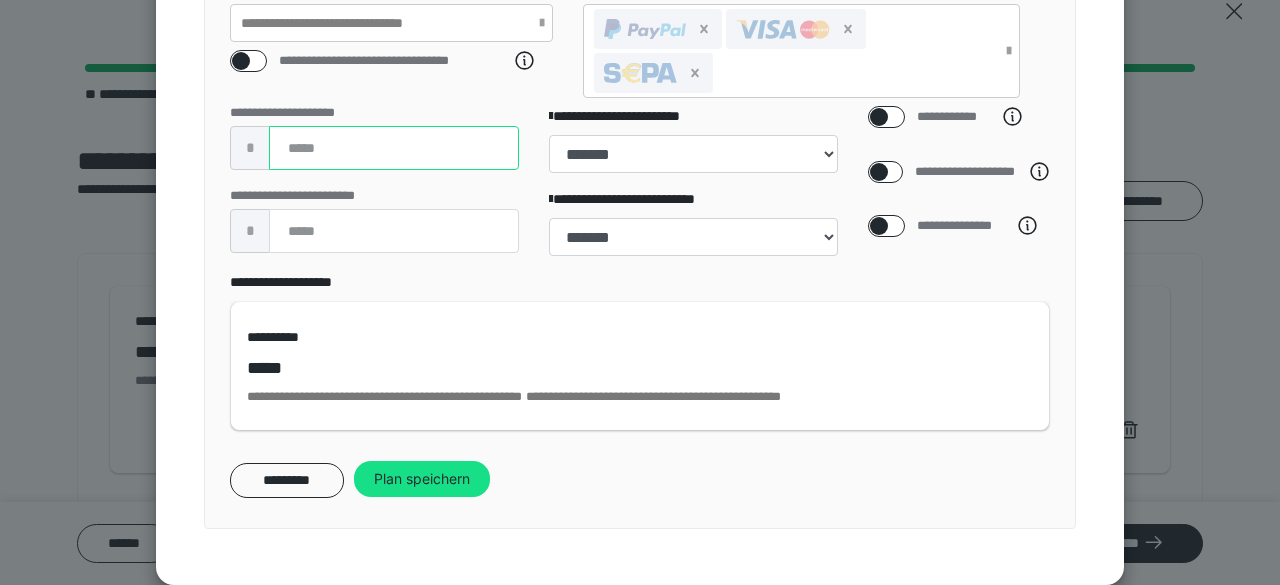 click on "***" at bounding box center (394, 148) 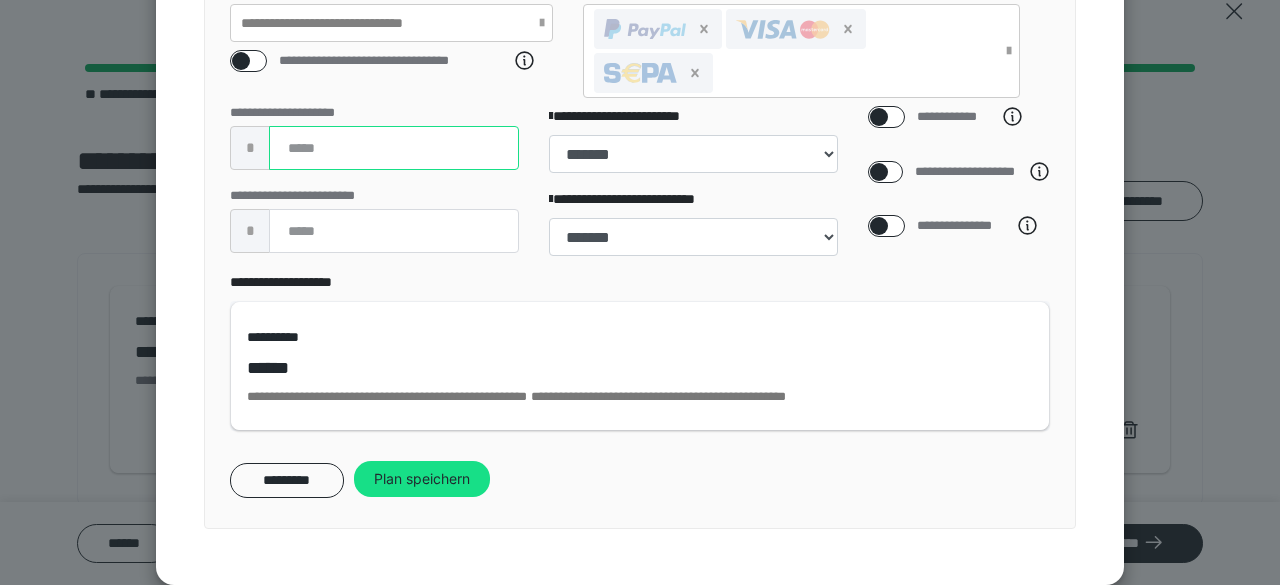 type on "*****" 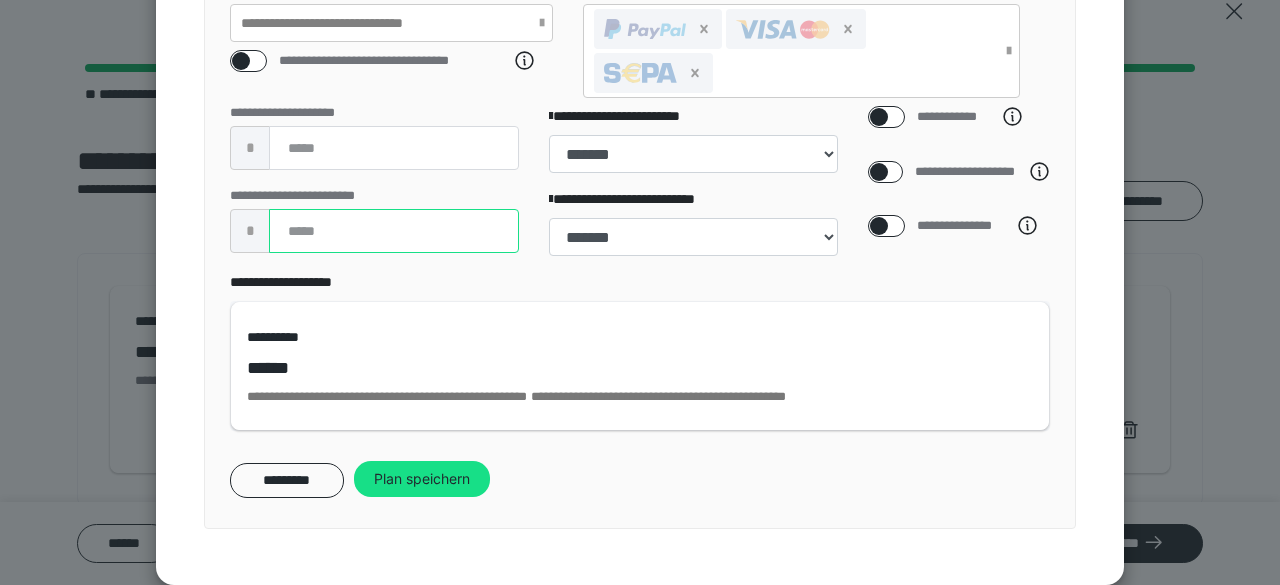 click on "***" at bounding box center (394, 231) 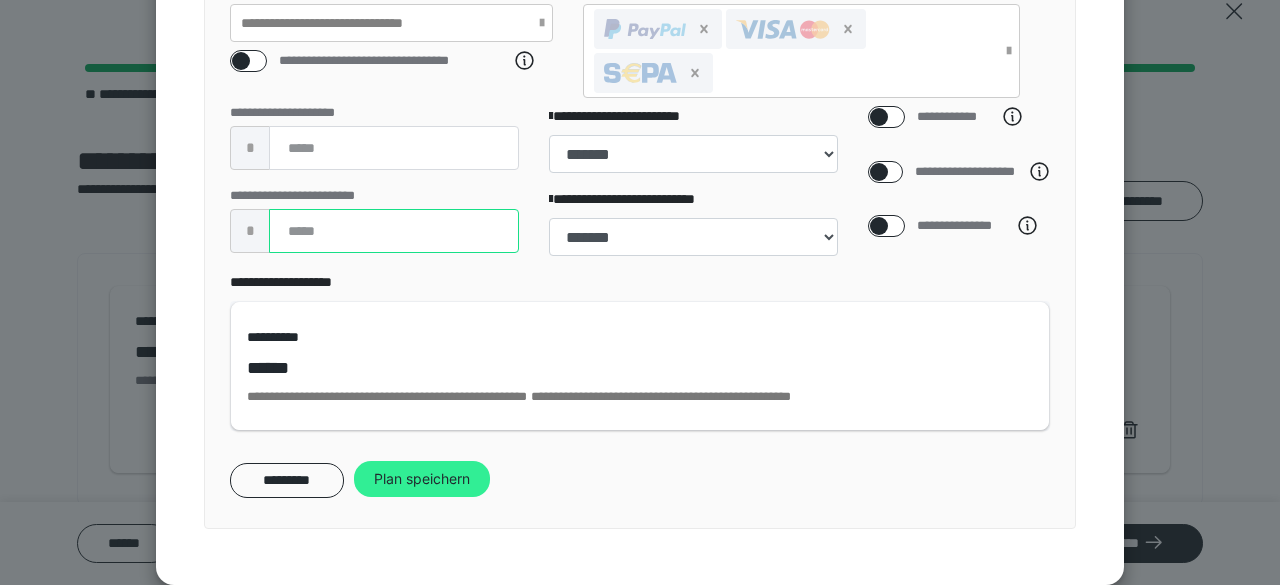 type on "*****" 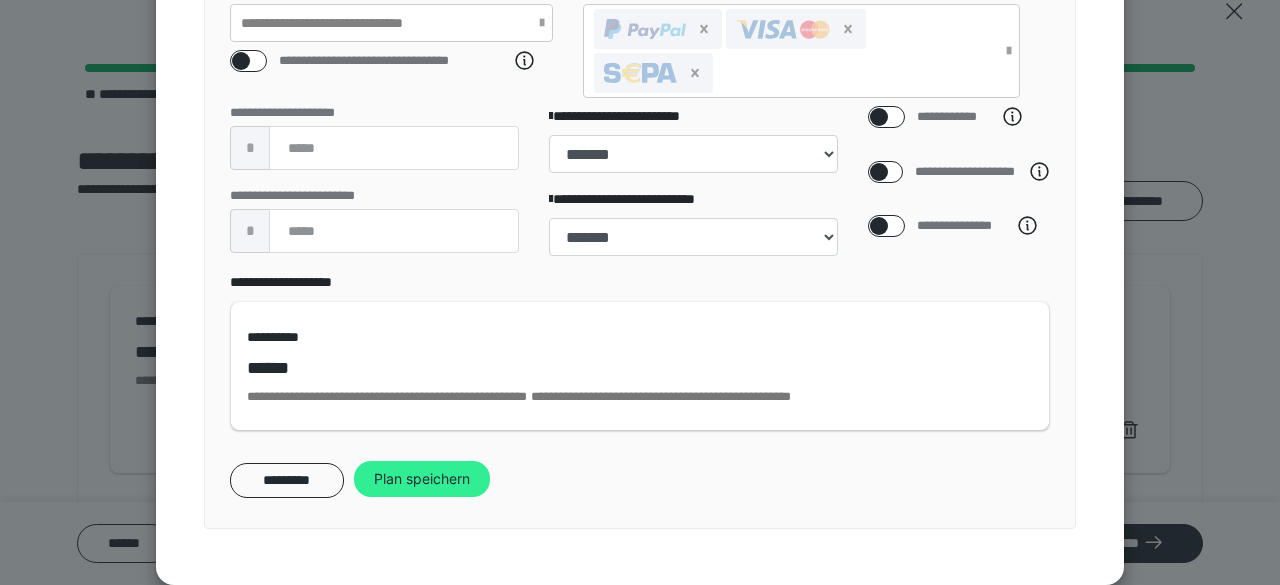 click on "Plan speichern" at bounding box center [422, 479] 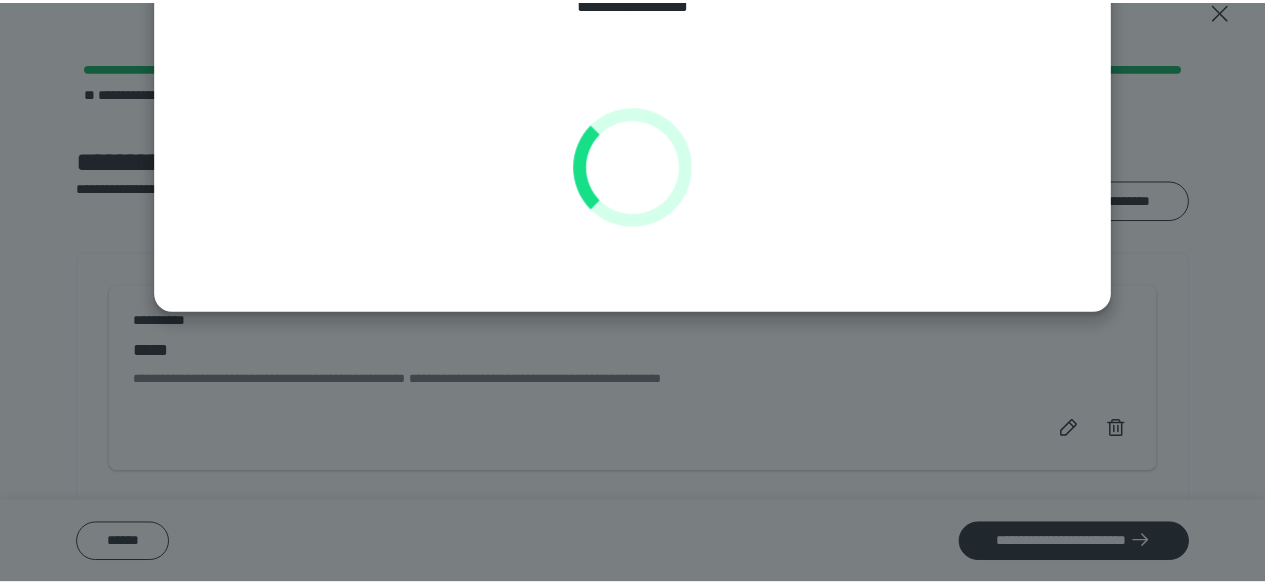 scroll, scrollTop: 126, scrollLeft: 0, axis: vertical 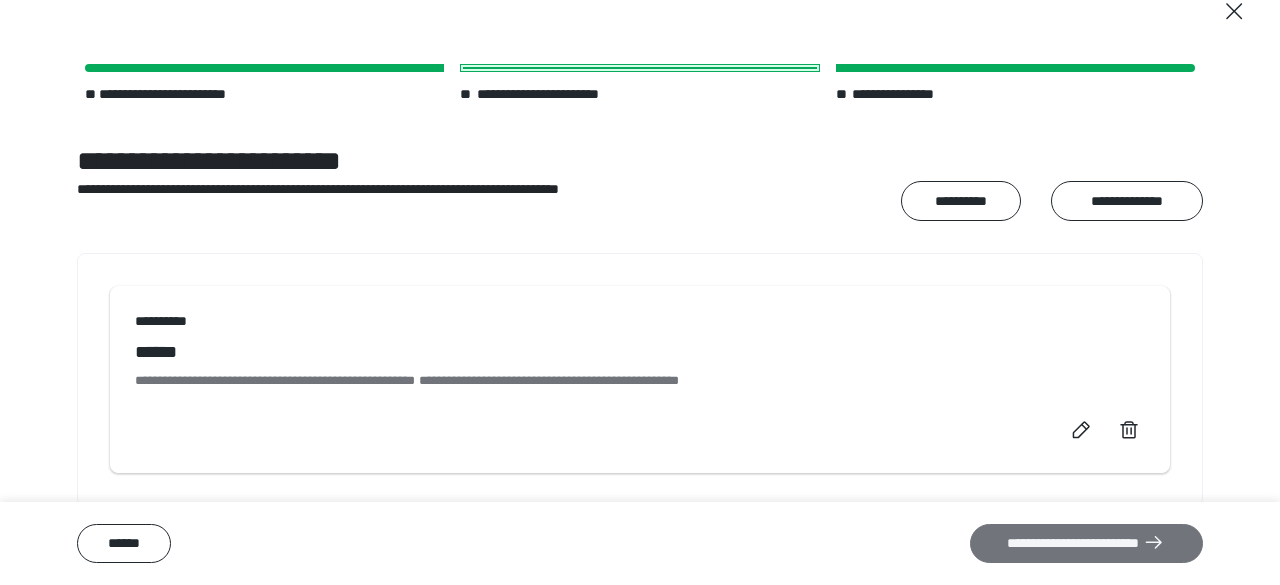 click on "**********" at bounding box center [1086, 543] 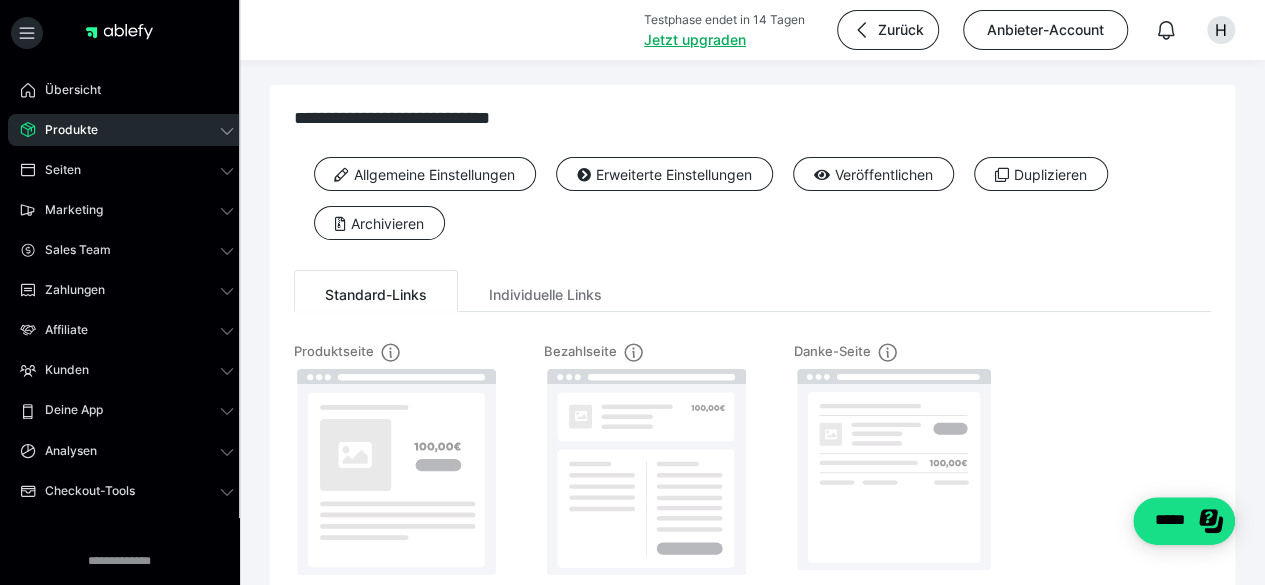scroll, scrollTop: 0, scrollLeft: 0, axis: both 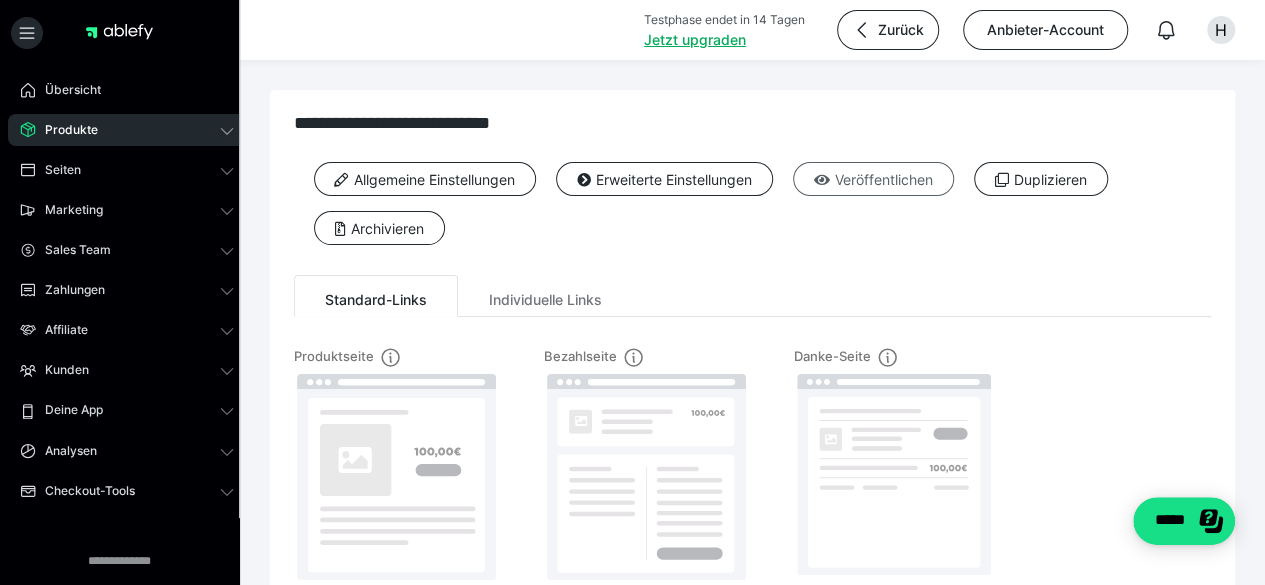 click on "Veröffentlichen" at bounding box center (873, 179) 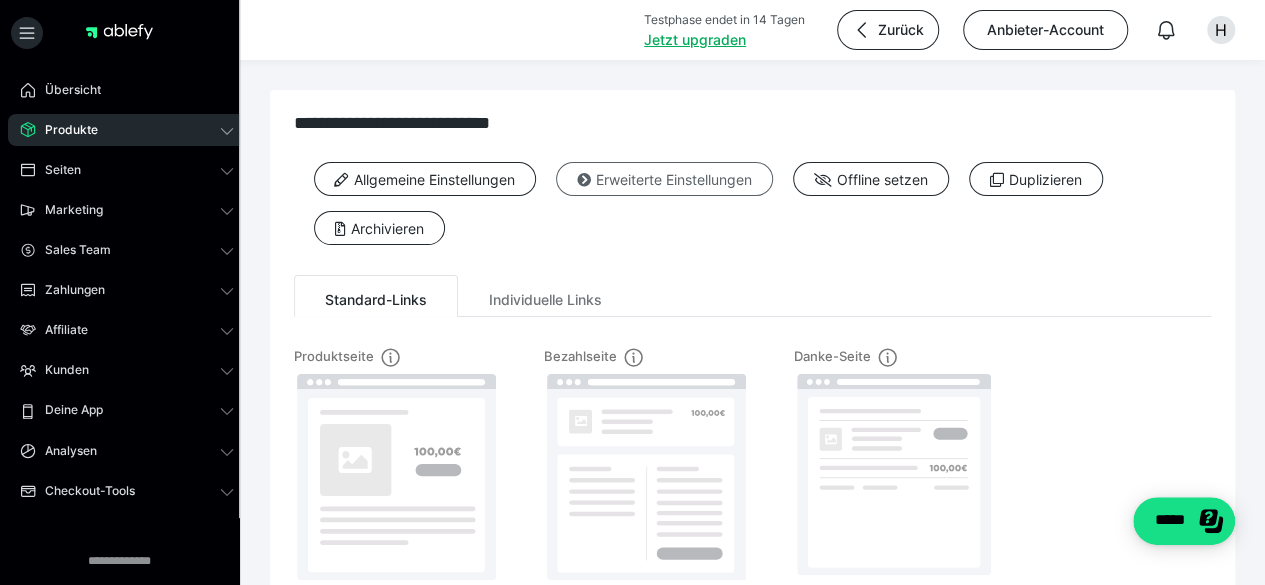click on "Erweiterte Einstellungen" at bounding box center [664, 179] 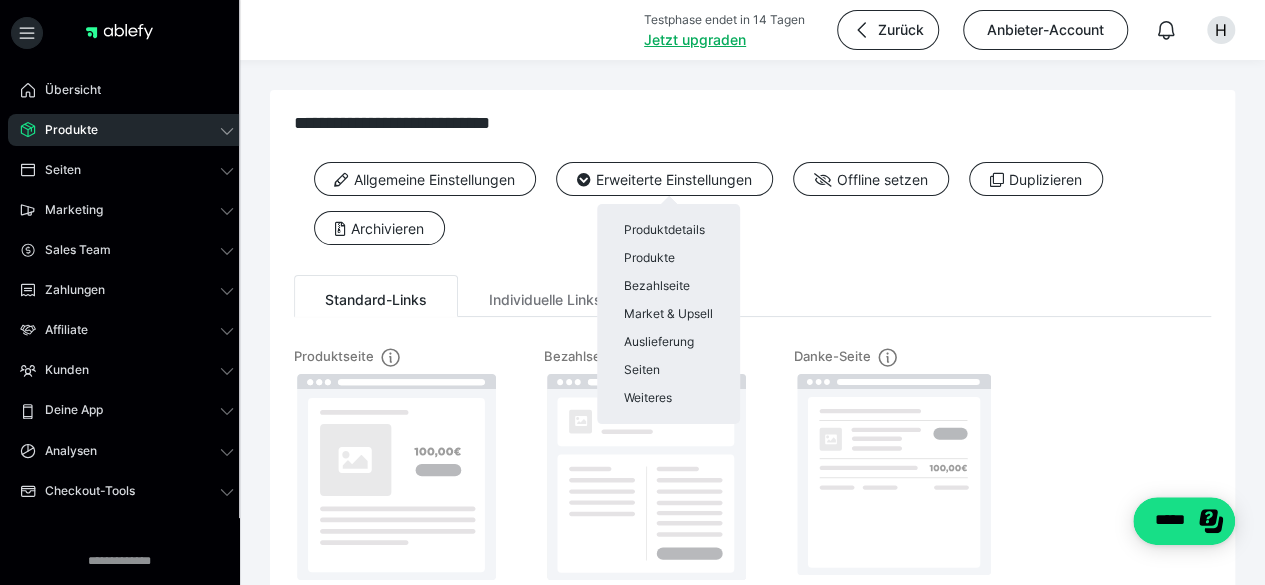click at bounding box center (632, 292) 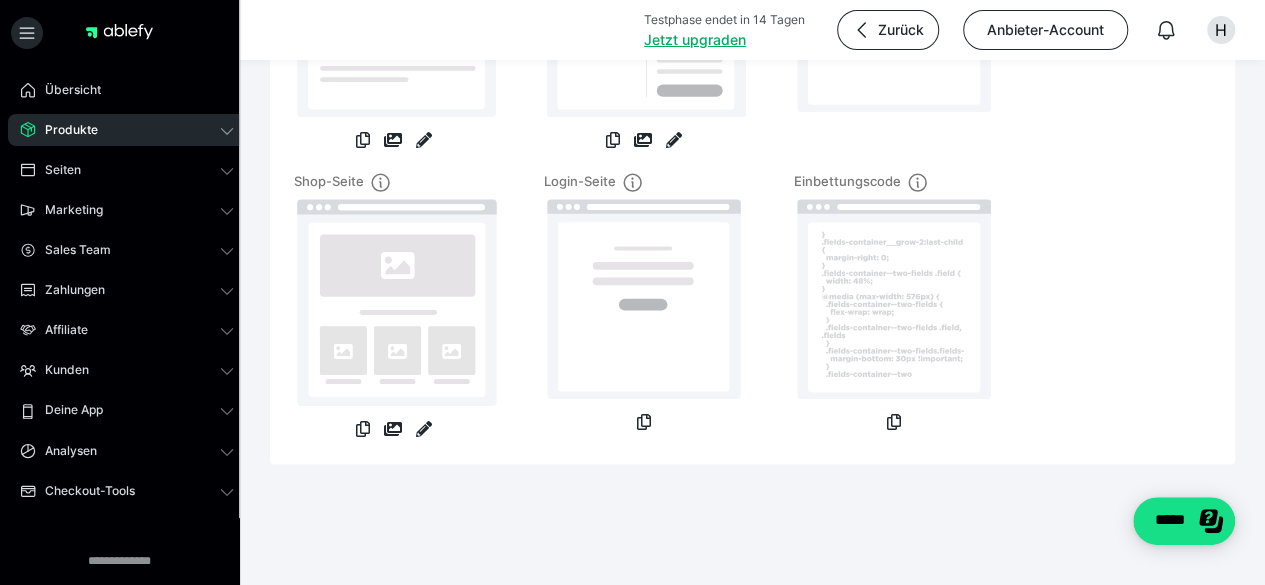 scroll, scrollTop: 0, scrollLeft: 0, axis: both 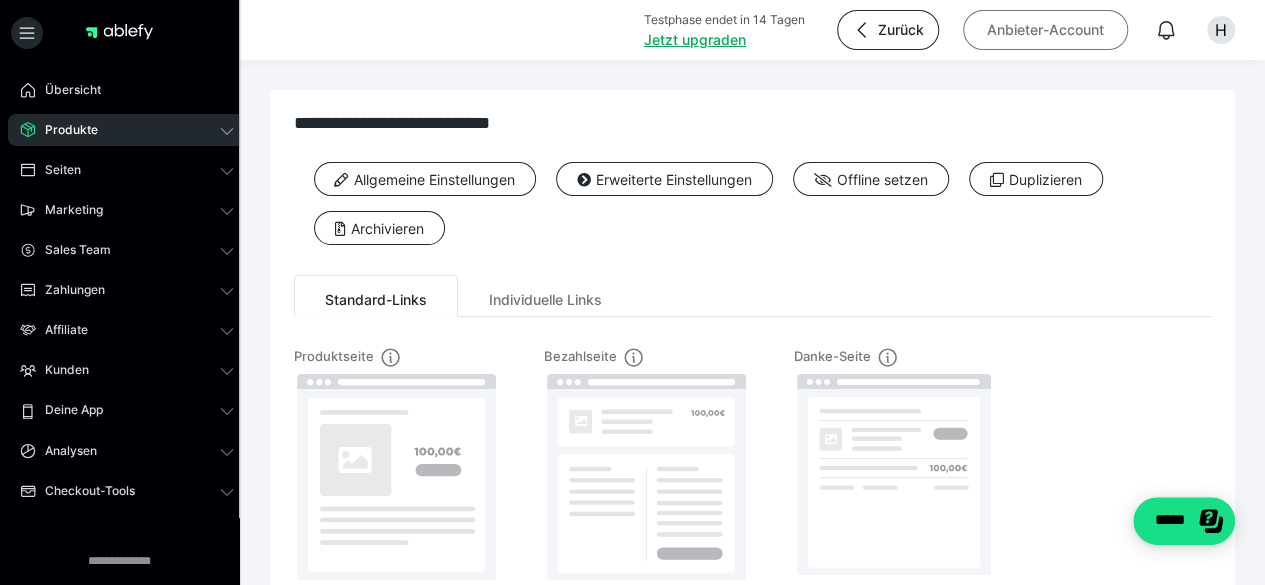 click on "Anbieter-Account" at bounding box center [1045, 30] 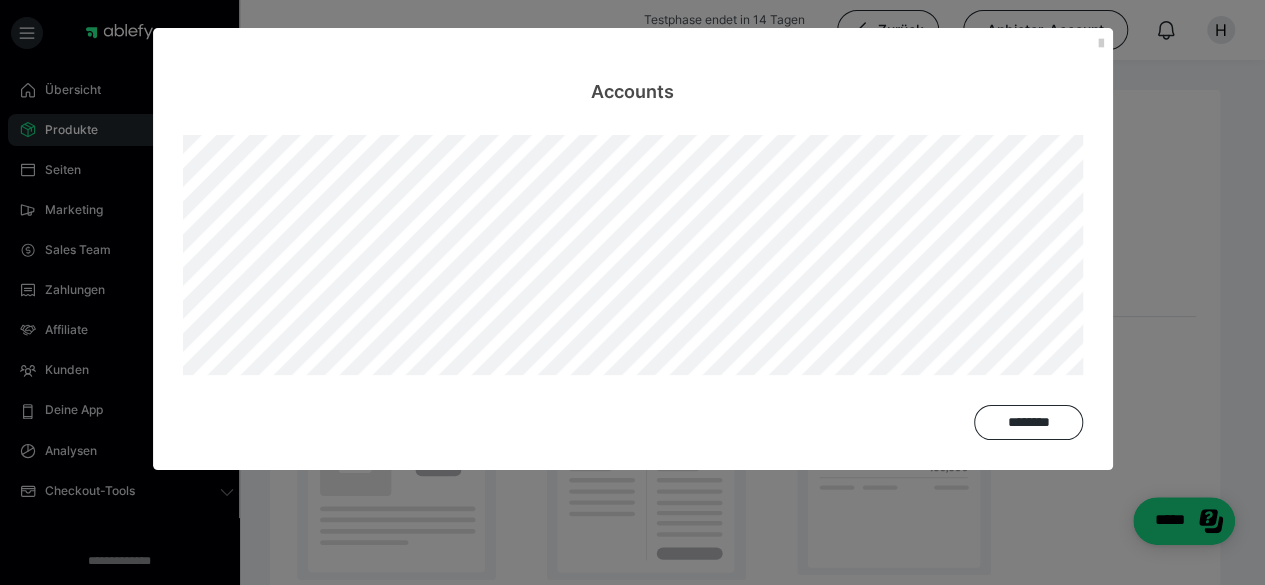 click on "Accounts" at bounding box center (633, 66) 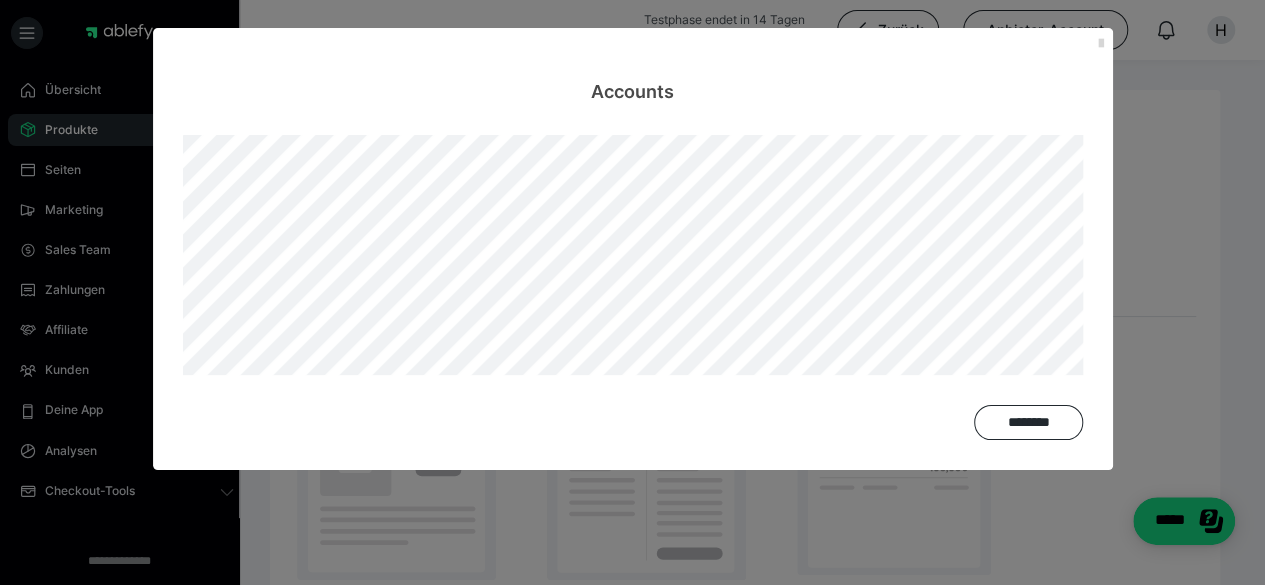 click at bounding box center (1101, 44) 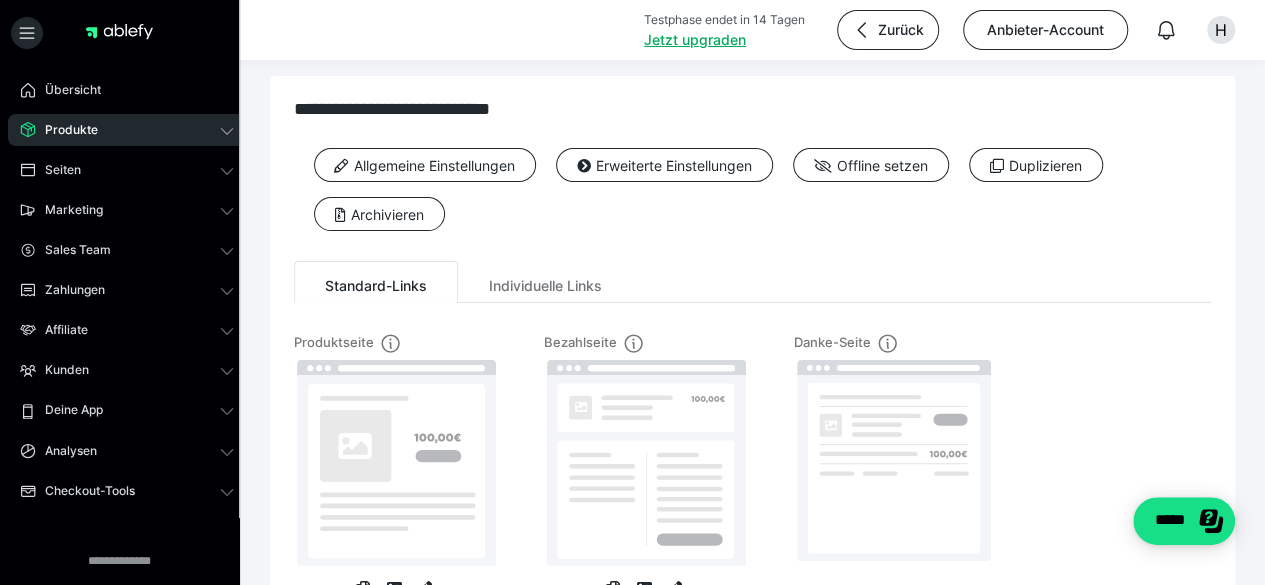 scroll, scrollTop: 0, scrollLeft: 0, axis: both 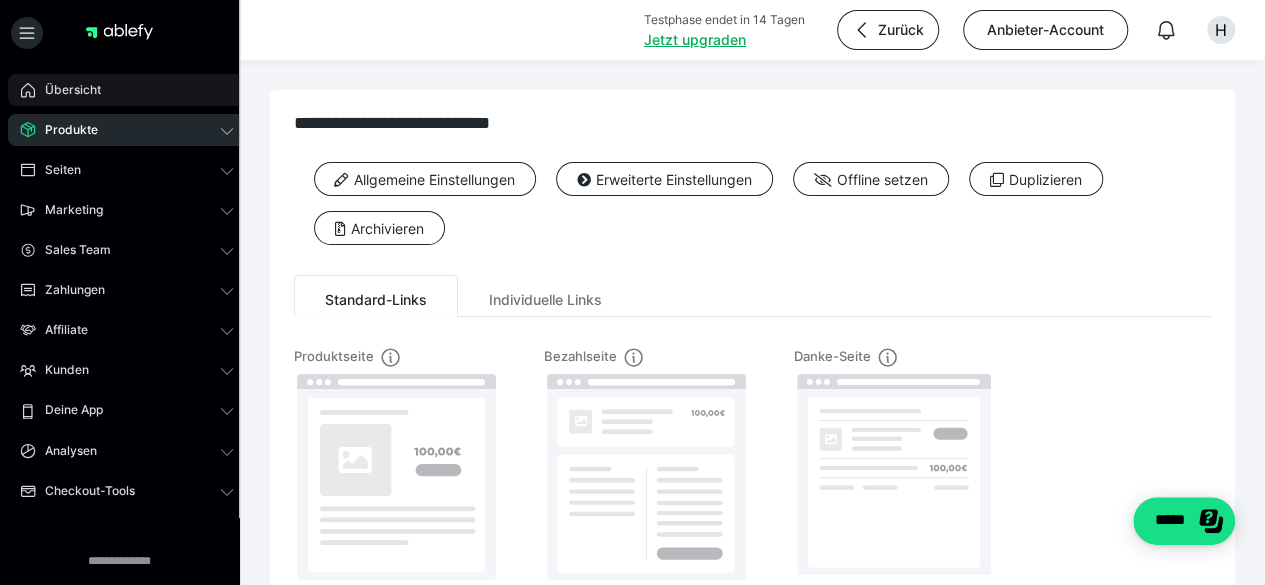 click on "Übersicht" at bounding box center [127, 90] 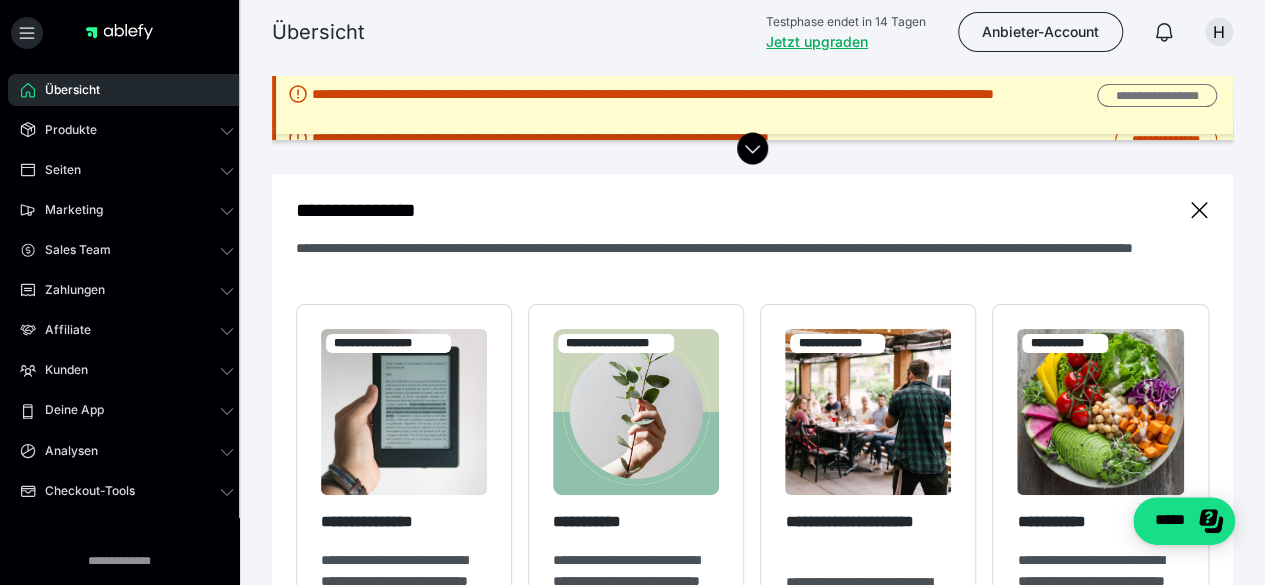 click on "**********" at bounding box center (1156, 95) 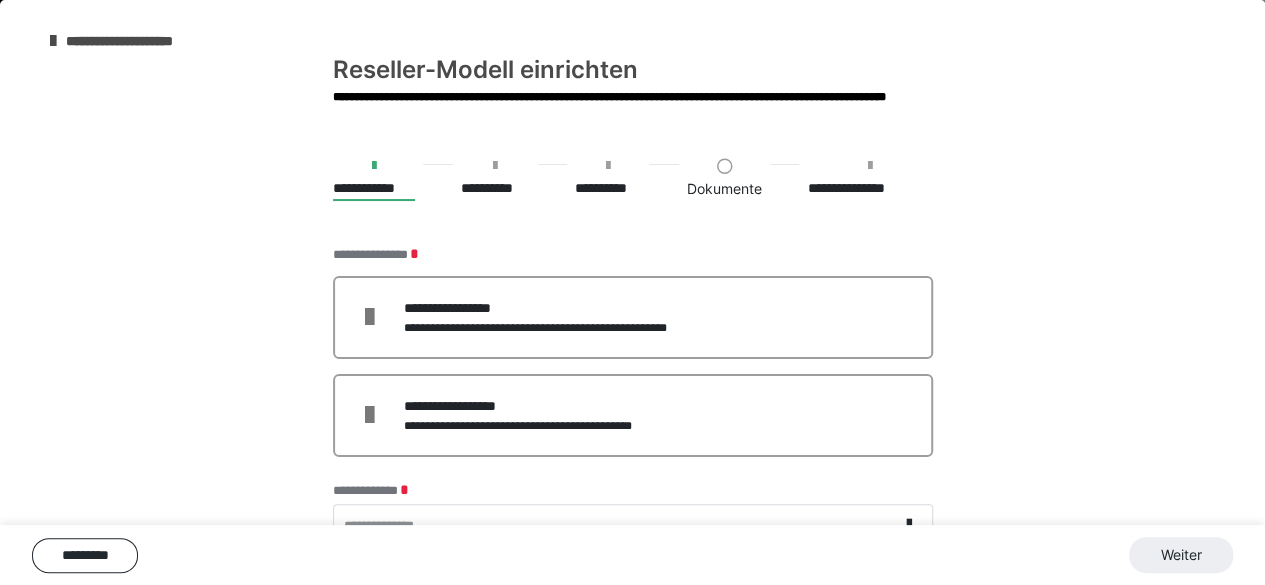 scroll, scrollTop: 0, scrollLeft: 0, axis: both 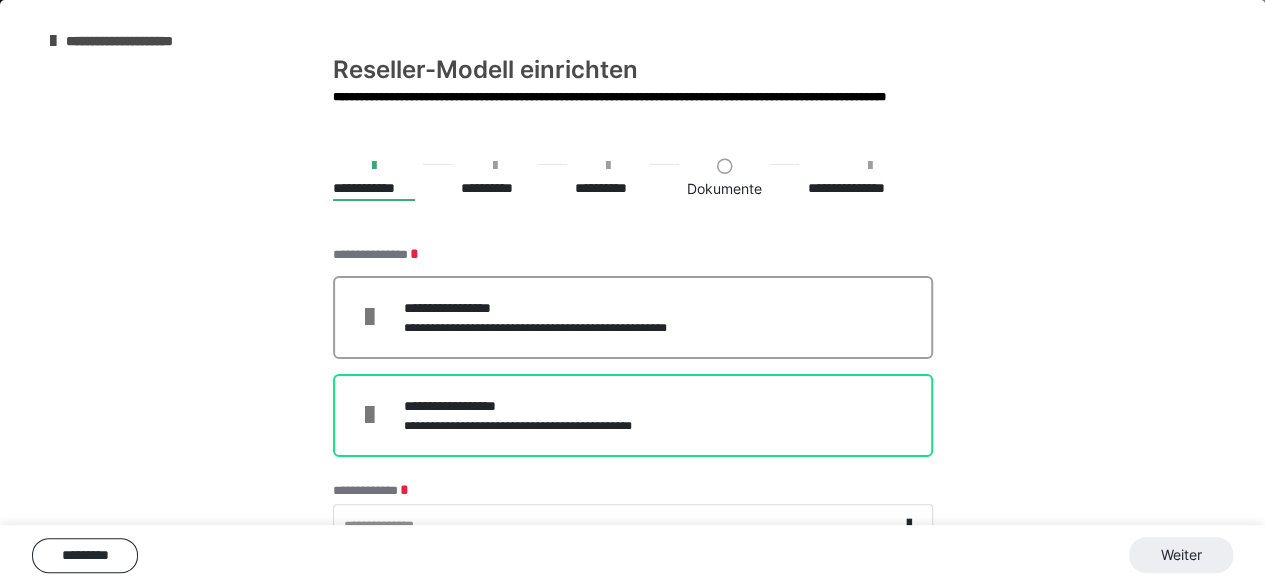 click on "**********" at bounding box center [538, 406] 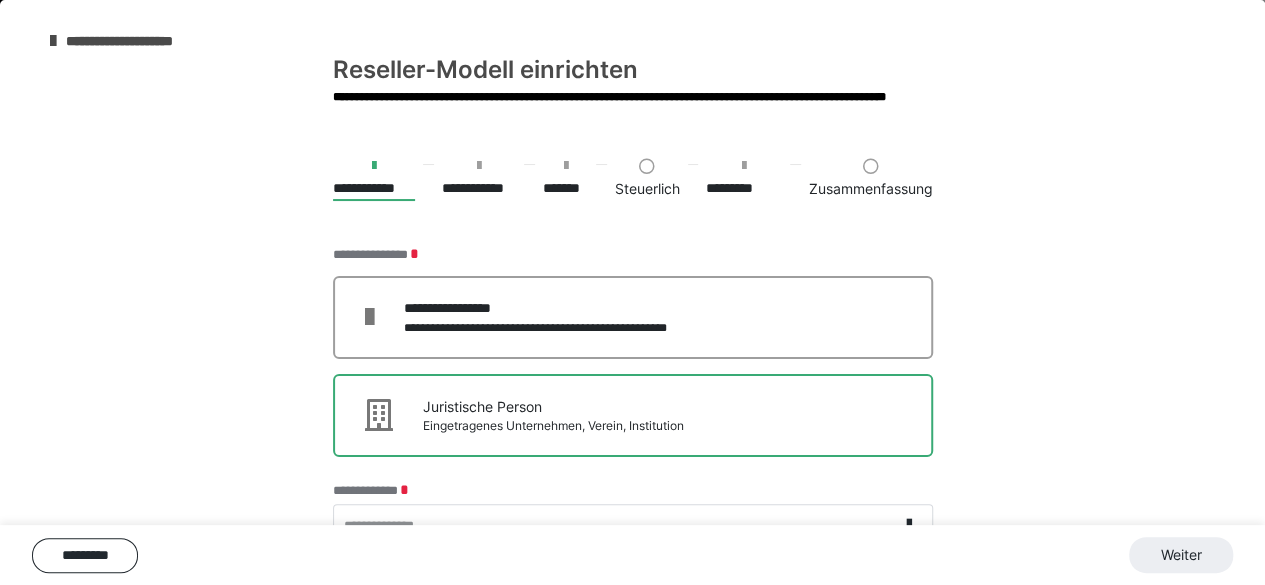 scroll, scrollTop: 64, scrollLeft: 0, axis: vertical 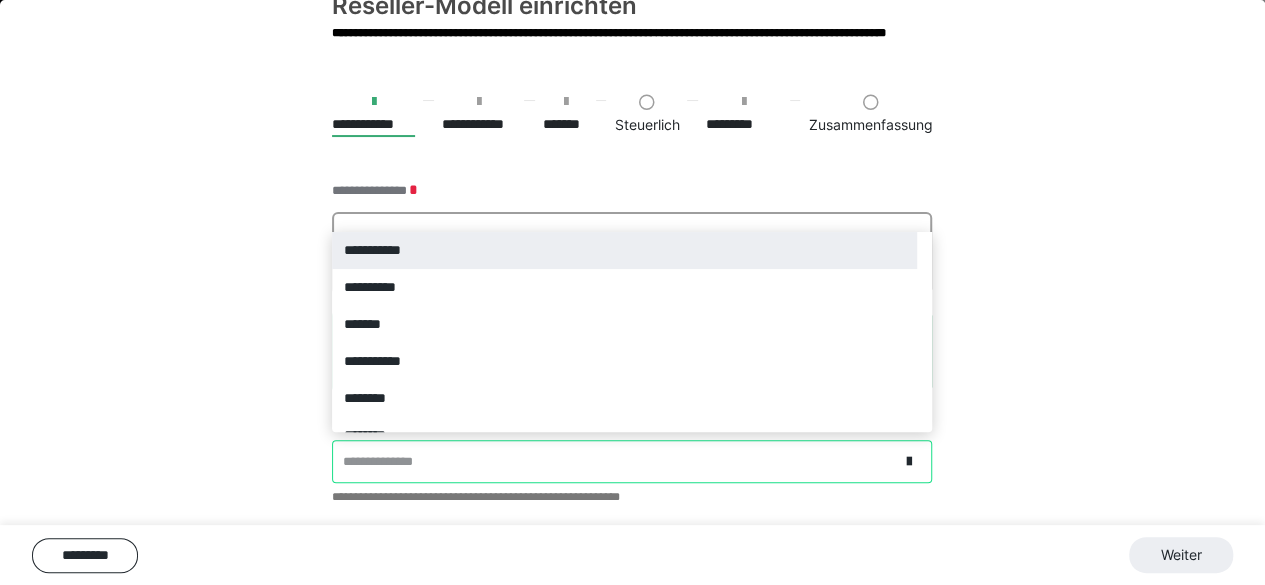 click on "**********" at bounding box center [615, 461] 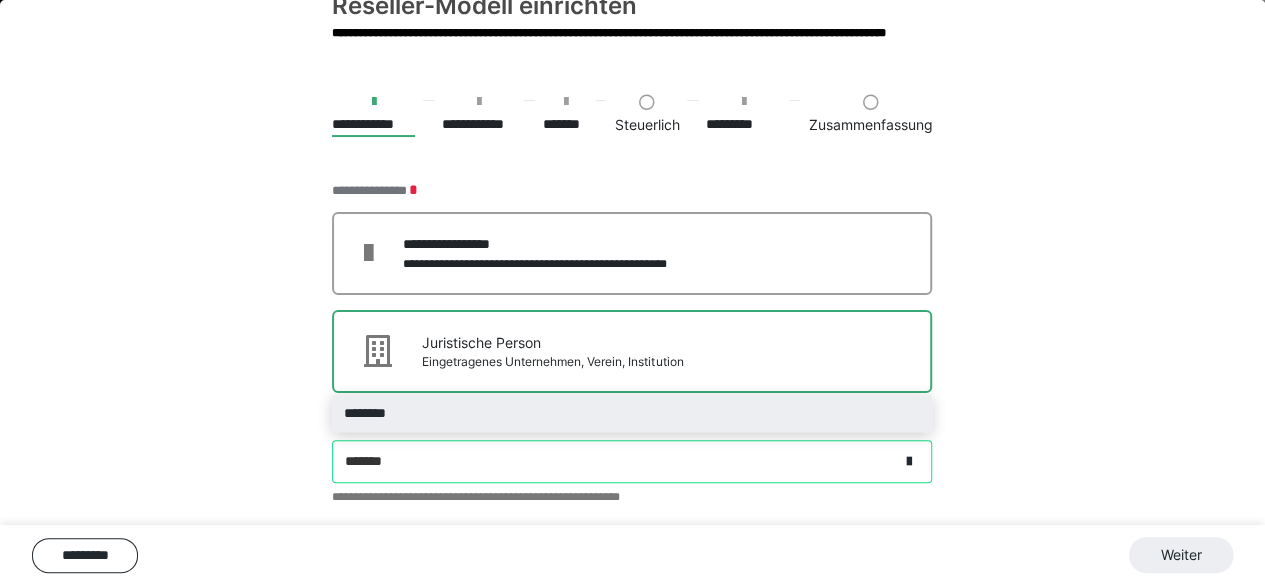 type on "********" 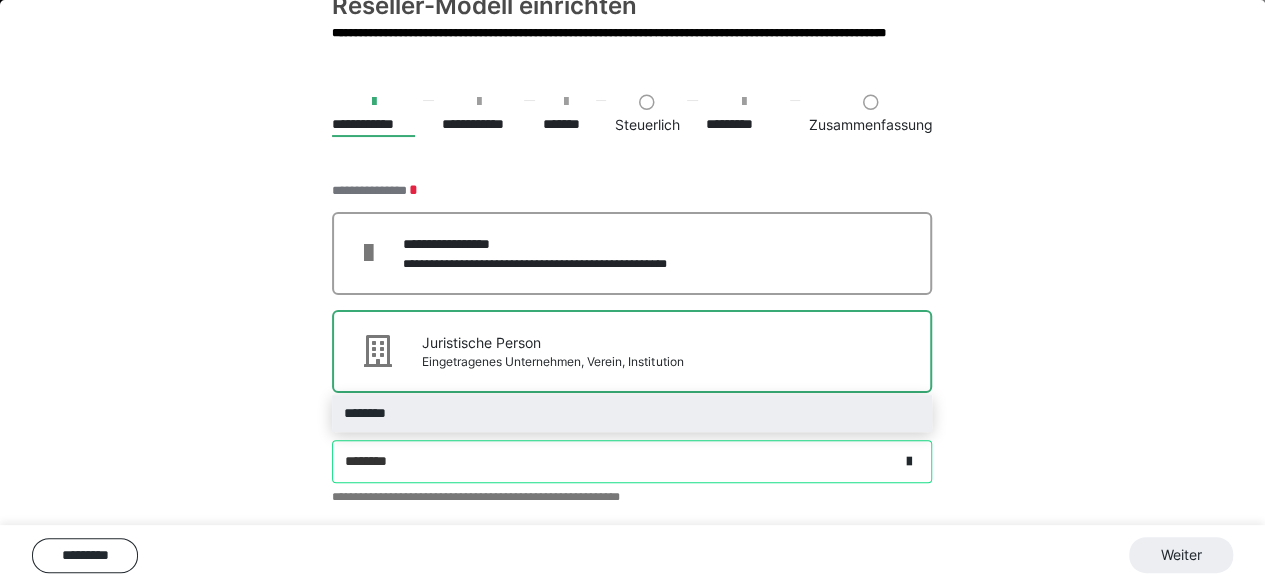 click on "********" at bounding box center [632, 413] 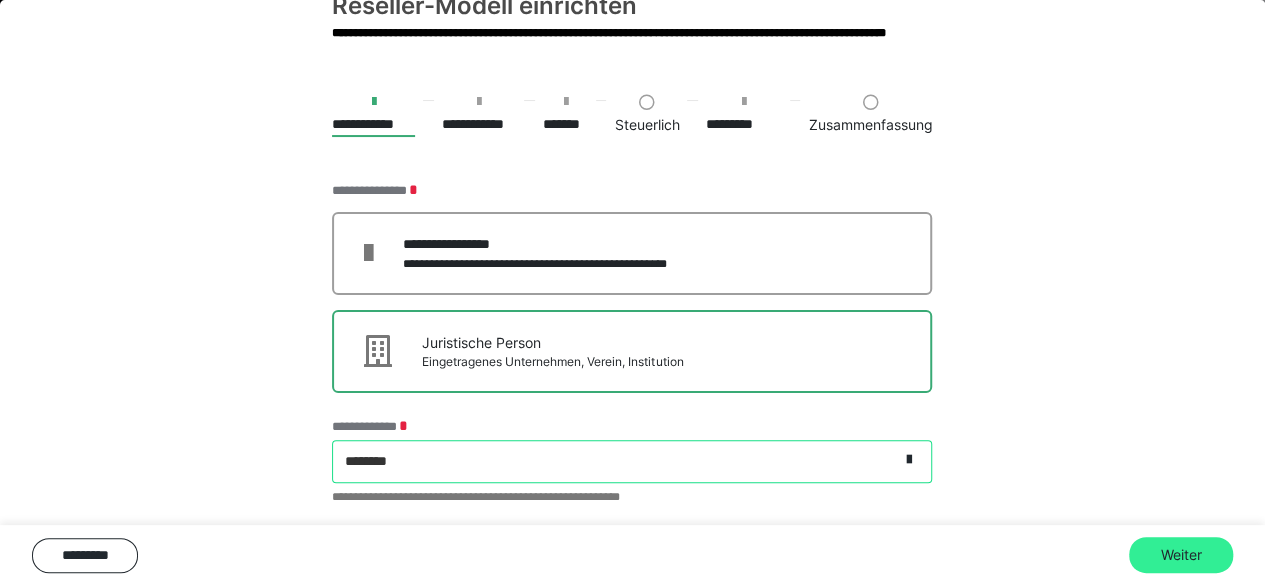 click on "Weiter" at bounding box center [1181, 555] 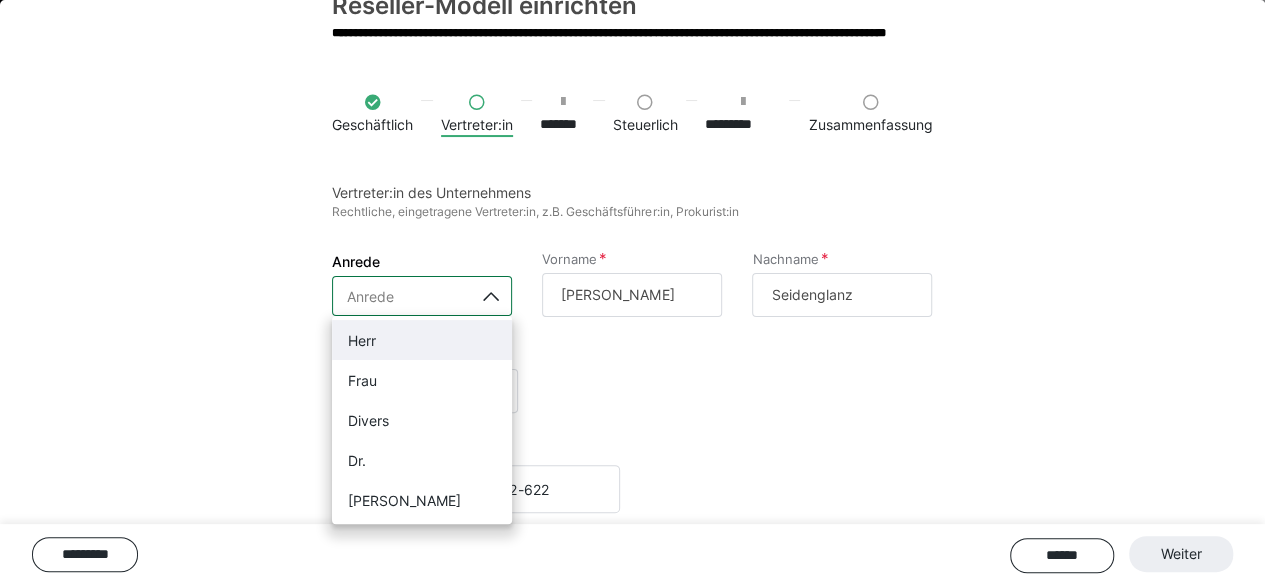 click on "Anrede" at bounding box center (403, 296) 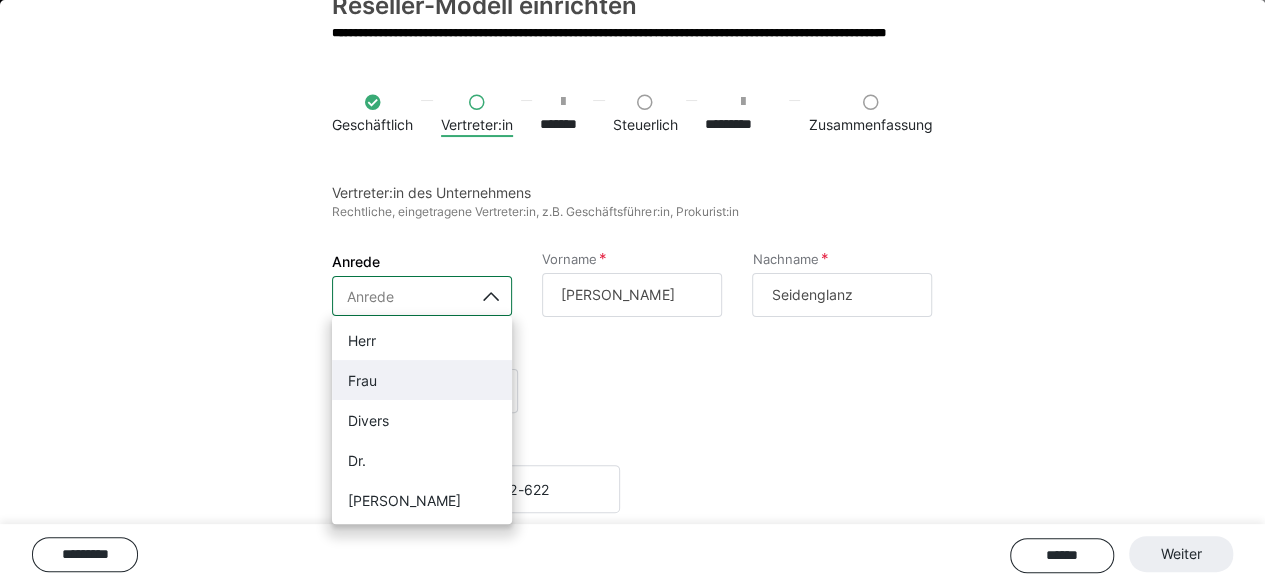 click on "Frau" at bounding box center (422, 380) 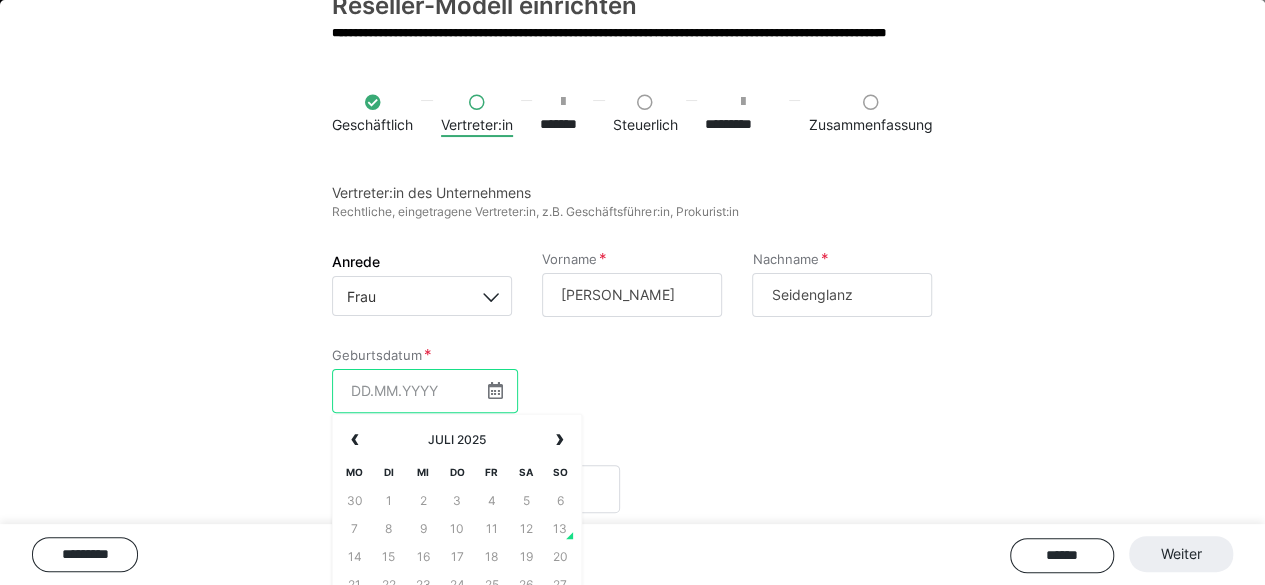 click at bounding box center [425, 391] 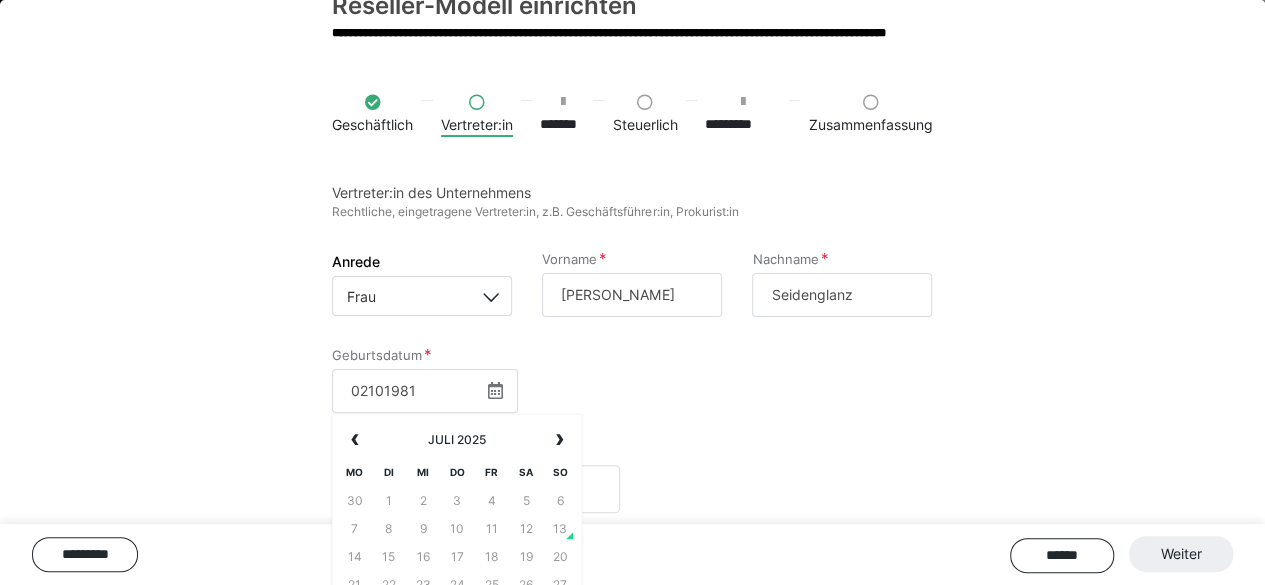 click on "Vertreter:in des Unternehmens Rechtliche, eingetragene Vertreter:in, z.B. Geschäftsführer:in, Prokurist:in   Anrede Frau Vorname [PERSON_NAME] Nachname Seidenglanz Geburtsdatum 02101981 ‹ [DATE] › Mo Di Mi Do Fr Sa So 30 1 2 3 4 5 6 7 8 9 10 11 12 13 14 15 16 17 18 19 20 21 22 23 24 25 26 27 28 29 30 31 [PHONE_NUMBER] 10 Telefonnummer +46 (768) 602-622" at bounding box center [632, 362] 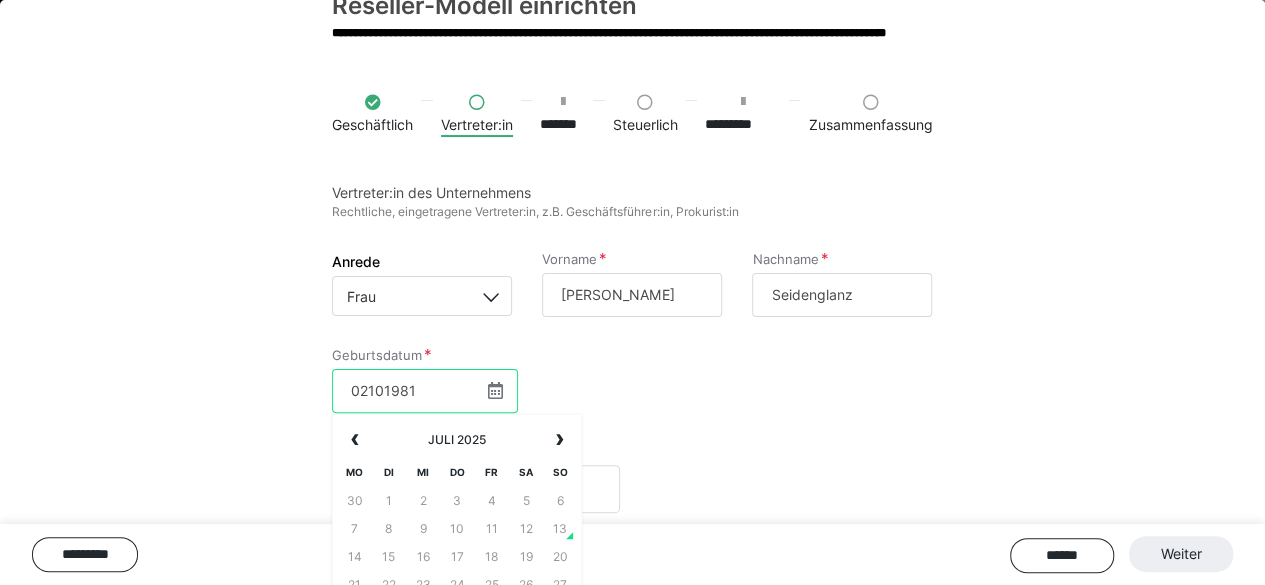 click on "02101981" at bounding box center [425, 391] 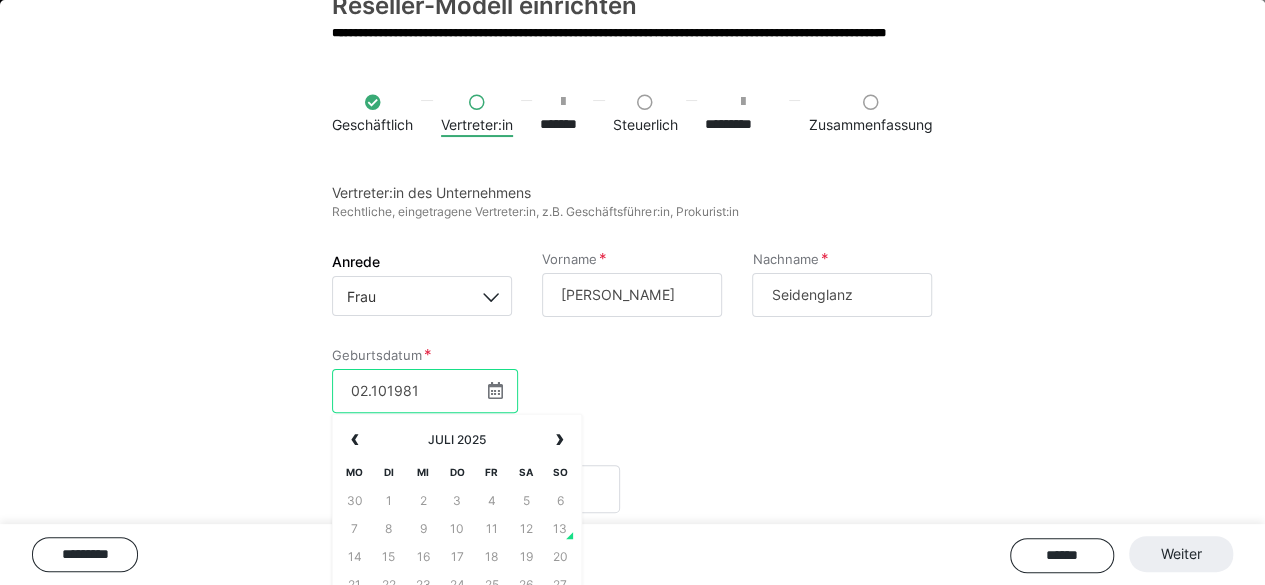 click on "02.101981" at bounding box center (425, 391) 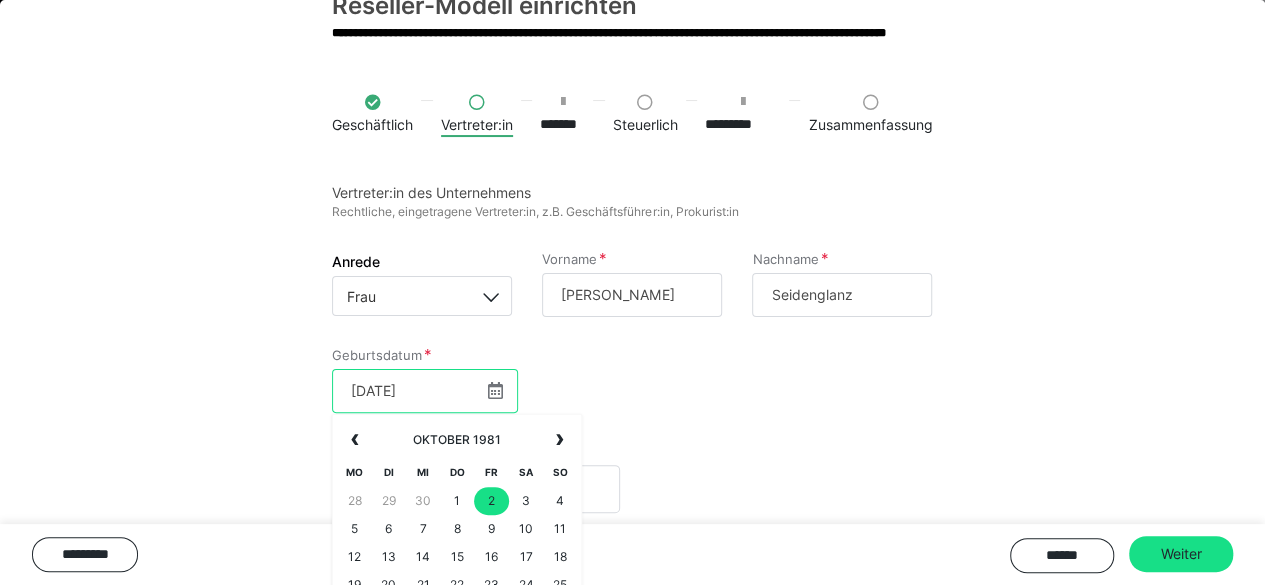 type on "[DATE]" 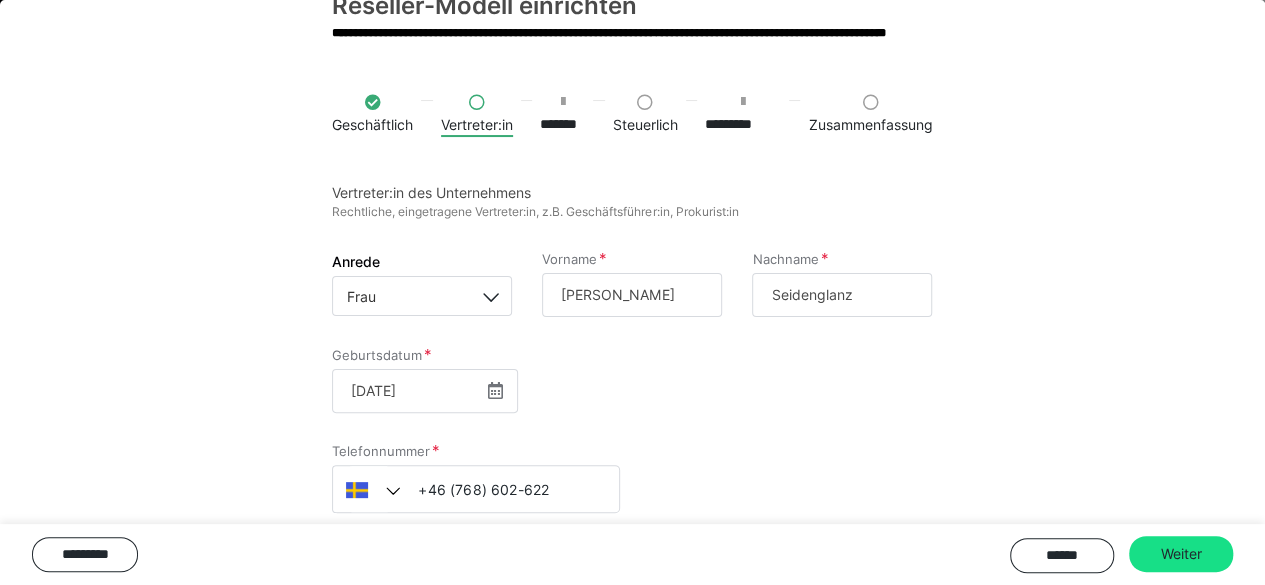click on "Vertreter:in des Unternehmens Rechtliche, eingetragene Vertreter:in, z.B. Geschäftsführer:in, Prokurist:in   Anrede Frau Vorname [PERSON_NAME] Nachname Seidenglanz Geburtsdatum [DEMOGRAPHIC_DATA] ‹ [DEMOGRAPHIC_DATA] › Mo Di Mi Do Fr Sa So 28 29 30 1 2 3 4 5 6 7 8 9 10 11 12 13 14 15 16 17 18 19 20 21 22 23 24 25 26 27 28 29 30 31 [PHONE_NUMBER] Telefonnummer +46 (768) 602-622" at bounding box center (632, 362) 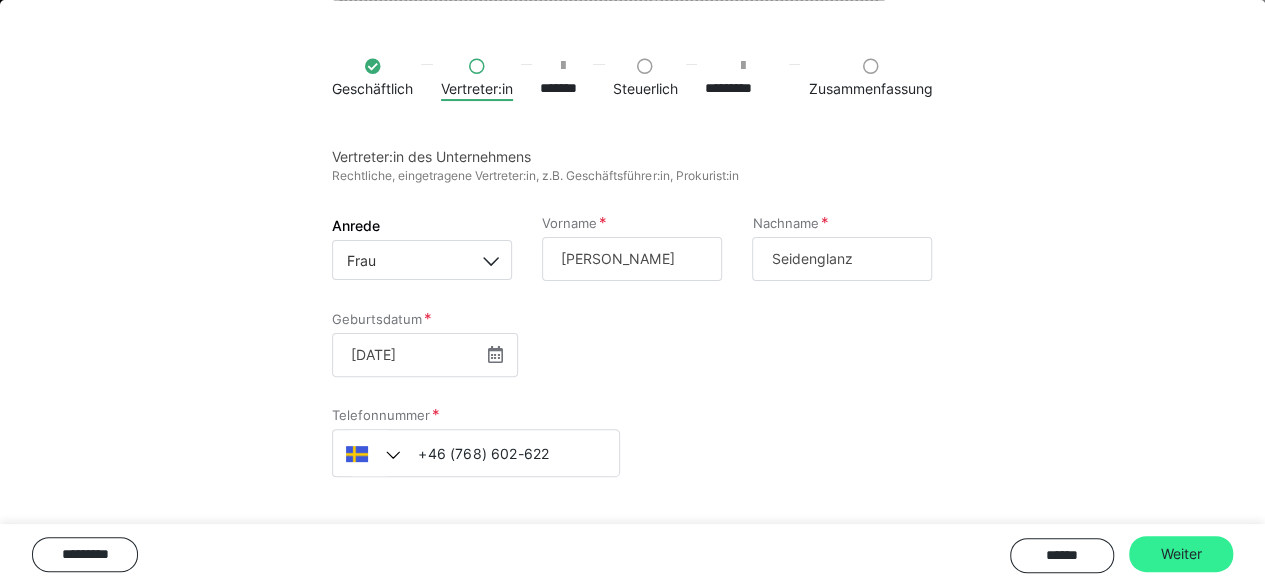 click on "Weiter" at bounding box center [1181, 554] 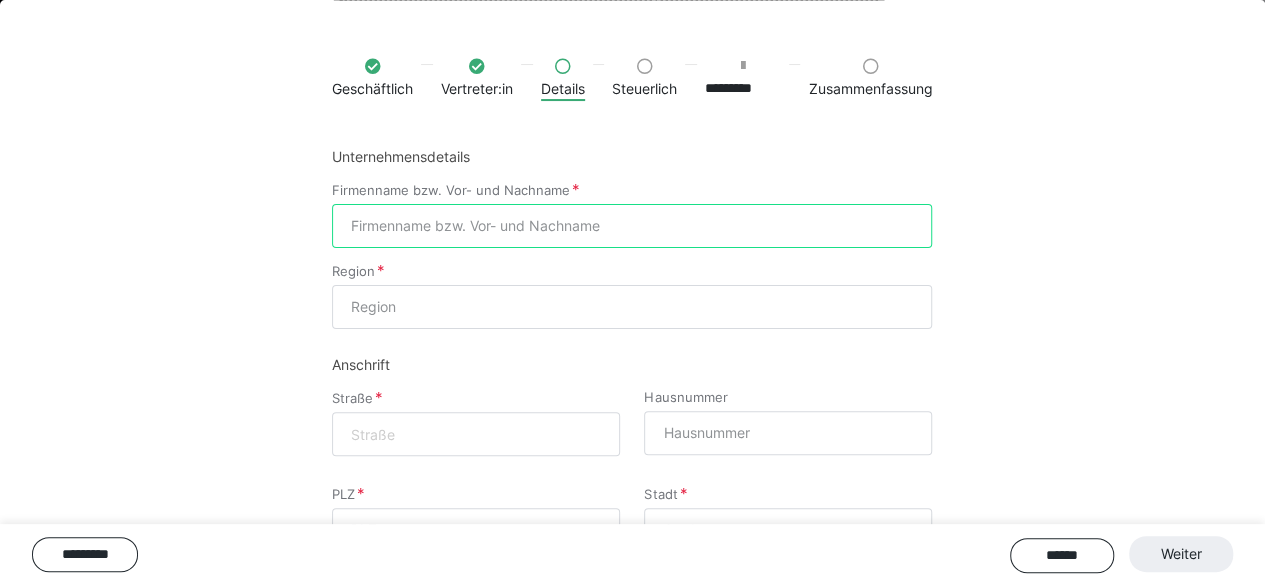 click on "Firmenname bzw. Vor- und Nachname" at bounding box center (632, 226) 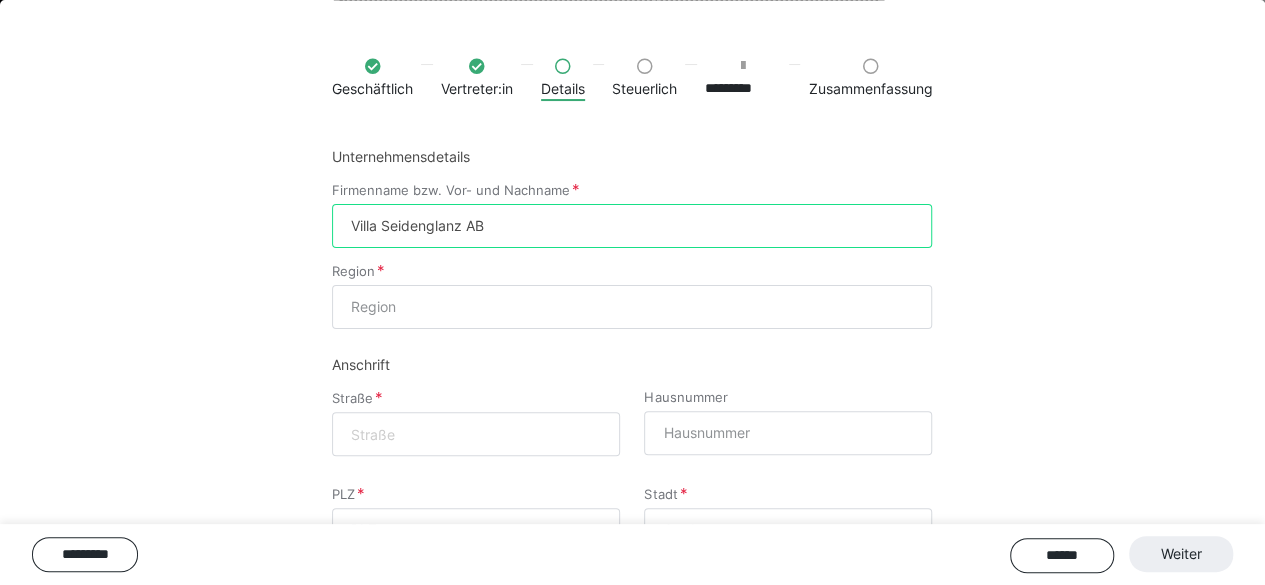 type on "Villa Seidenglanz AB" 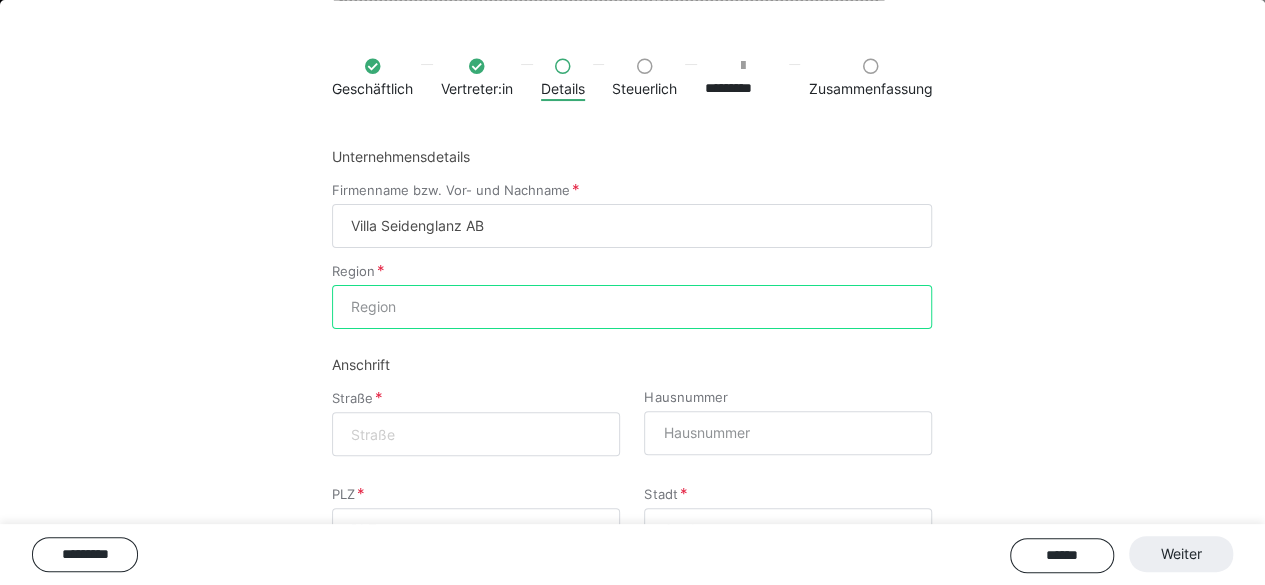click on "Region" at bounding box center [632, 307] 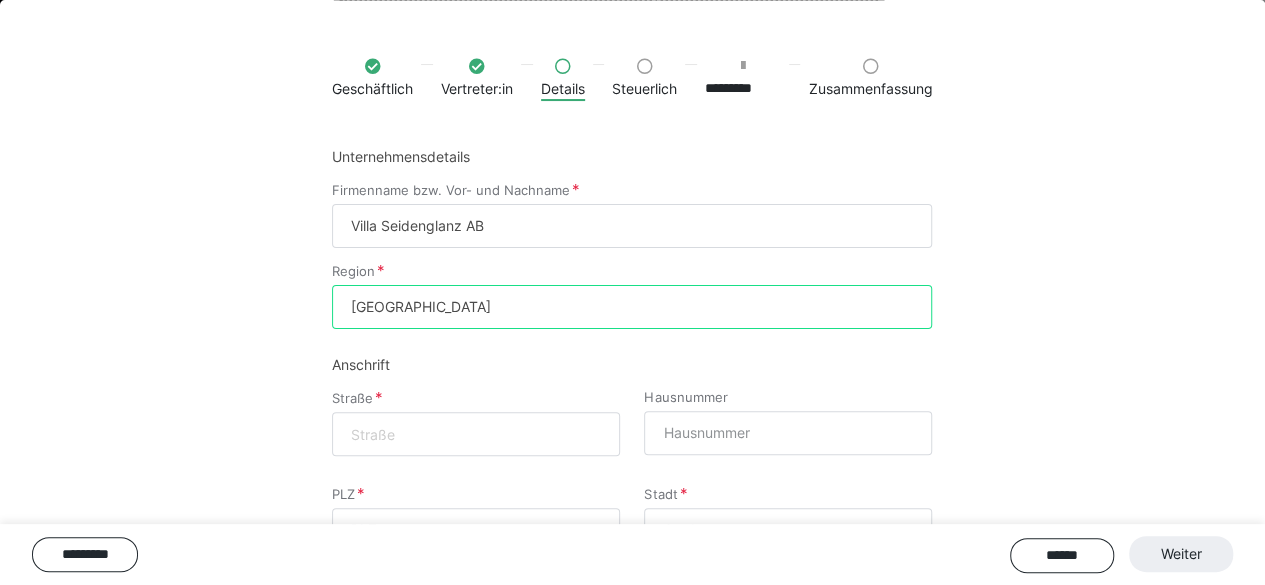 type on "[GEOGRAPHIC_DATA]" 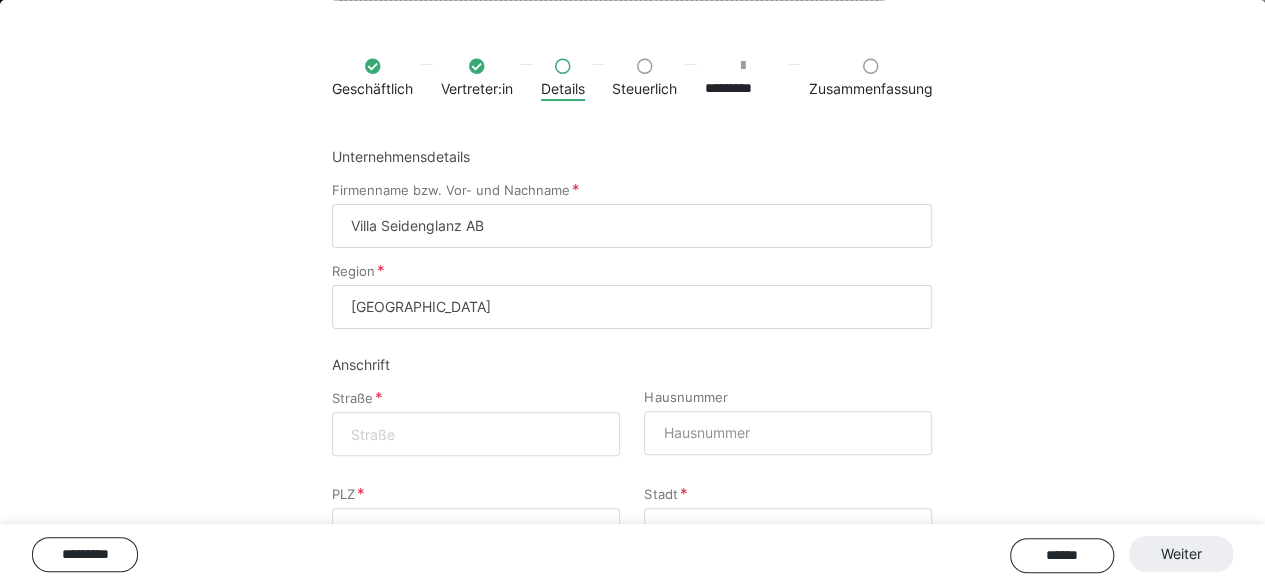 click at bounding box center (476, 434) 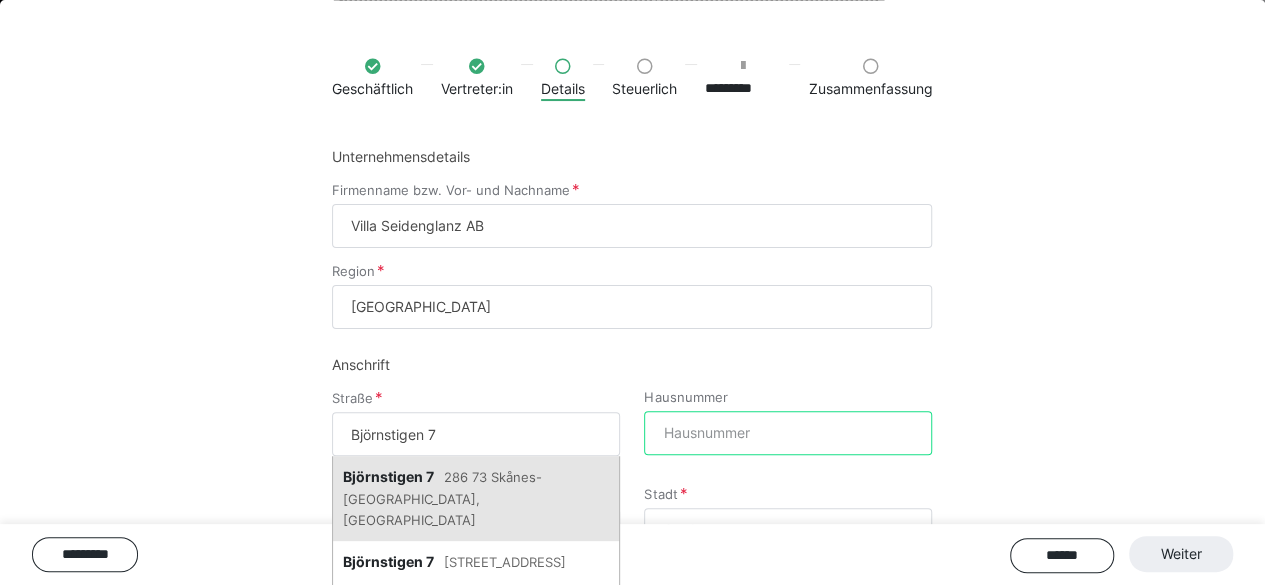 scroll, scrollTop: 238, scrollLeft: 0, axis: vertical 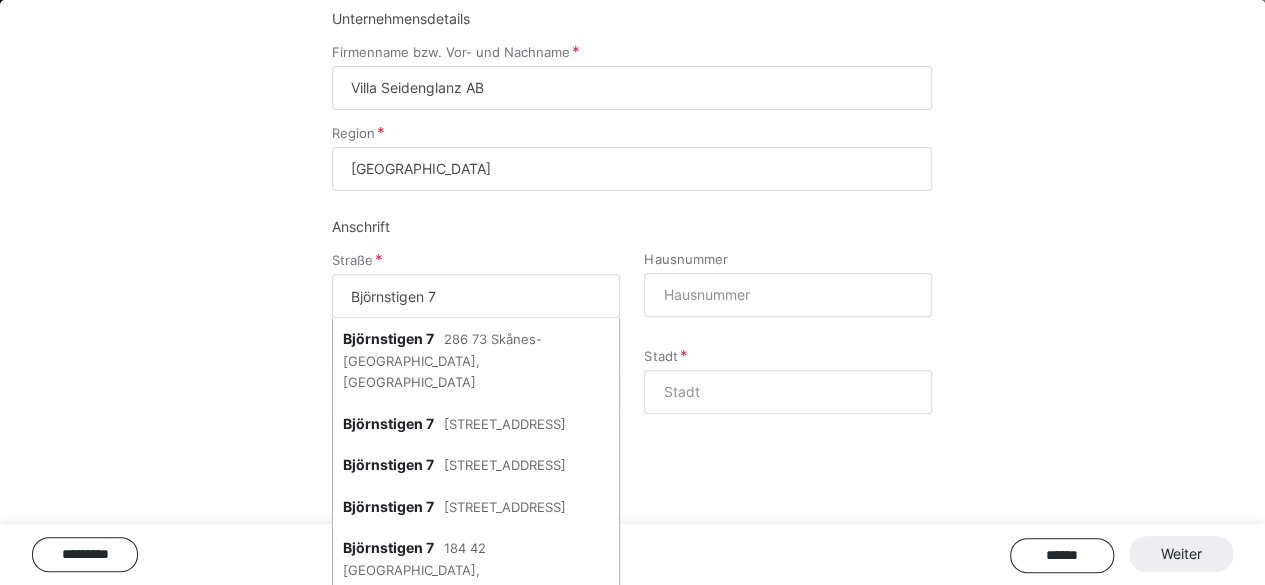 click on "Björnstigen 7" at bounding box center (476, 296) 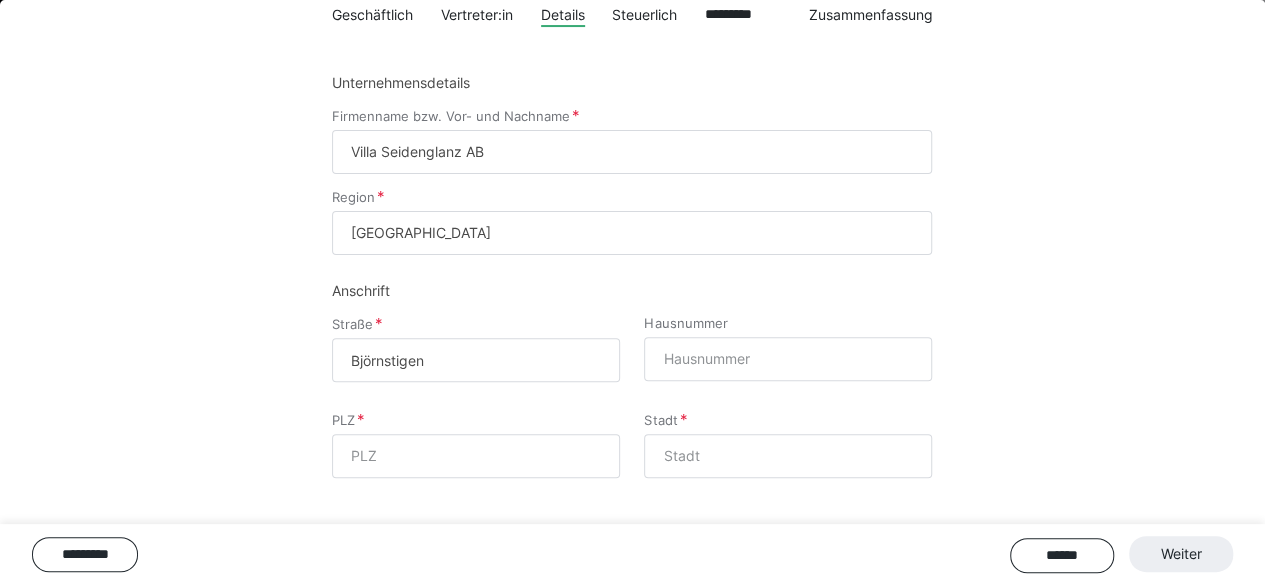 scroll, scrollTop: 217, scrollLeft: 0, axis: vertical 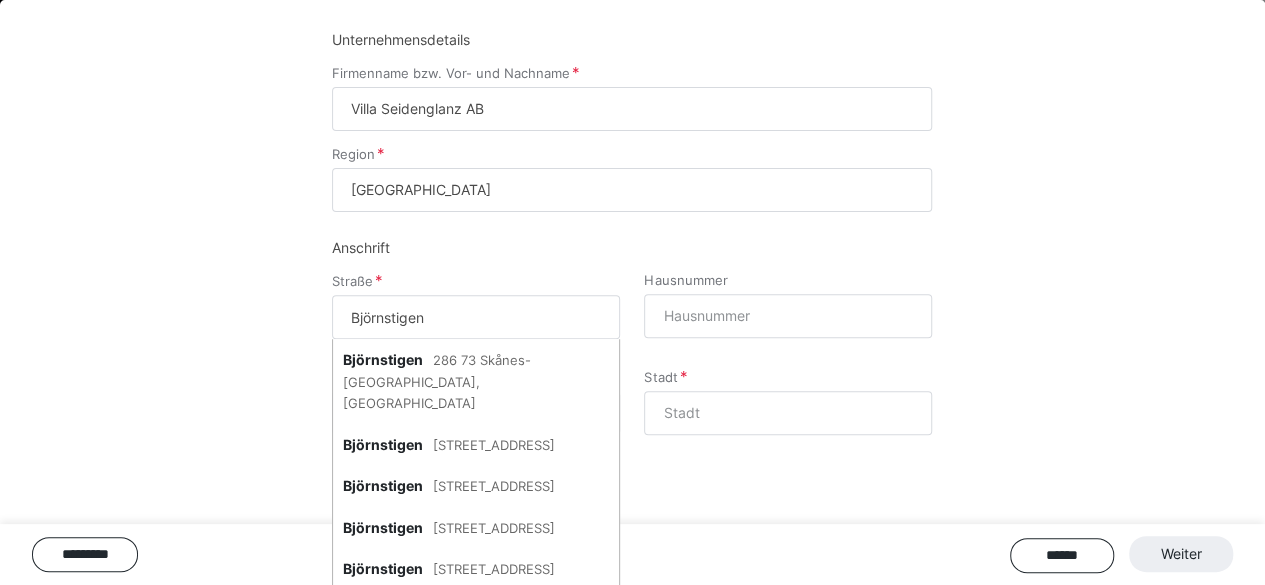 type on "Björnstigen" 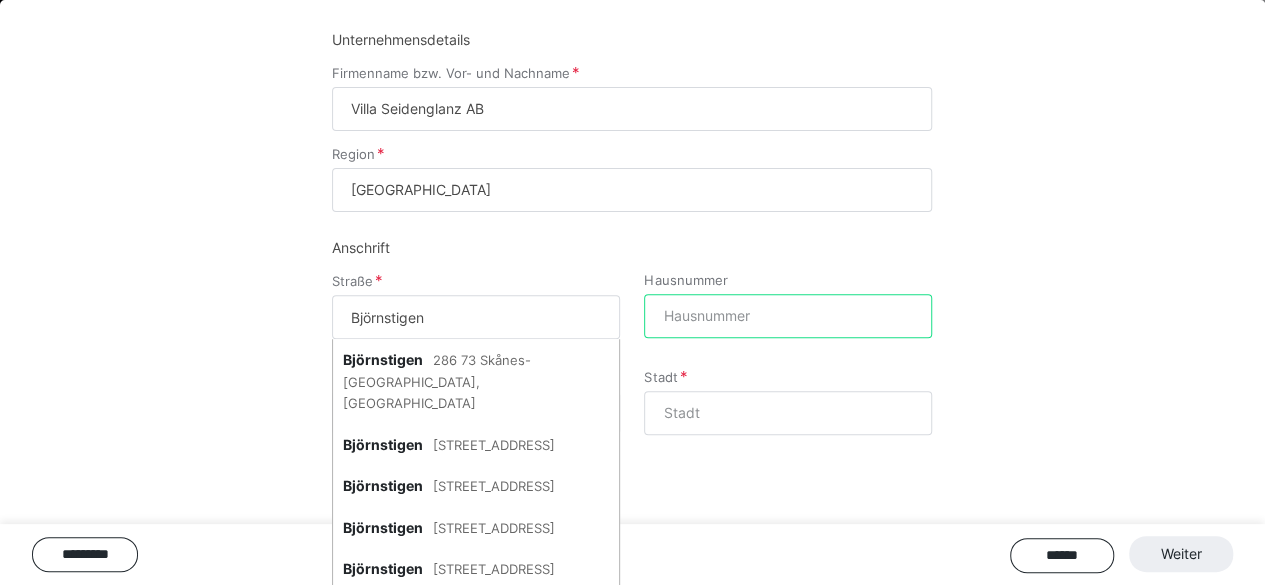 click on "Hausnummer" at bounding box center (788, 316) 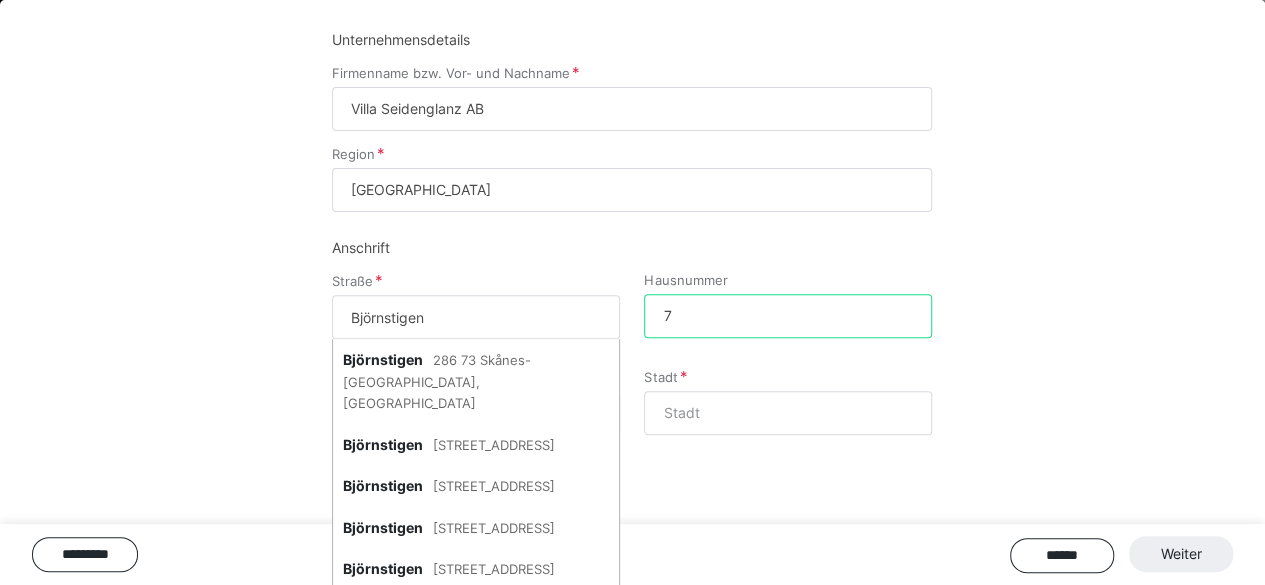 type on "7" 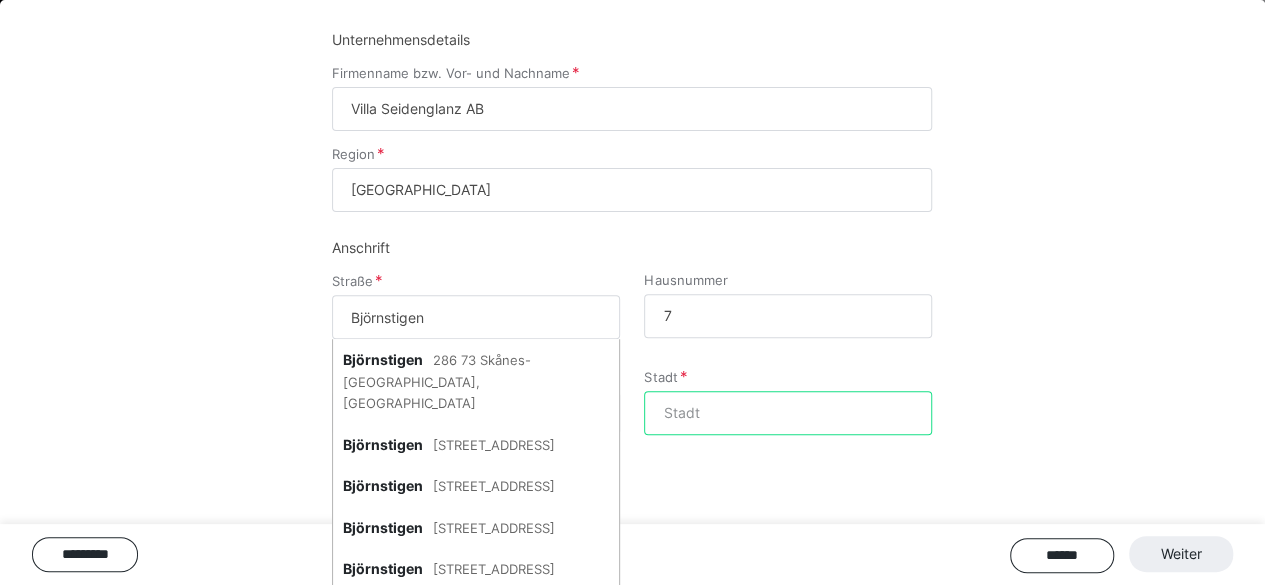 click on "Stadt" at bounding box center [788, 413] 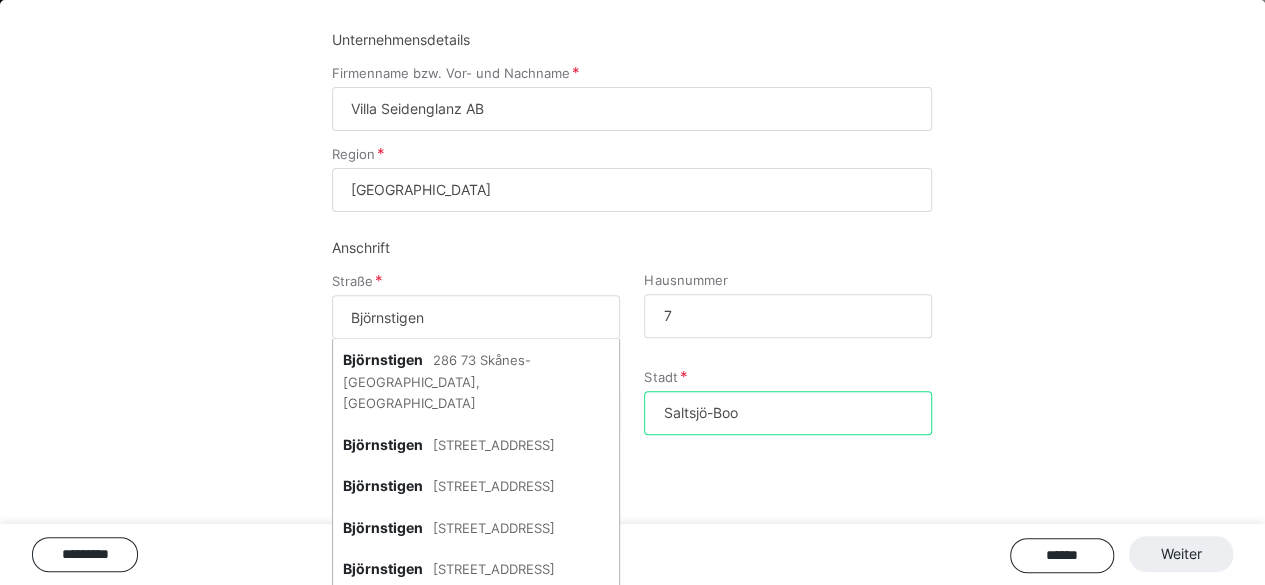 type on "Saltsjö-Boo" 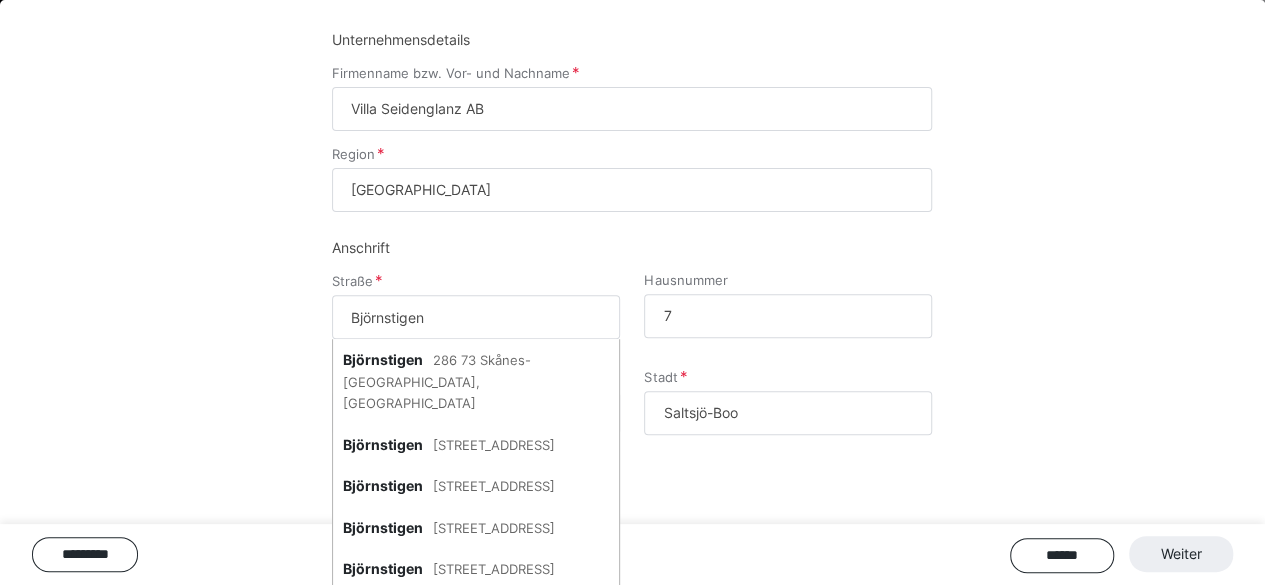 click on "PLZ Stadt [GEOGRAPHIC_DATA]-[GEOGRAPHIC_DATA]" at bounding box center (632, 417) 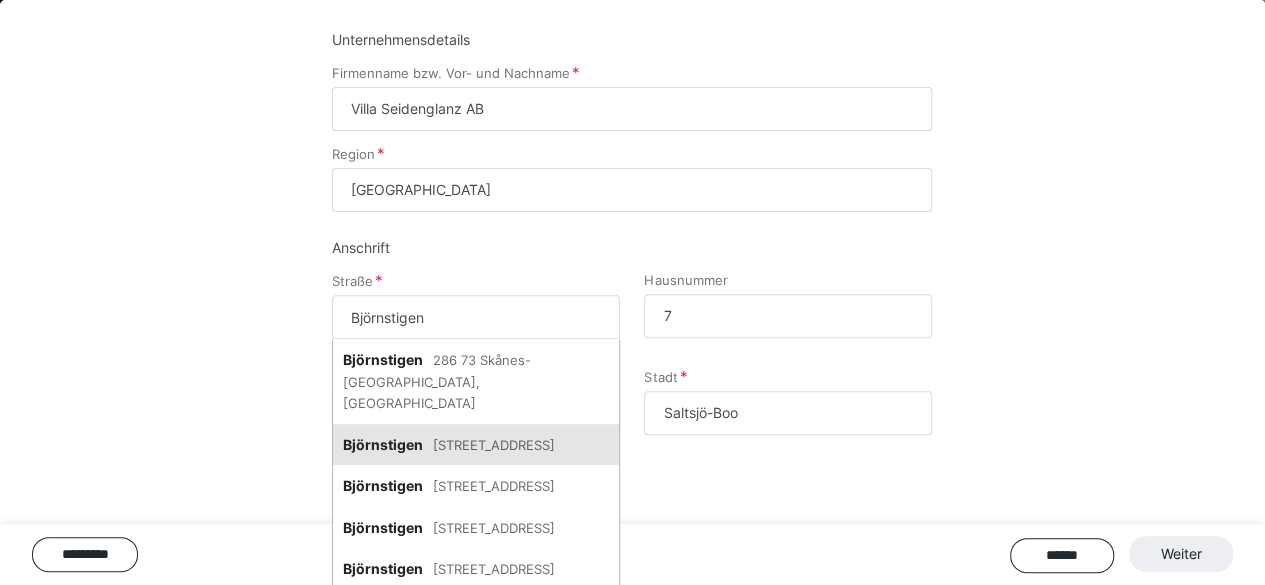 scroll, scrollTop: 1252, scrollLeft: 0, axis: vertical 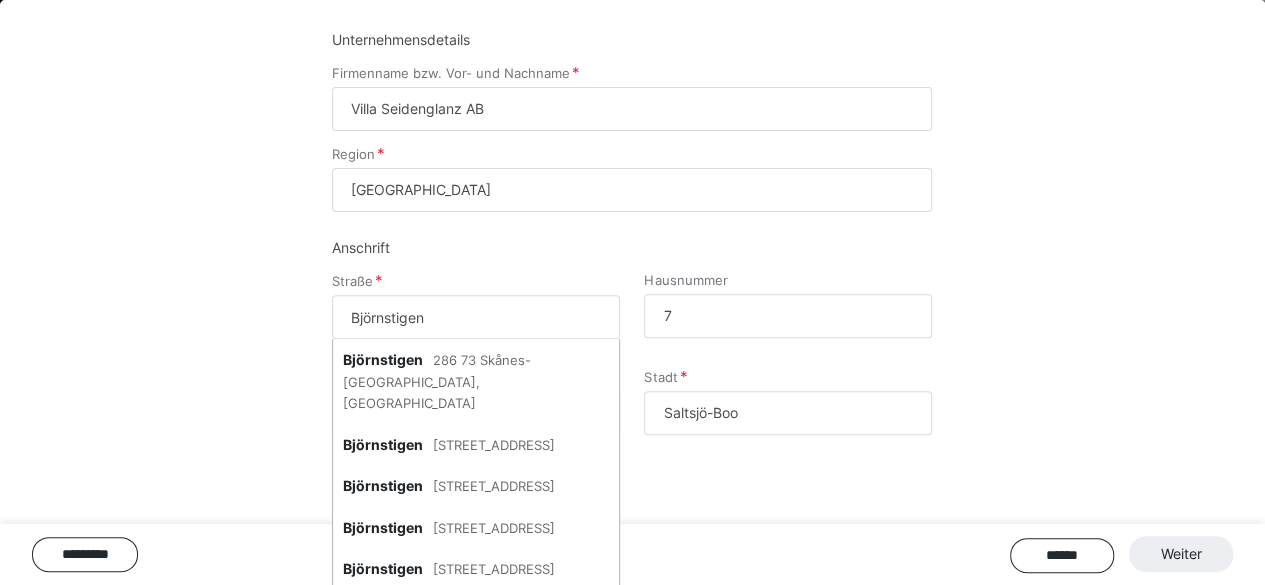 click on "Unternehmensdetails Firmenname bzw. Vor- und Nachname [GEOGRAPHIC_DATA] AB Region [GEOGRAPHIC_DATA] Anschrift Straße Björnstigen Björnstigen 286 73 Skånes-[GEOGRAPHIC_DATA], [GEOGRAPHIC_DATA] Björnstigen 170 70 Solna, [GEOGRAPHIC_DATA] Björnstigen 170 75 Solna, [GEOGRAPHIC_DATA] Björnstigen 170 76 Solna, [GEOGRAPHIC_DATA] Björnstigen 165 71 [GEOGRAPHIC_DATA], [GEOGRAPHIC_DATA] Hausnummer 7 PLZ Stadt [GEOGRAPHIC_DATA]" at bounding box center [632, 247] 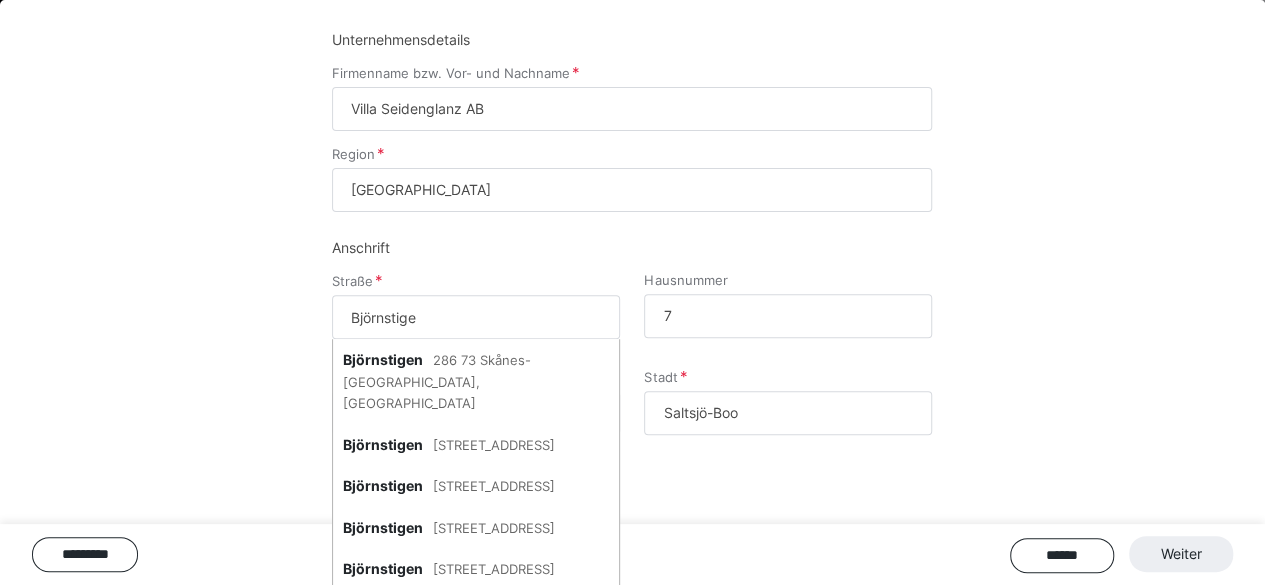 scroll, scrollTop: 174, scrollLeft: 0, axis: vertical 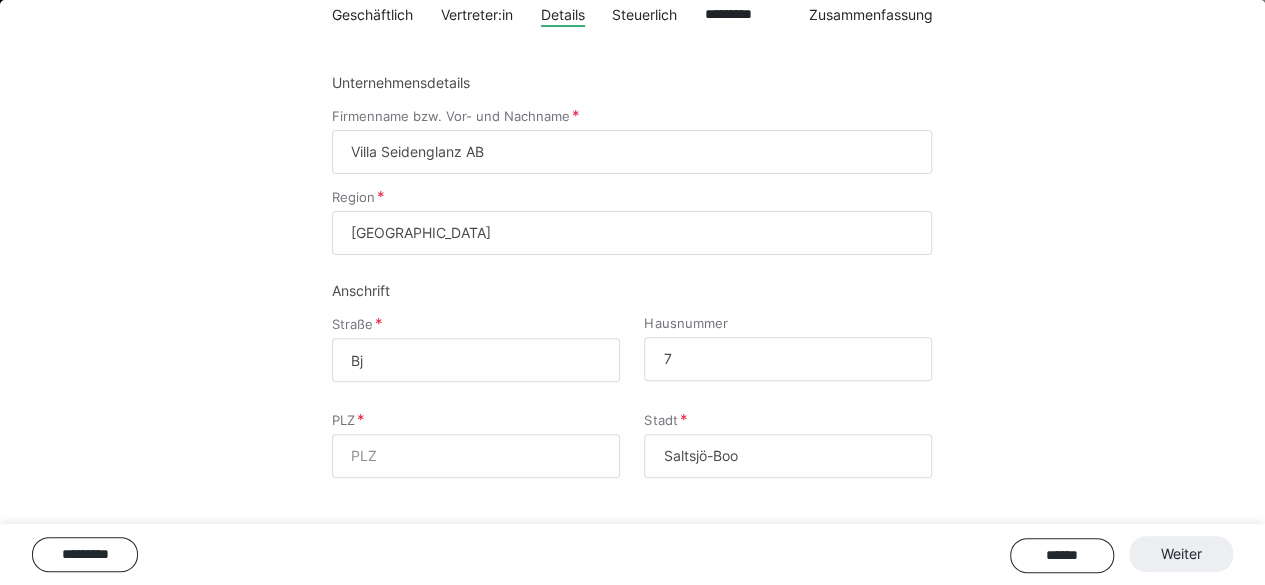 type on "B" 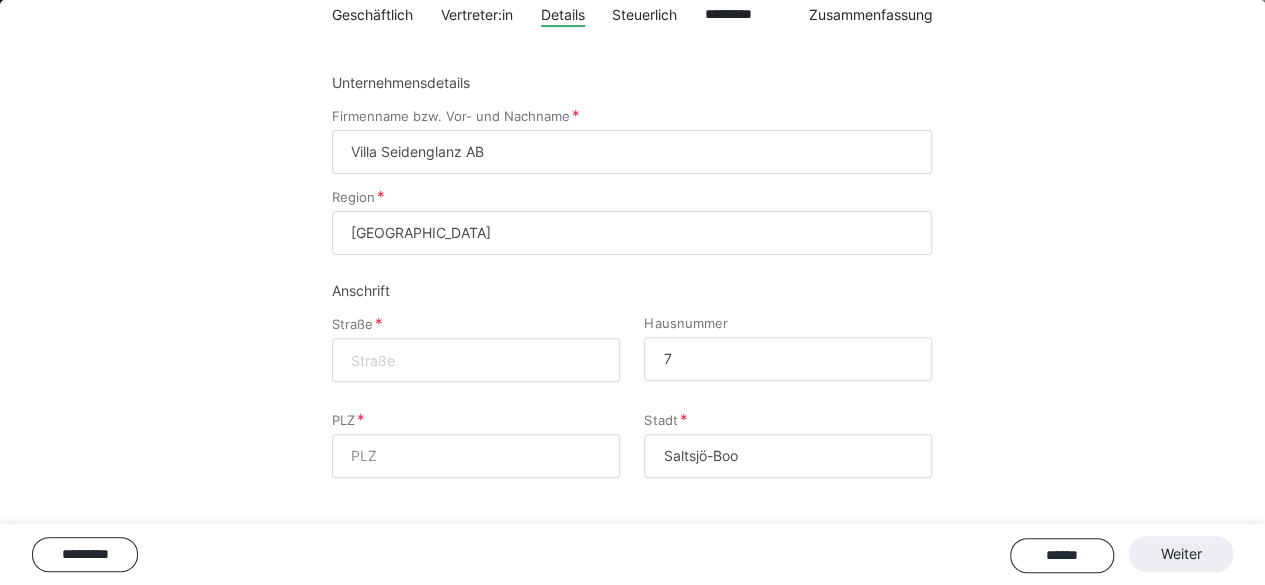 type 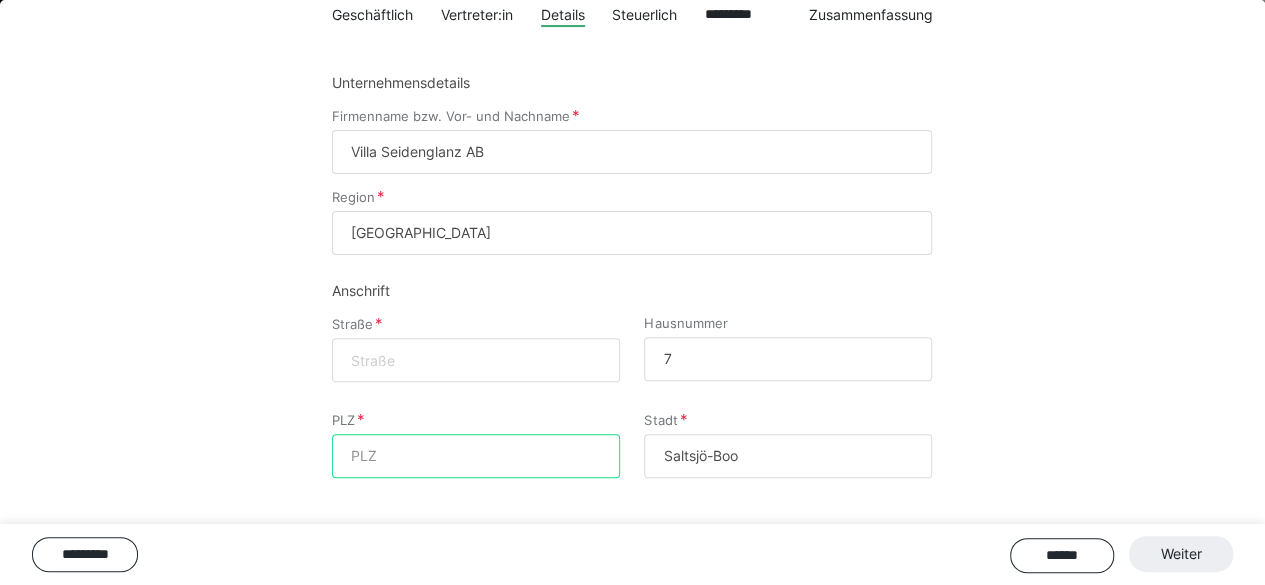 click on "PLZ" at bounding box center [476, 456] 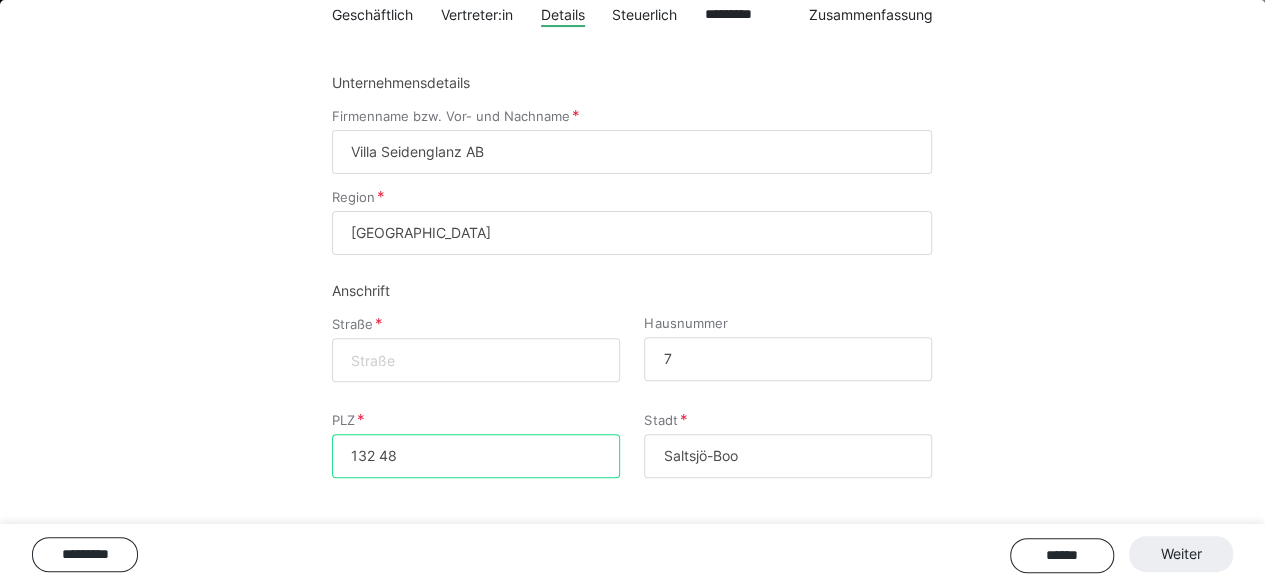 type on "132 48" 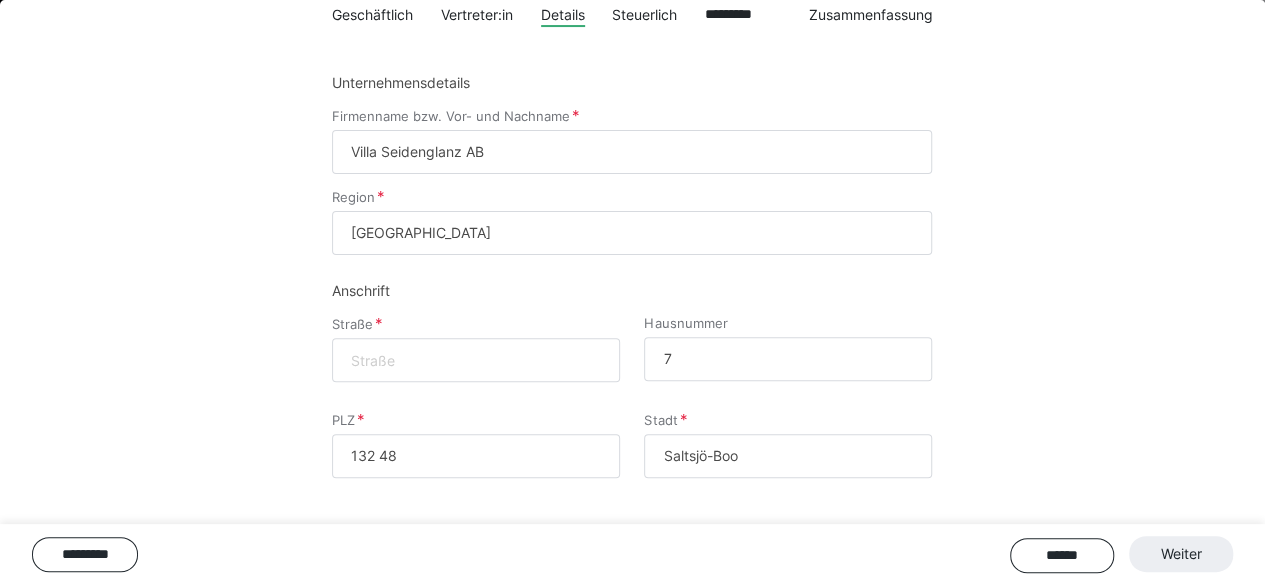 click at bounding box center [476, 360] 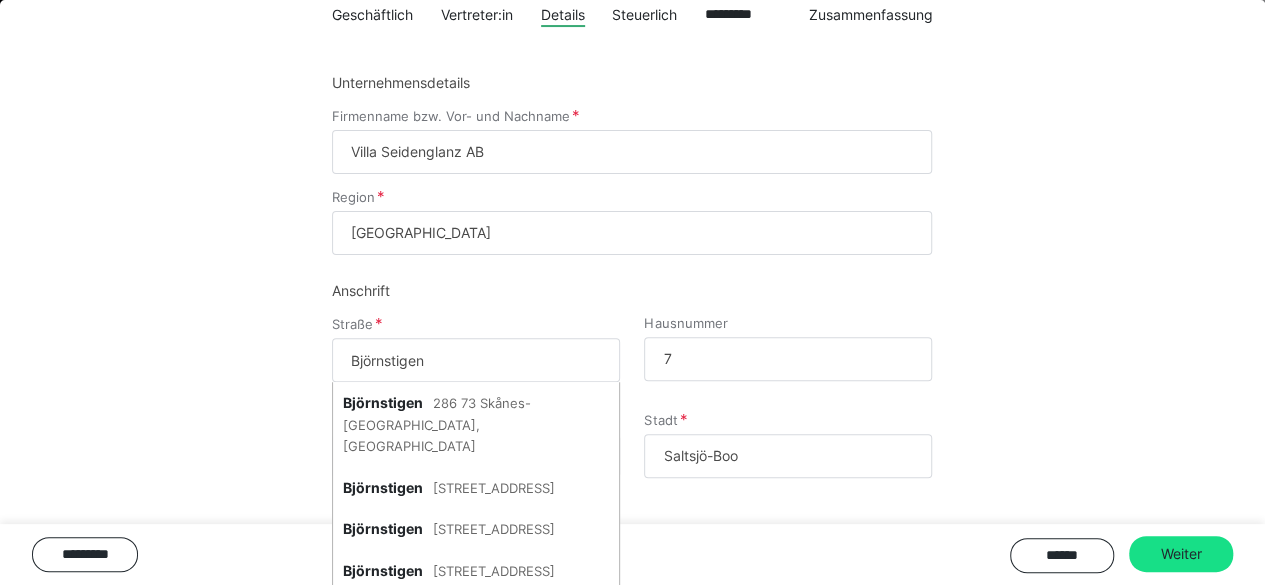 scroll, scrollTop: 217, scrollLeft: 0, axis: vertical 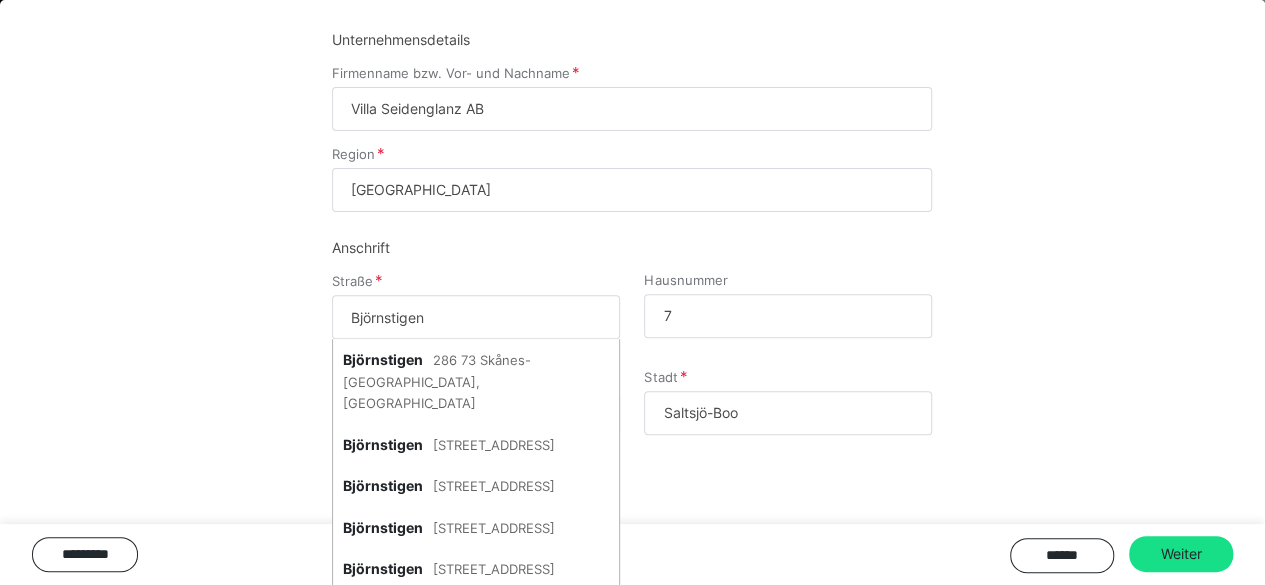 type on "Björnstigen" 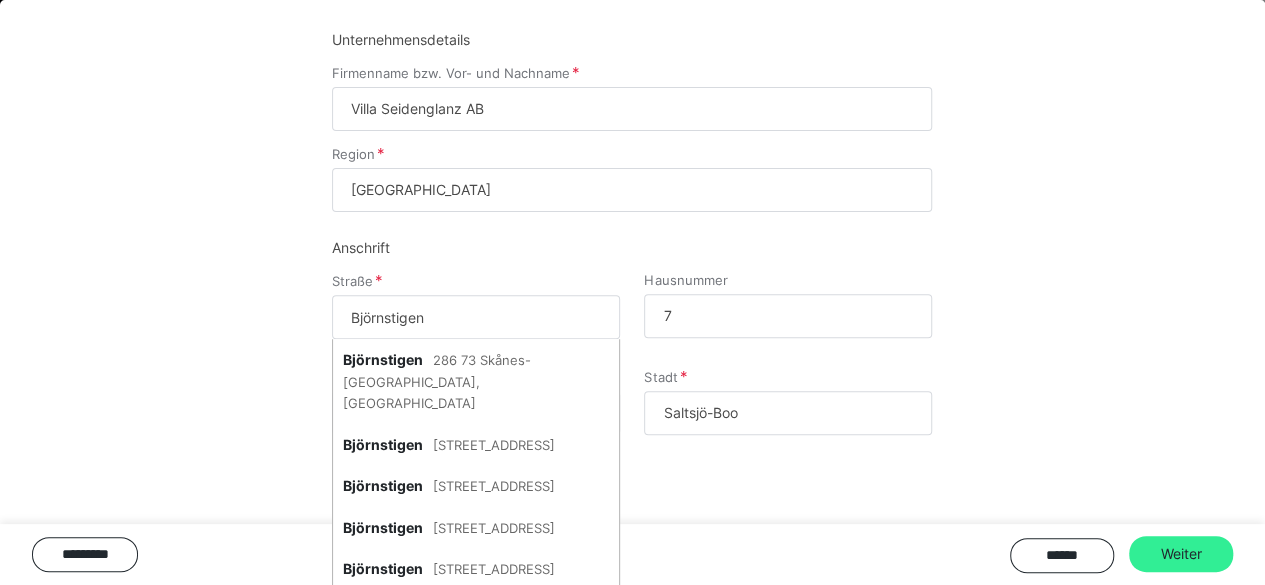 click on "Weiter" at bounding box center (1181, 554) 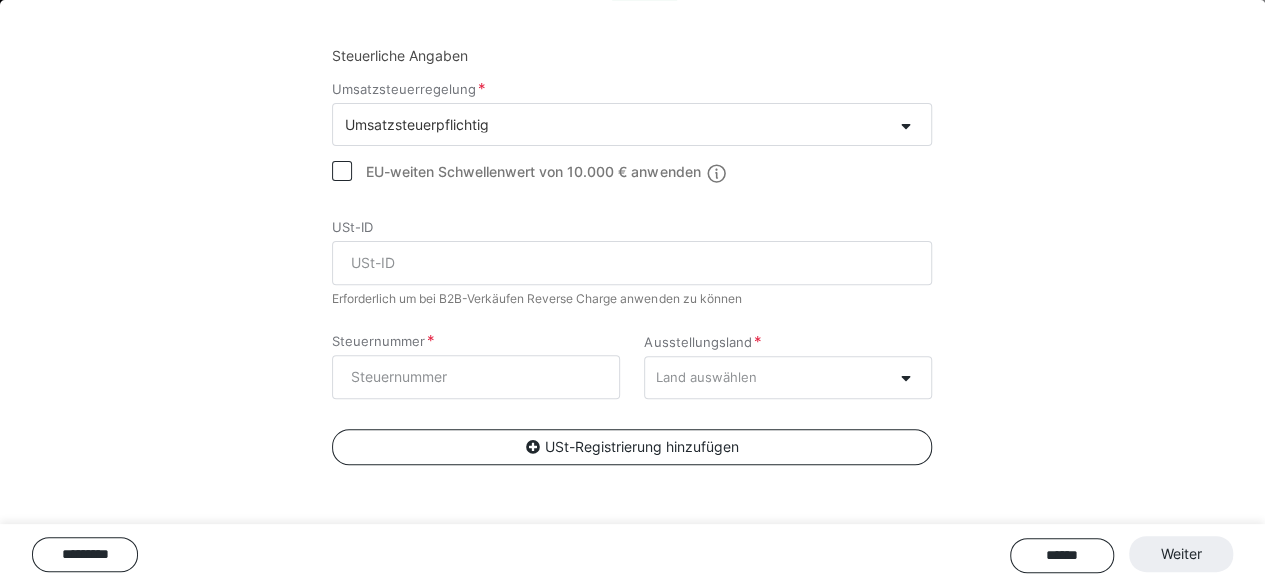 scroll, scrollTop: 879, scrollLeft: 0, axis: vertical 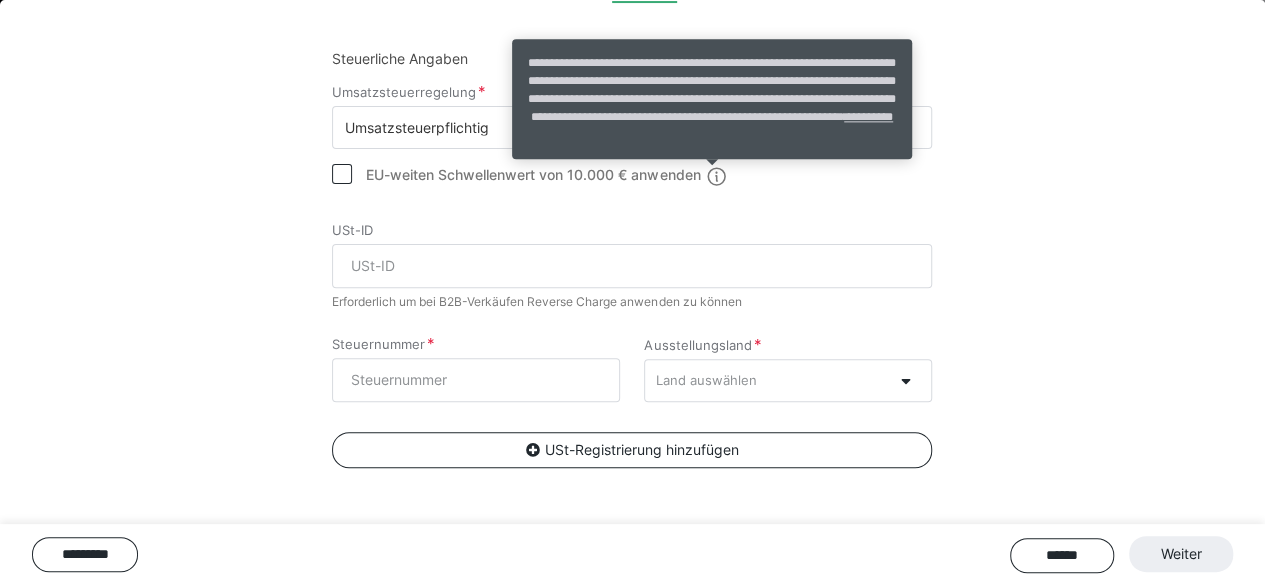 click 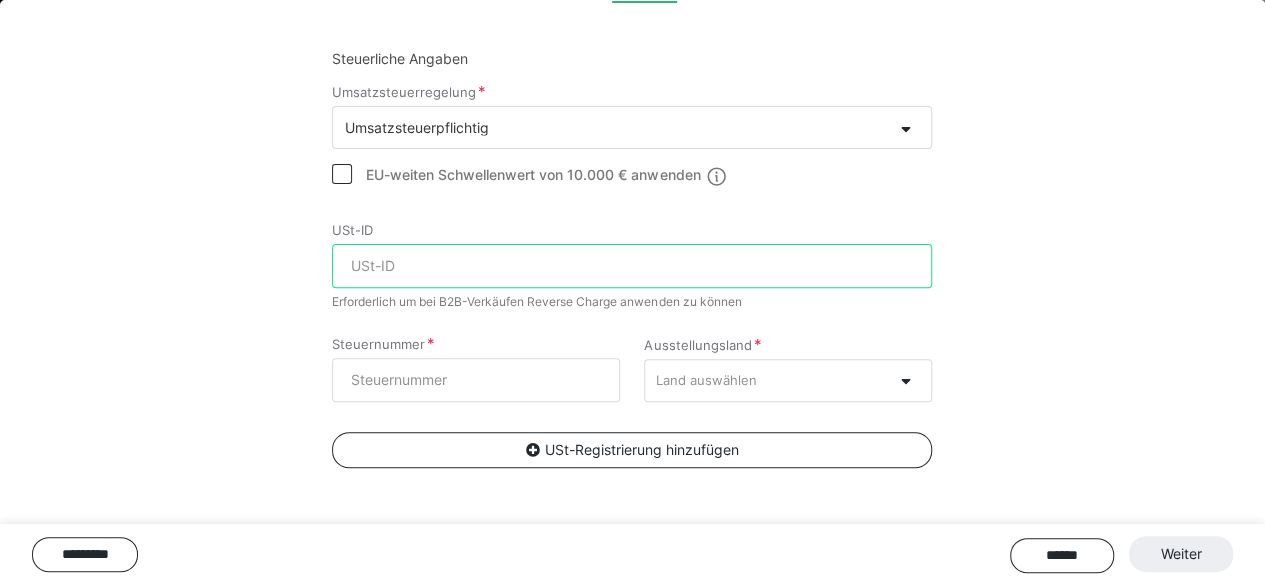 click on "USt-ID" at bounding box center (632, 266) 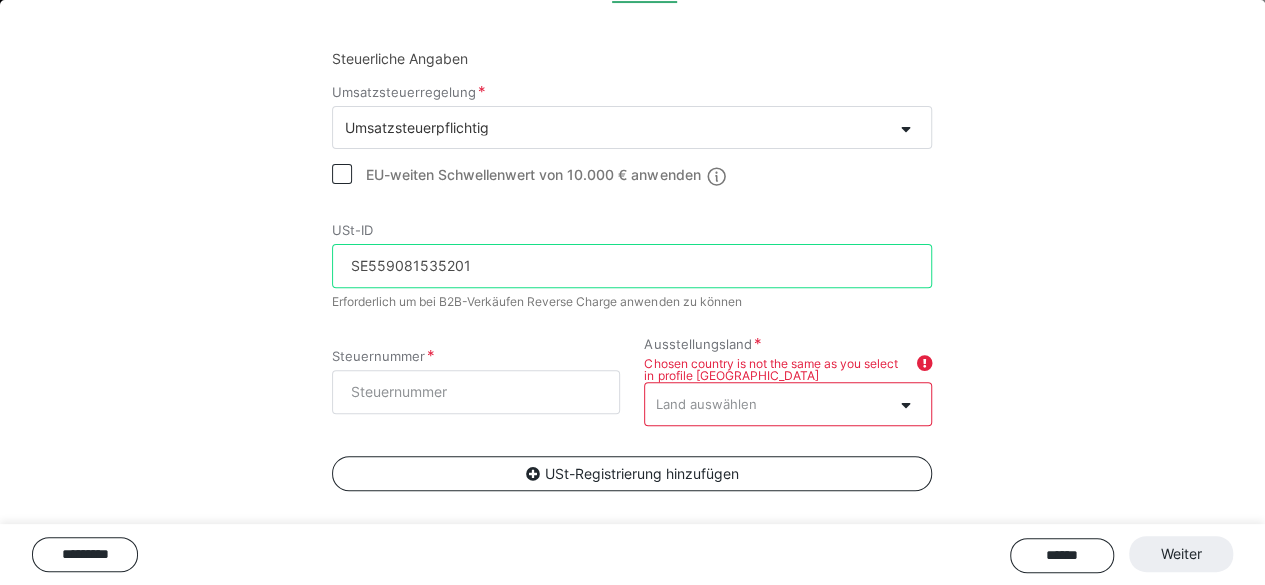 type on "SE559081535201" 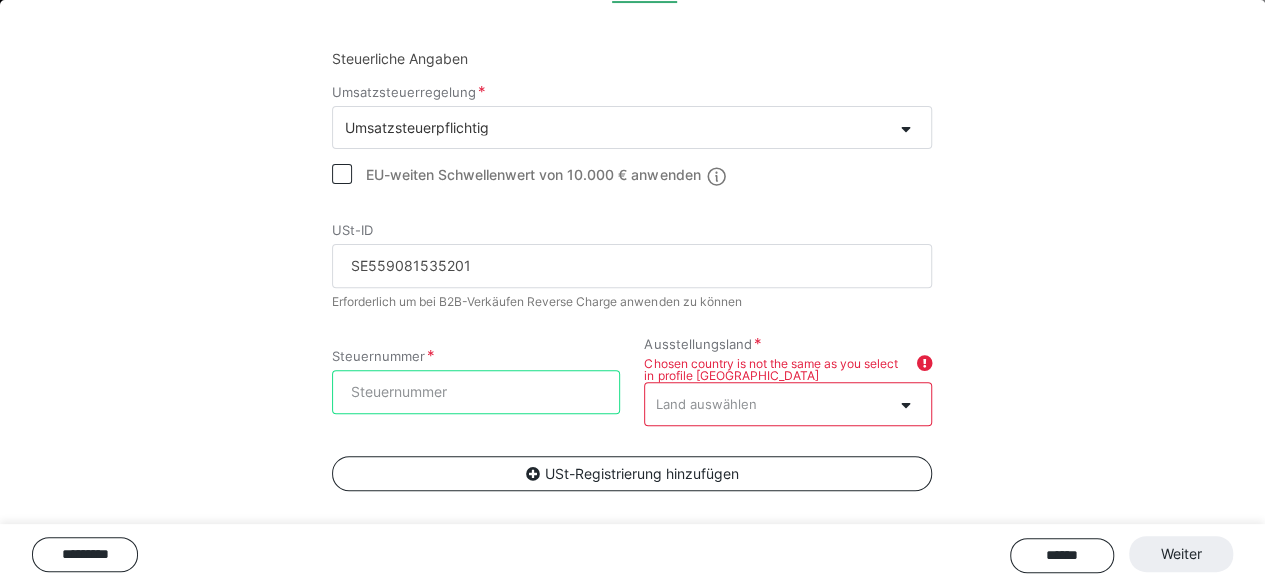 click on "Steuernummer" at bounding box center [476, 392] 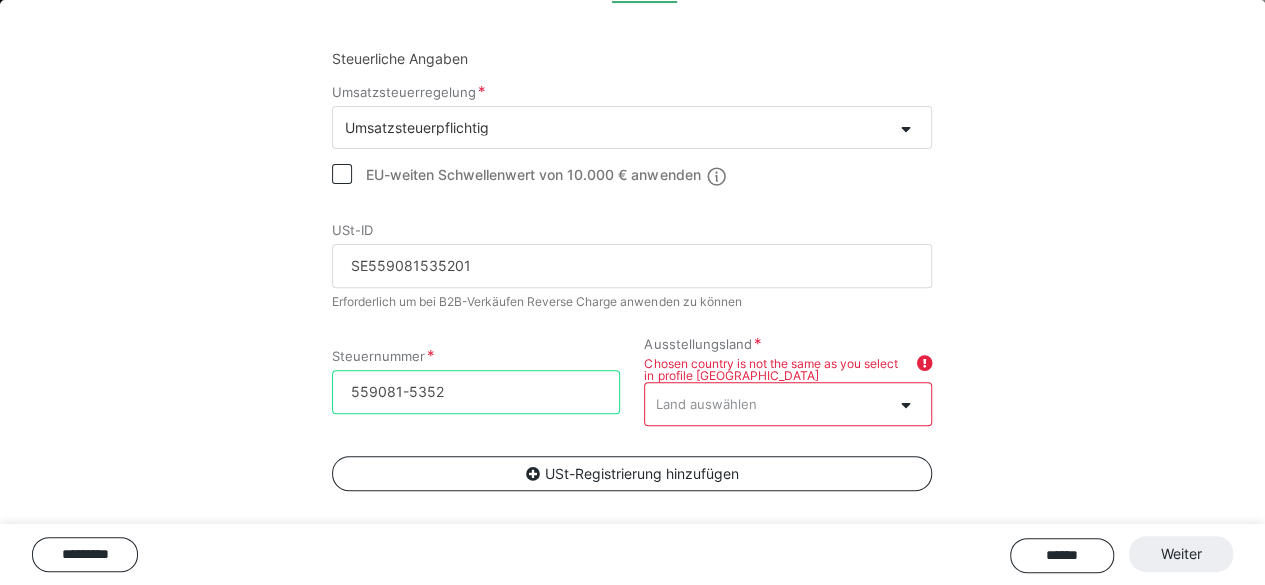 type on "559081-5352" 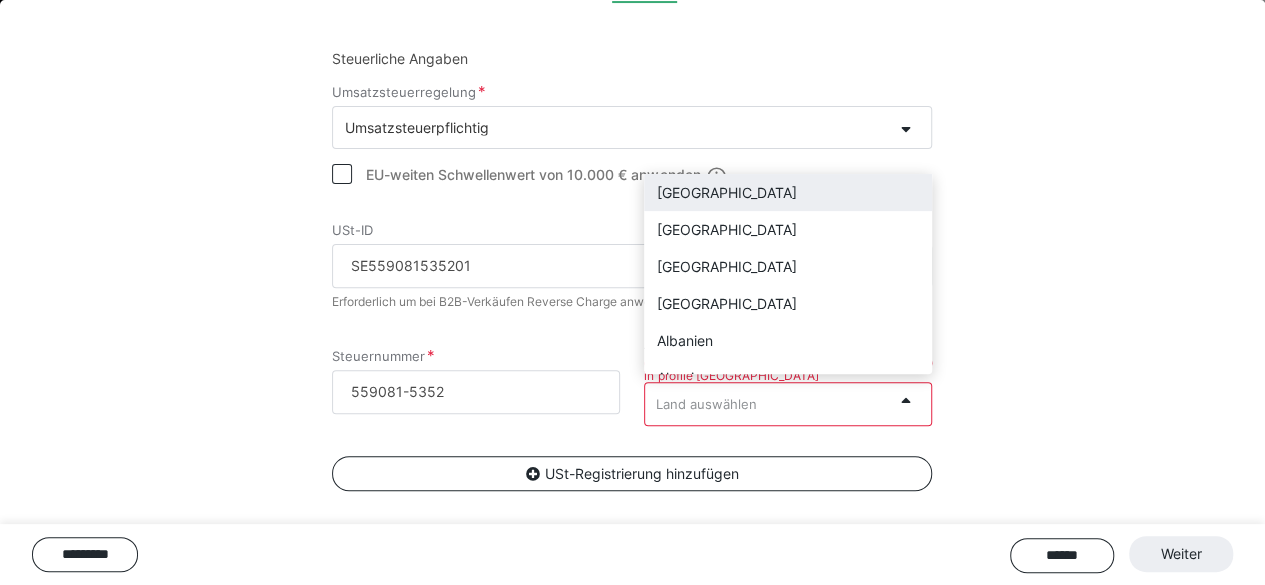 click on "Land auswählen" at bounding box center [768, 403] 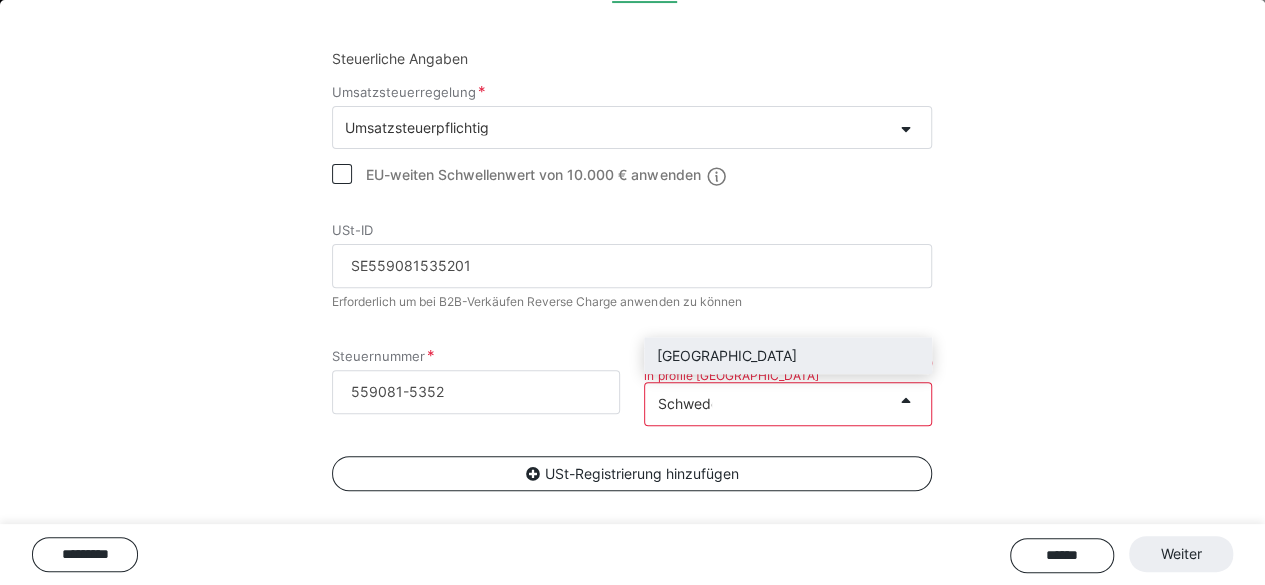 type on "[GEOGRAPHIC_DATA]" 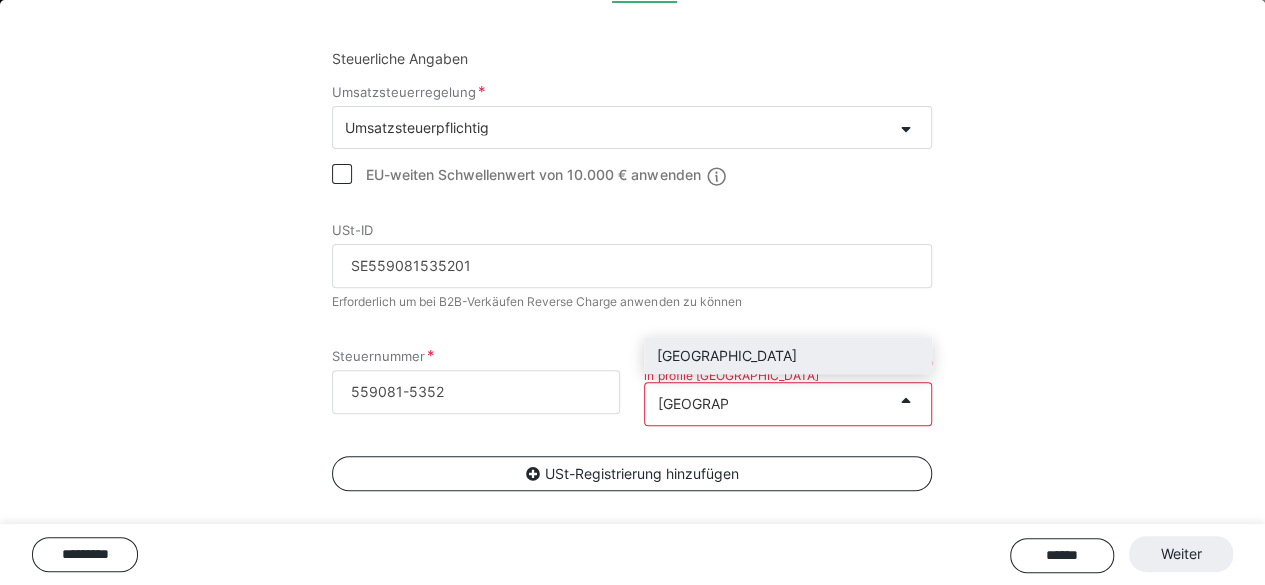 click on "[GEOGRAPHIC_DATA]" at bounding box center (788, 355) 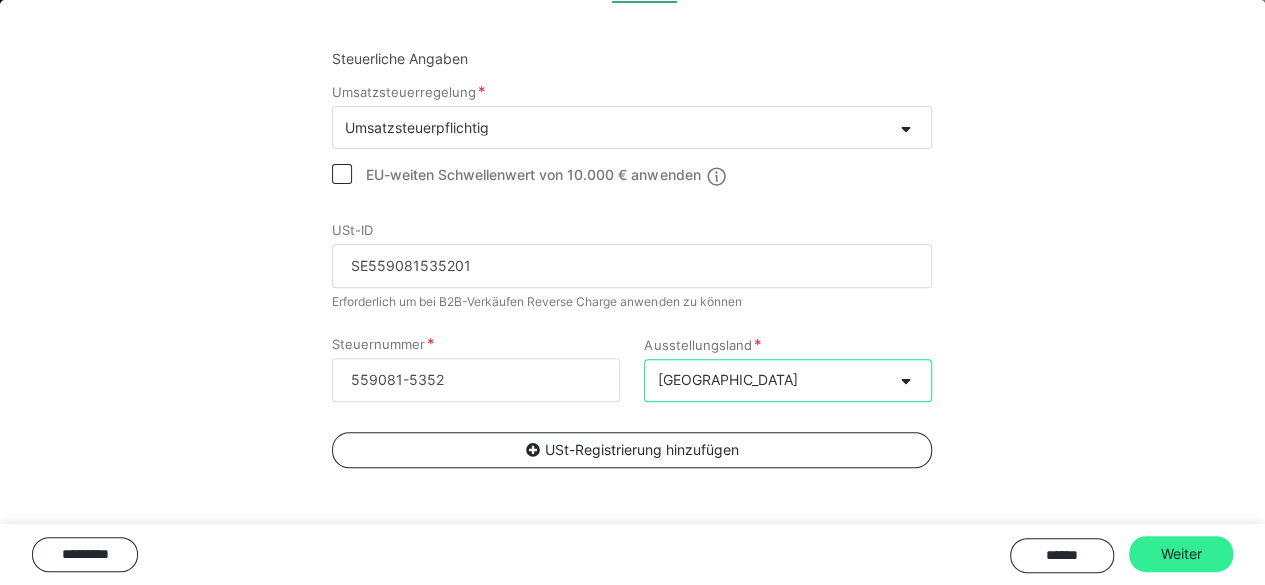 click on "Weiter" at bounding box center [1181, 554] 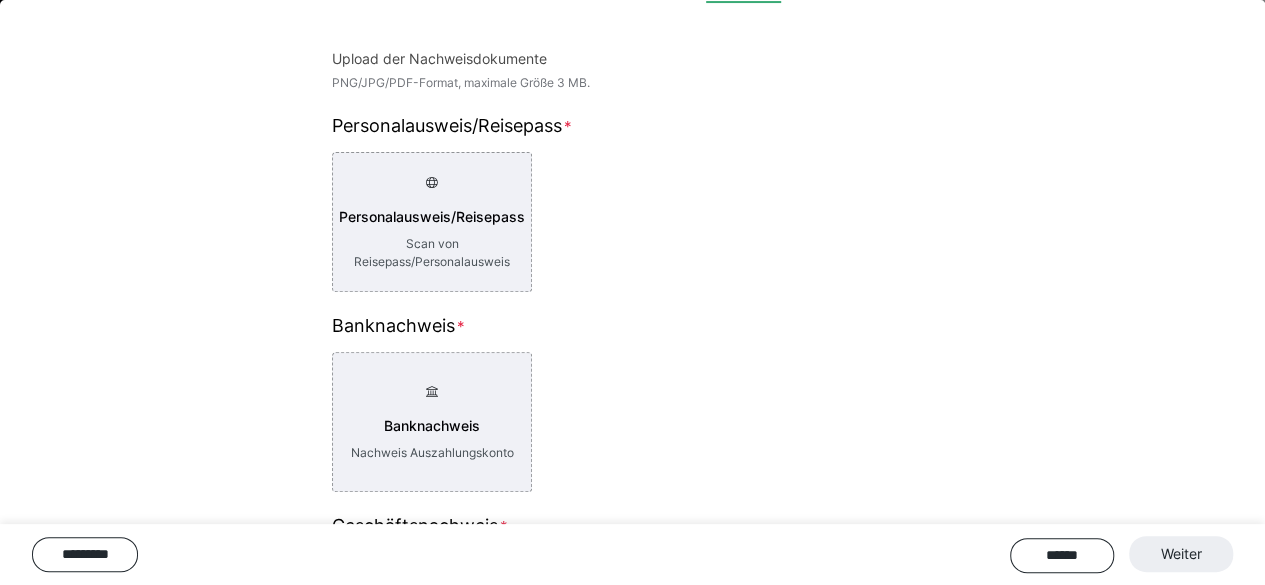 scroll, scrollTop: 1178, scrollLeft: 0, axis: vertical 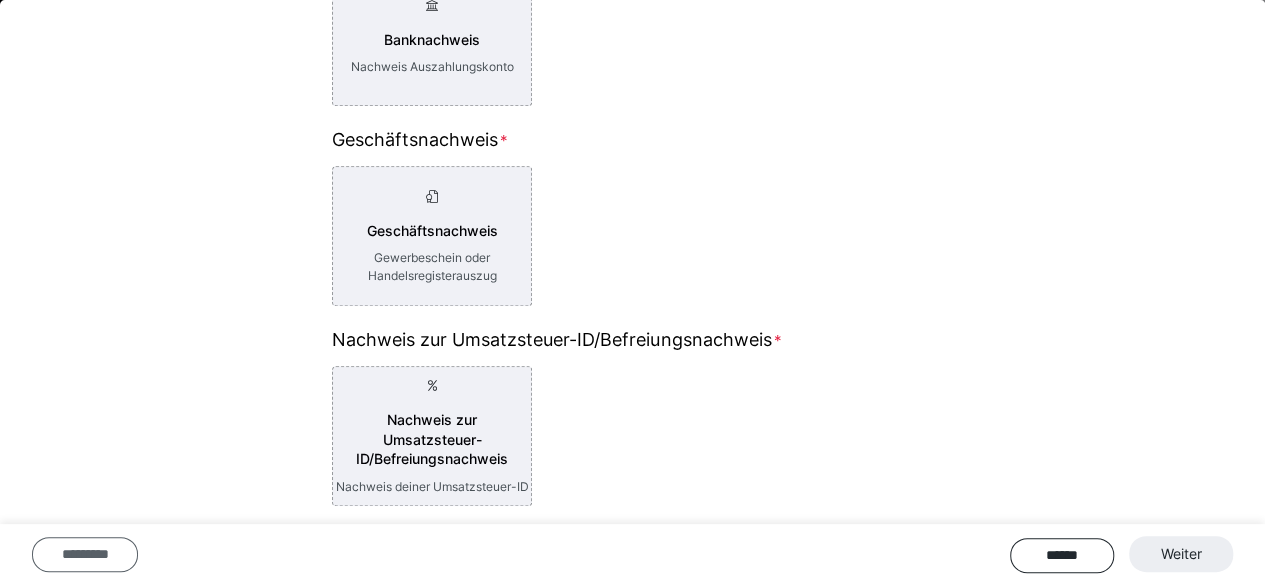 click on "*********" at bounding box center (85, 554) 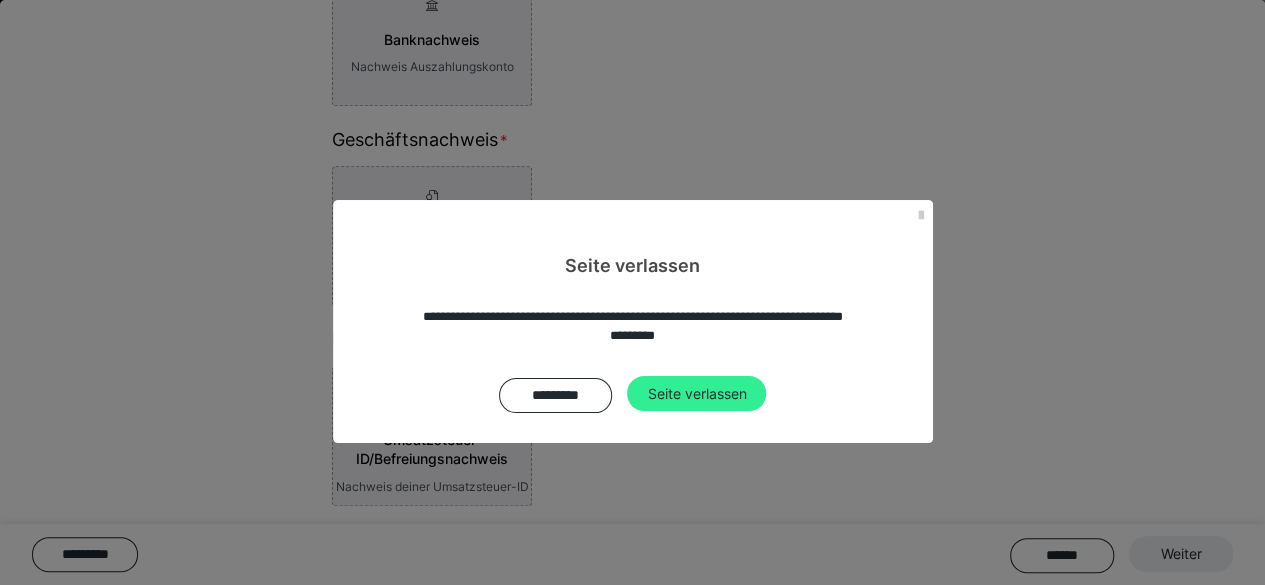 click on "Seite verlassen" at bounding box center [696, 394] 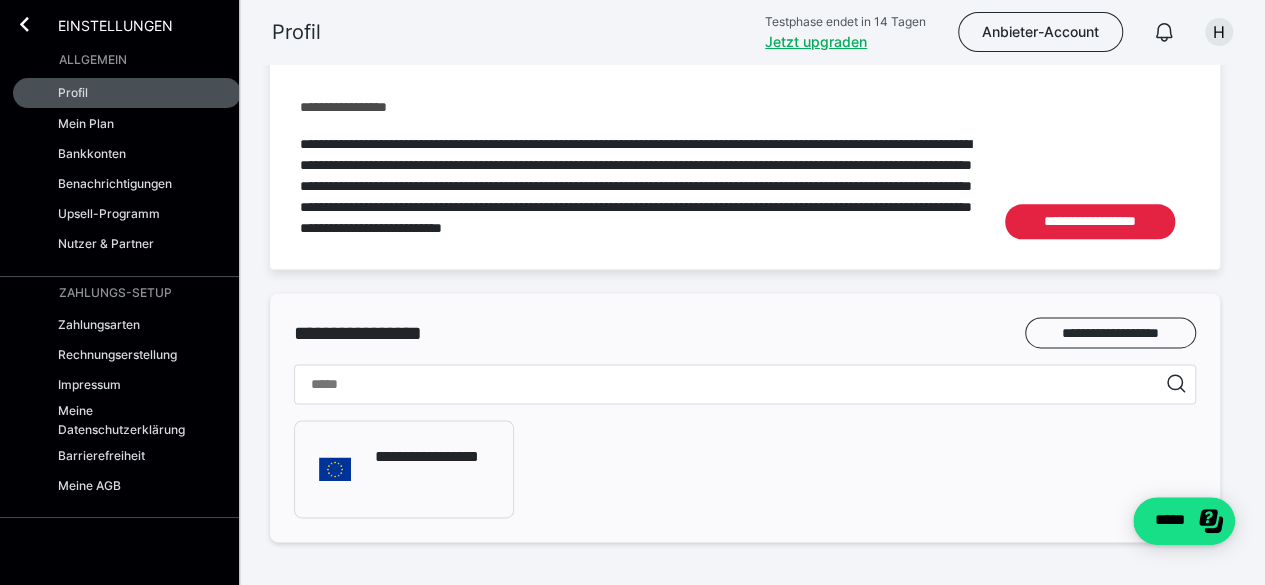 scroll, scrollTop: 1252, scrollLeft: 0, axis: vertical 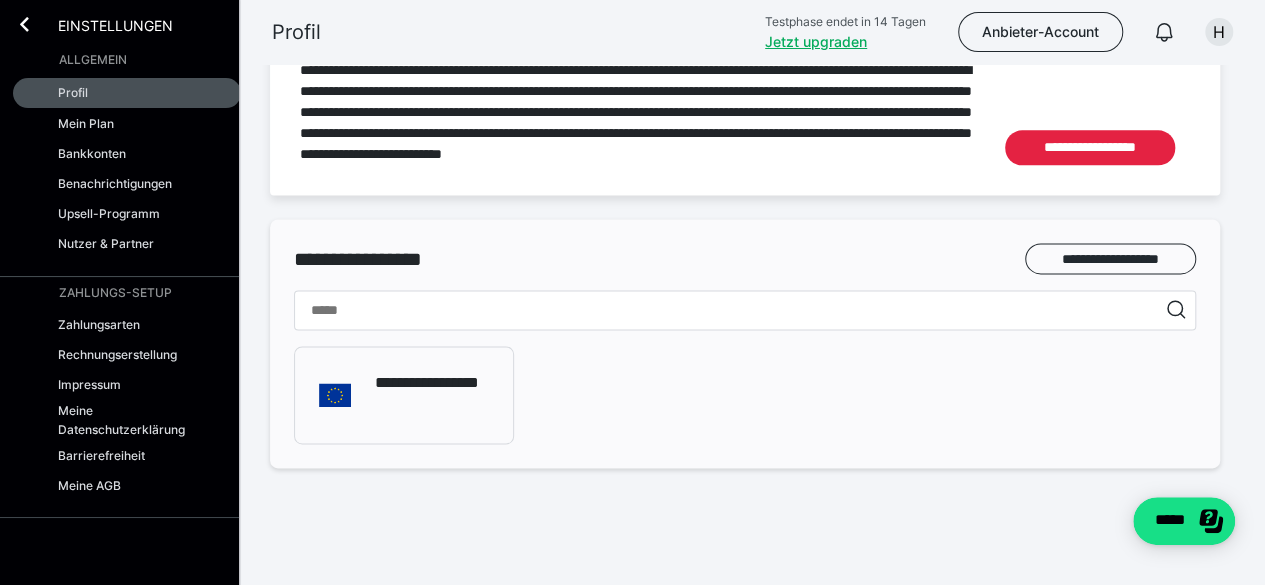 click on "Allgemein" at bounding box center (93, 60) 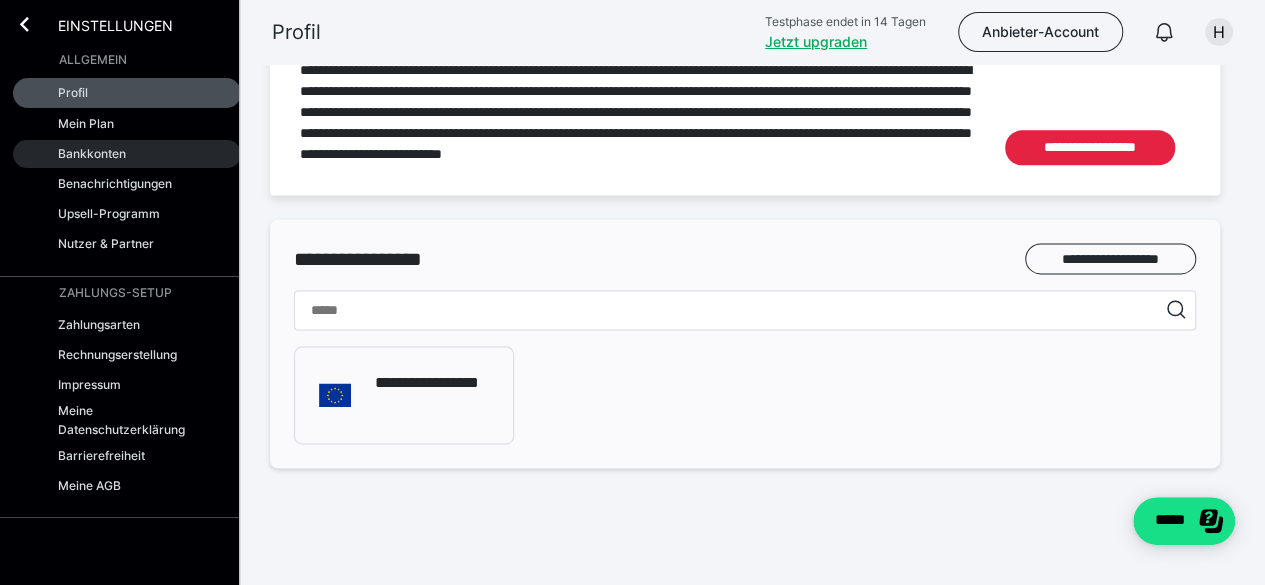 click on "Bankkonten" at bounding box center [92, 153] 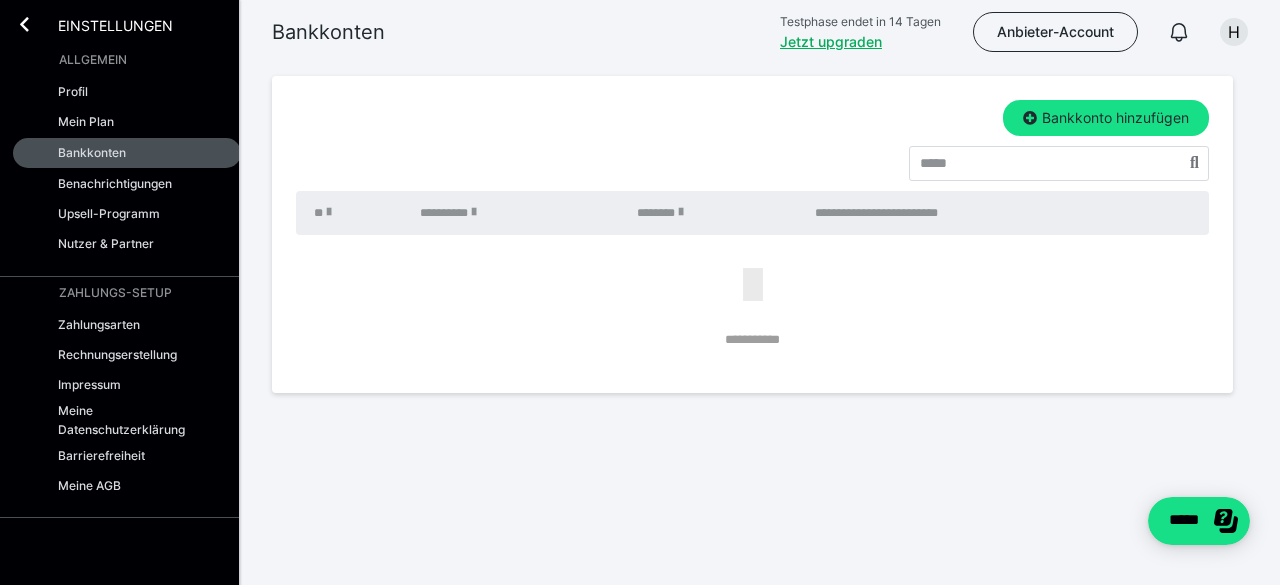 click on "Allgemein" at bounding box center (93, 60) 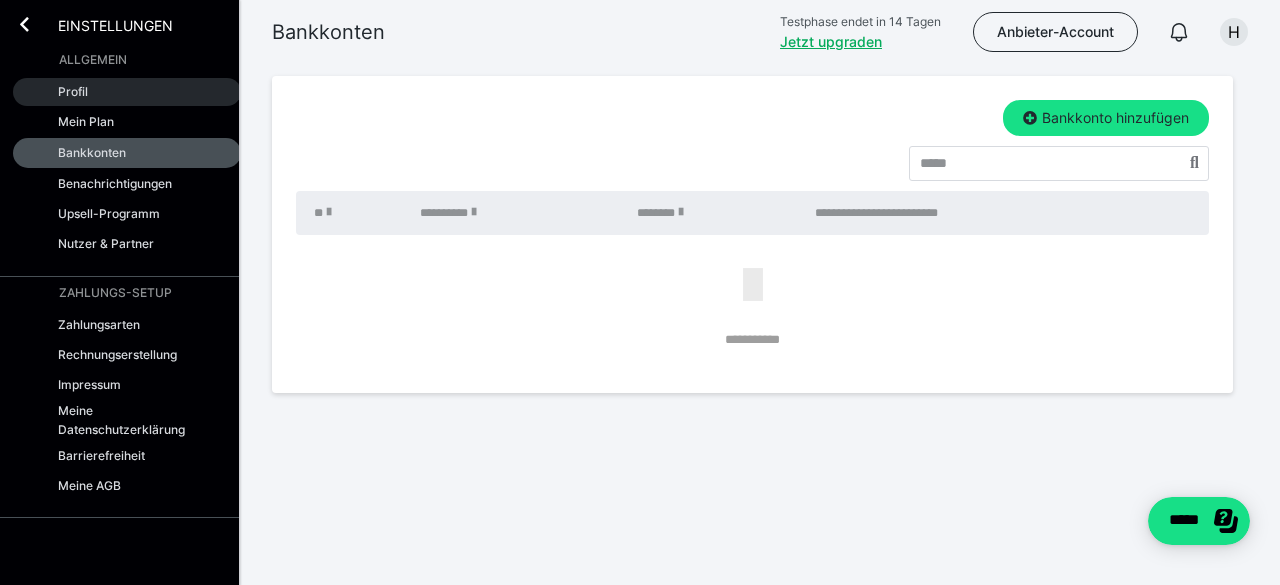 click on "Profil" at bounding box center [127, 92] 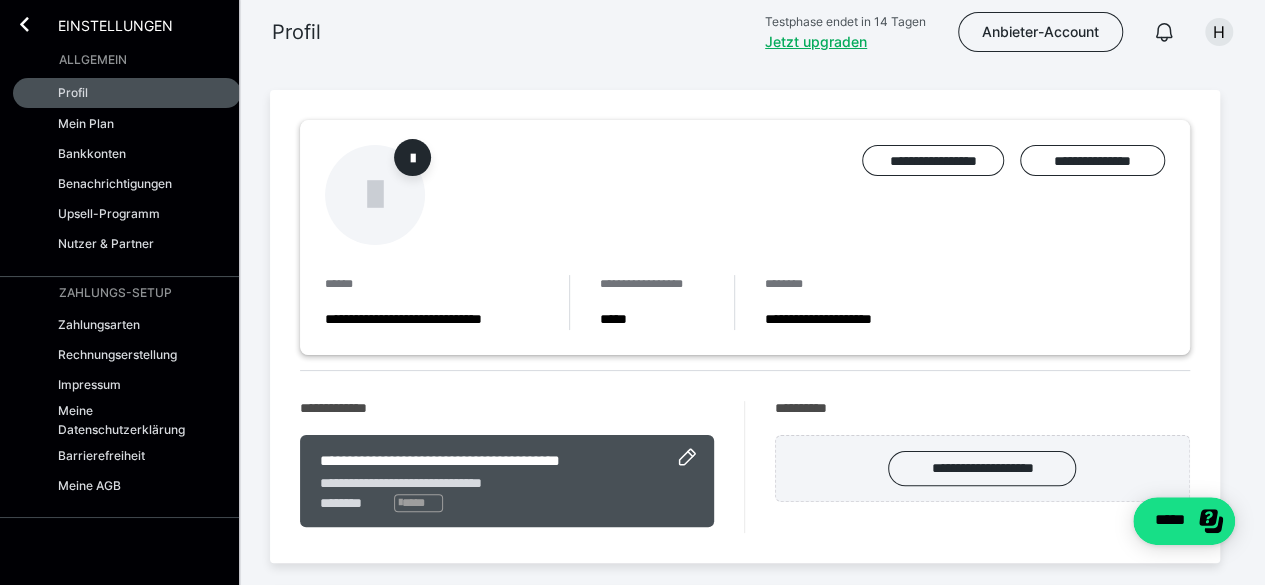 click on "Einstellungen" at bounding box center [101, 24] 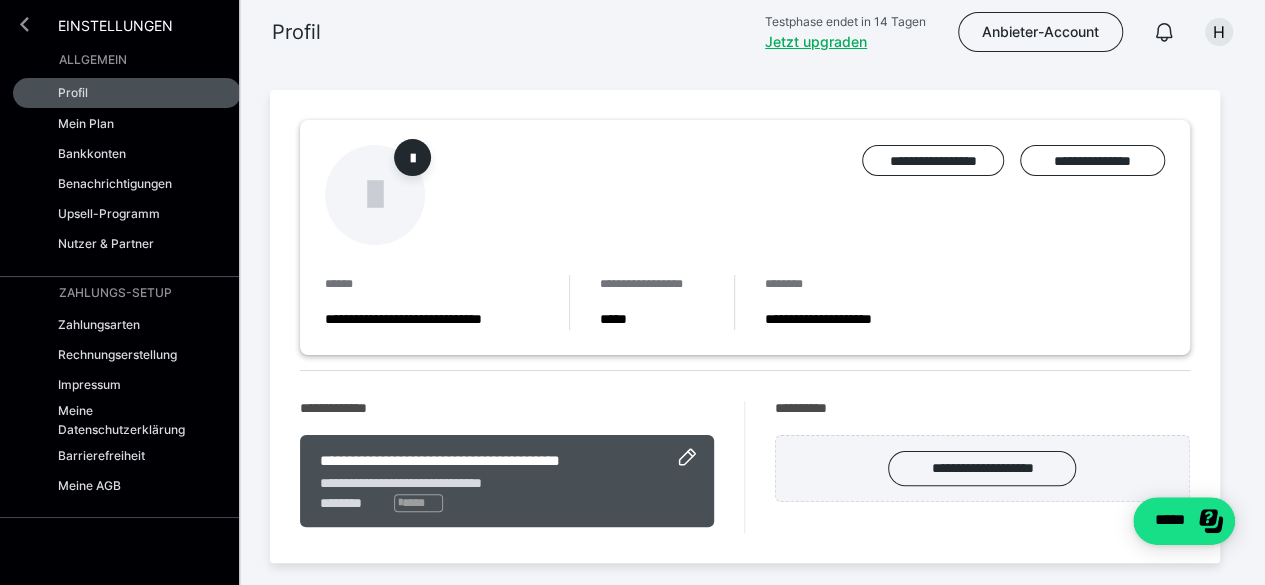 click at bounding box center (24, 24) 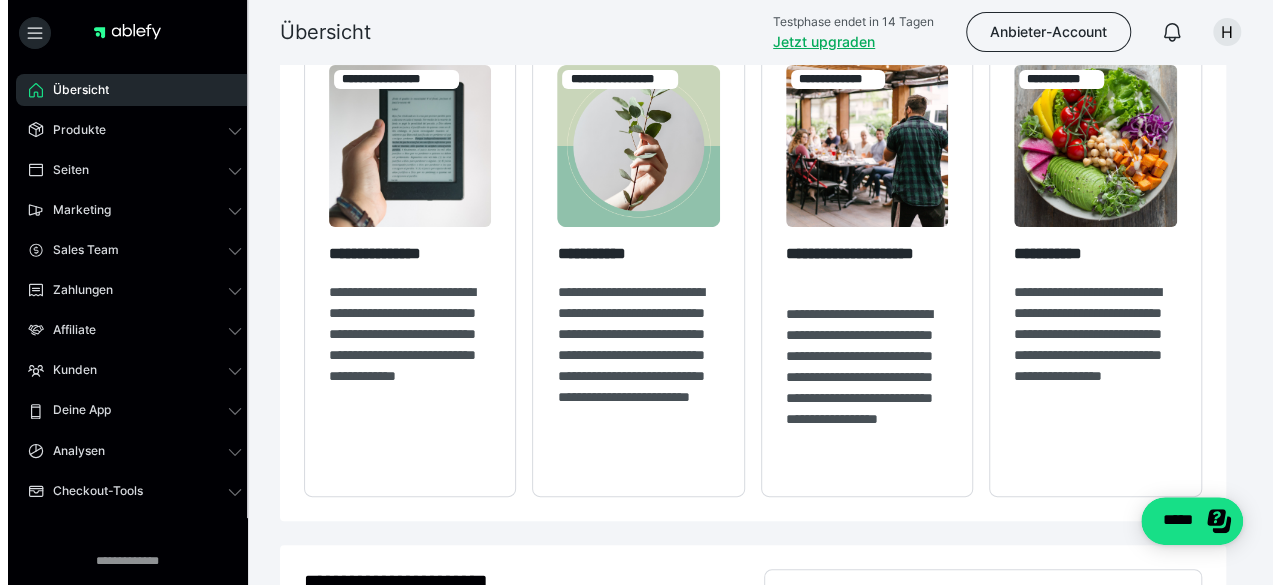 scroll, scrollTop: 0, scrollLeft: 0, axis: both 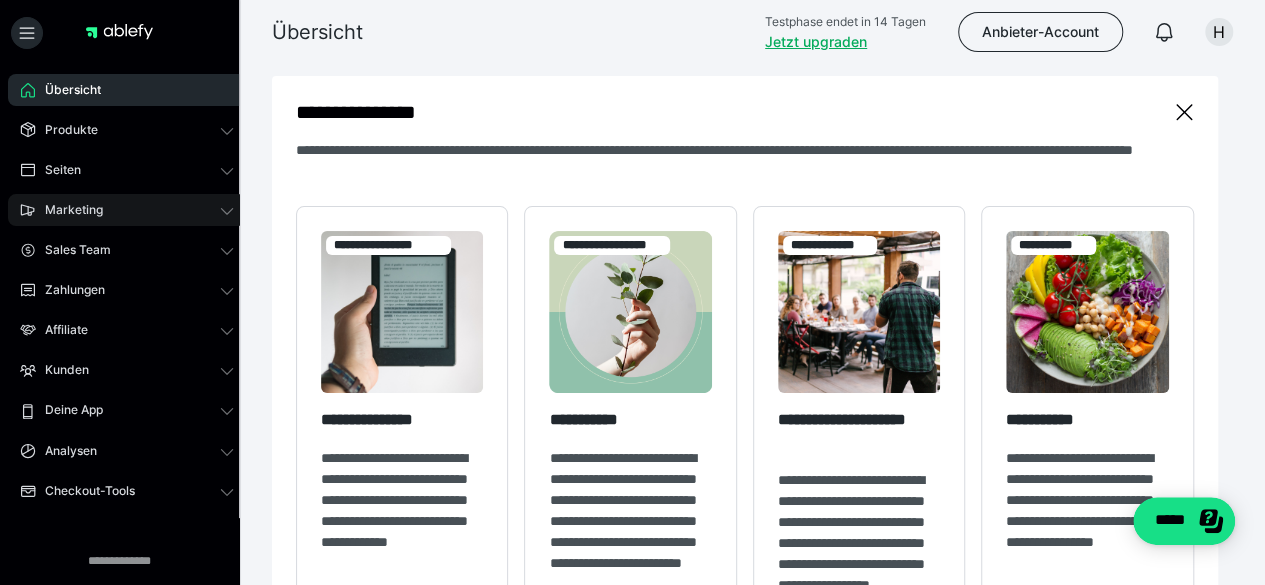 click on "Marketing" at bounding box center [127, 210] 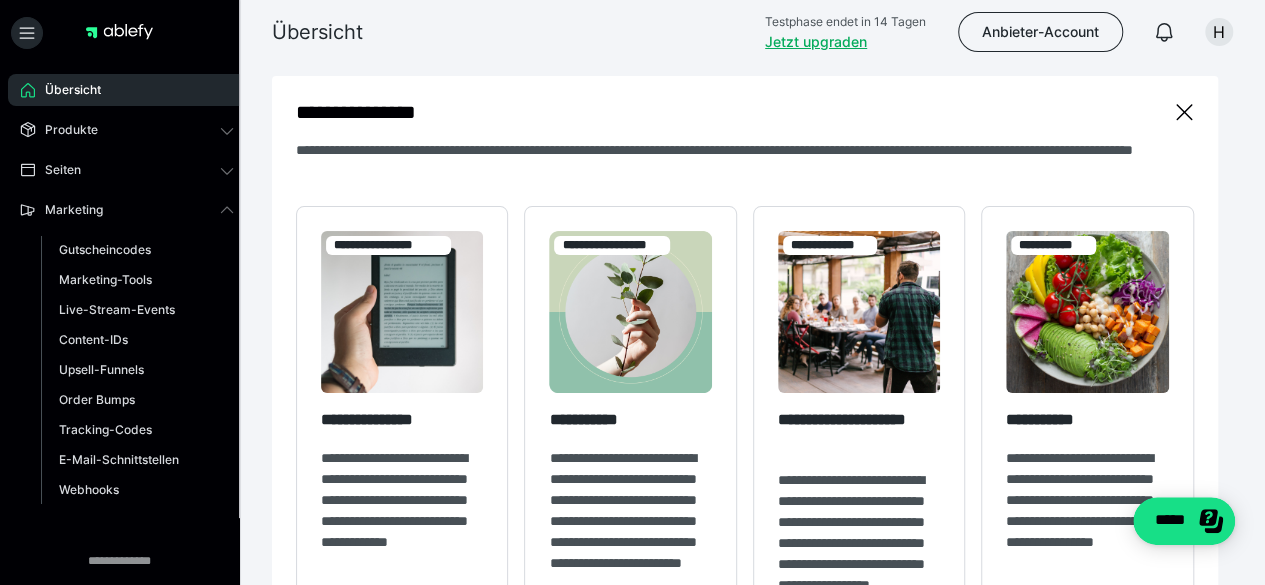 click on "Übersicht" at bounding box center [127, 90] 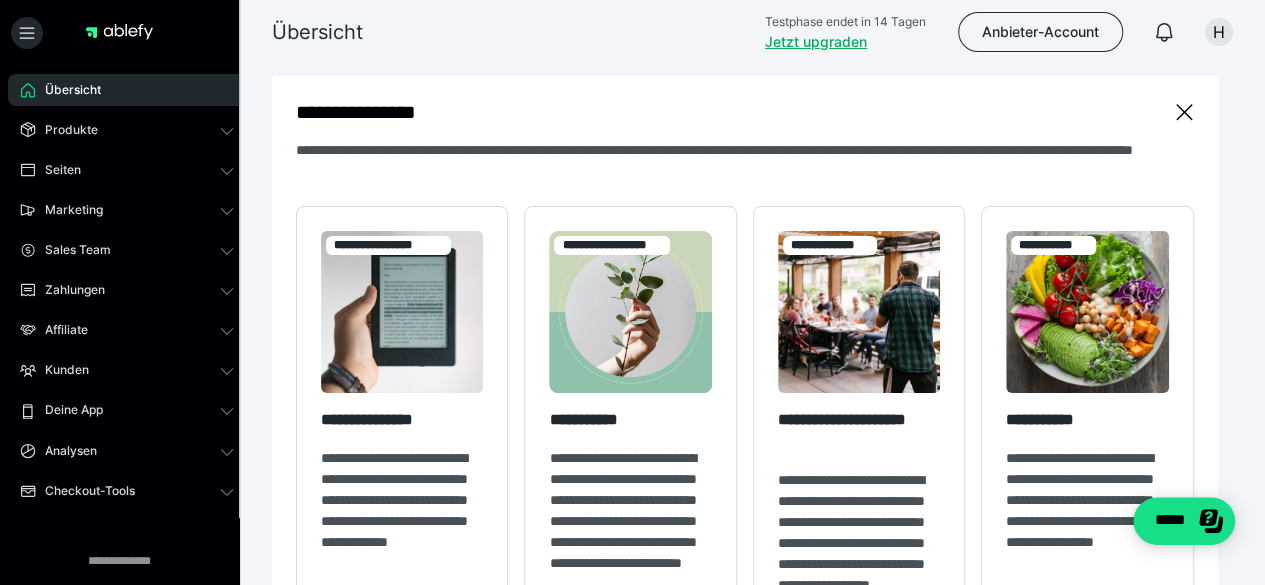click on "Übersicht" at bounding box center (127, 90) 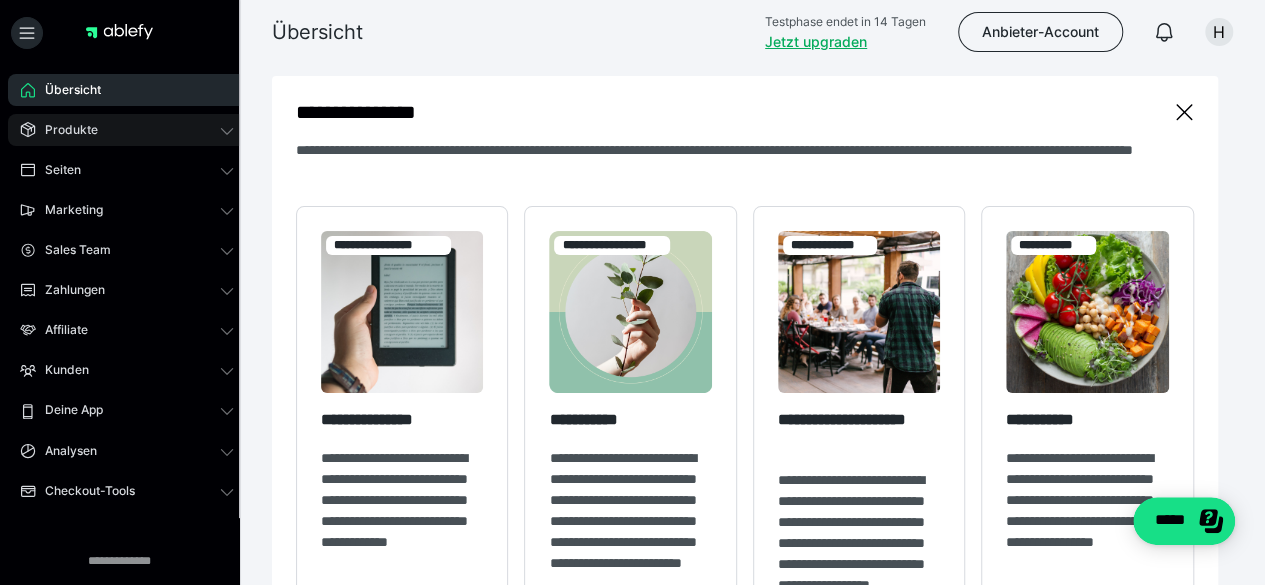 click on "Produkte" at bounding box center [127, 130] 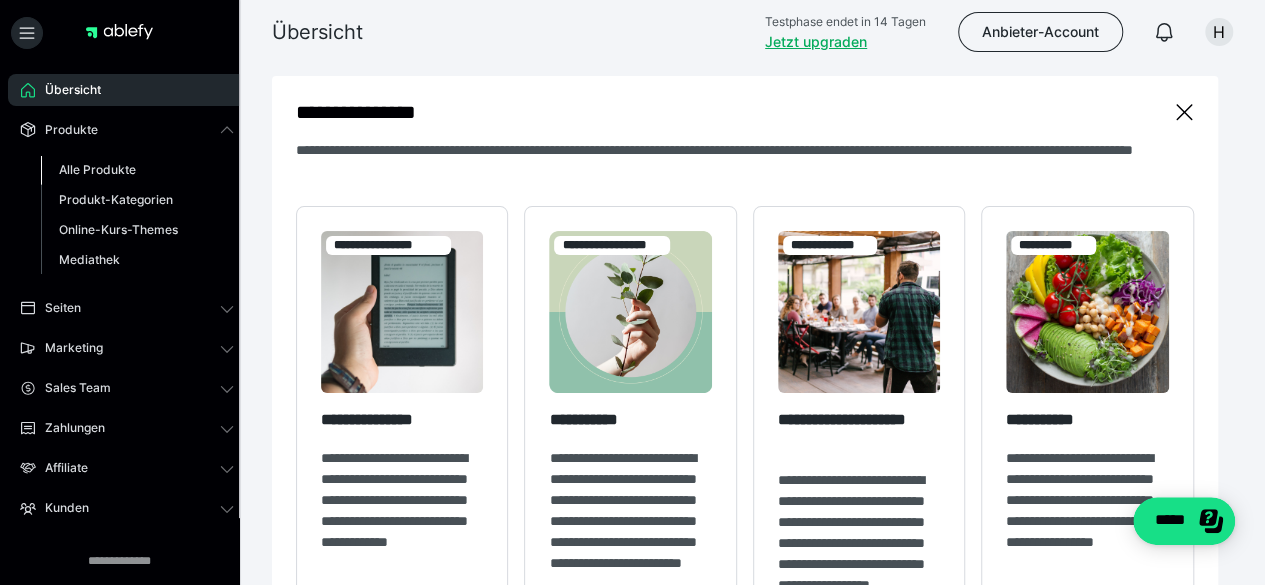 click on "Alle Produkte" at bounding box center [97, 169] 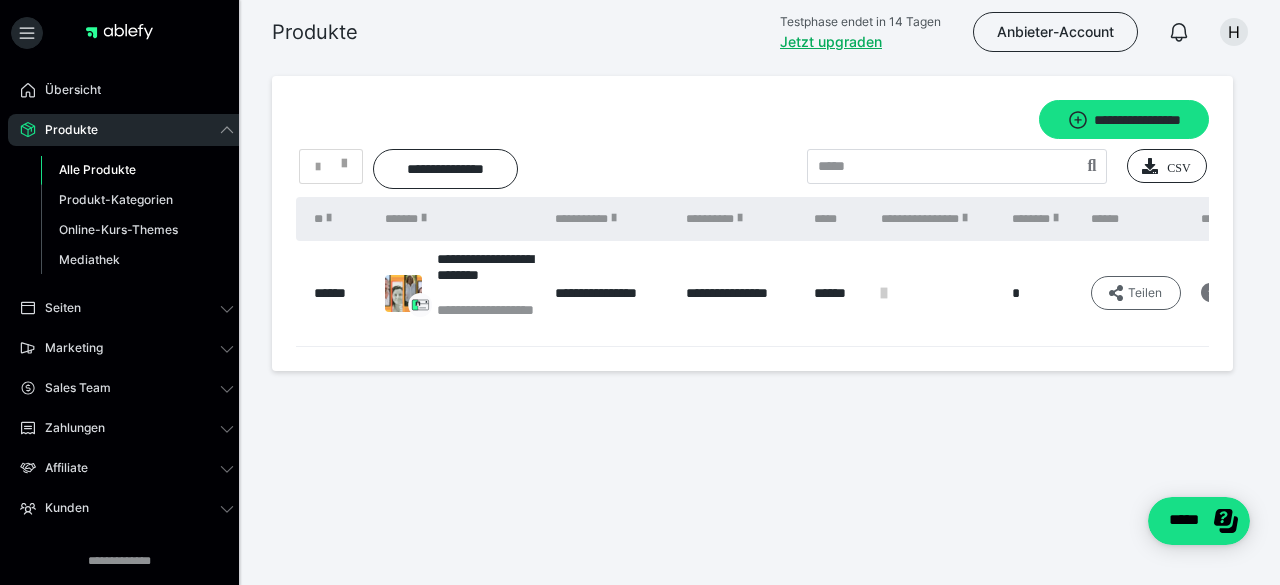 click on "Teilen" at bounding box center (1136, 293) 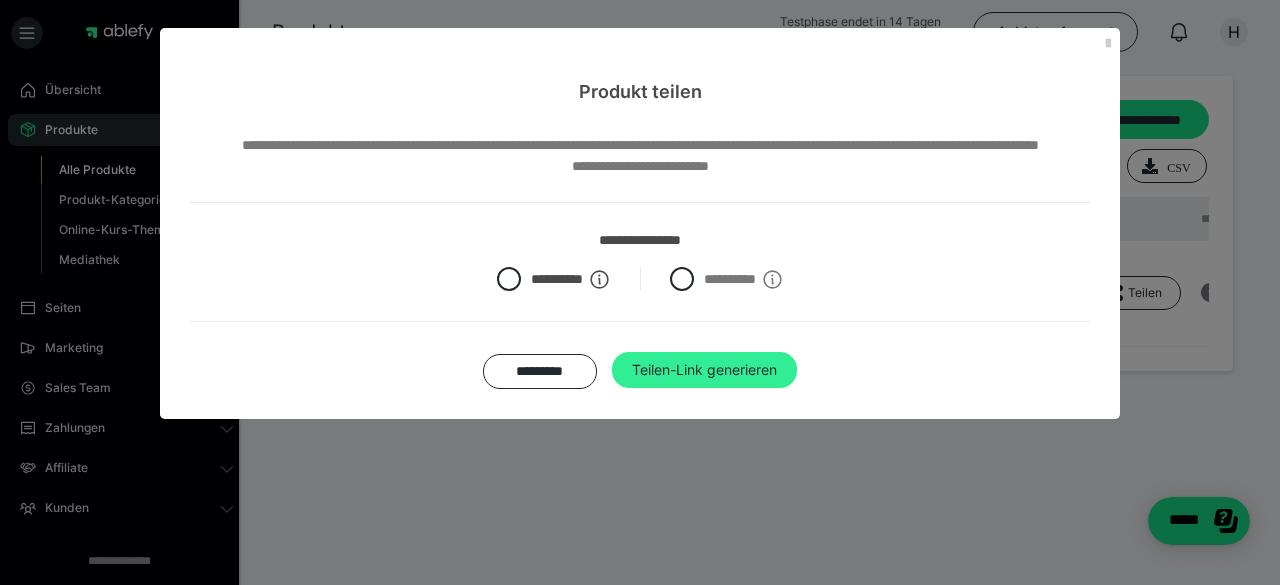click on "Teilen-Link generieren" at bounding box center (704, 370) 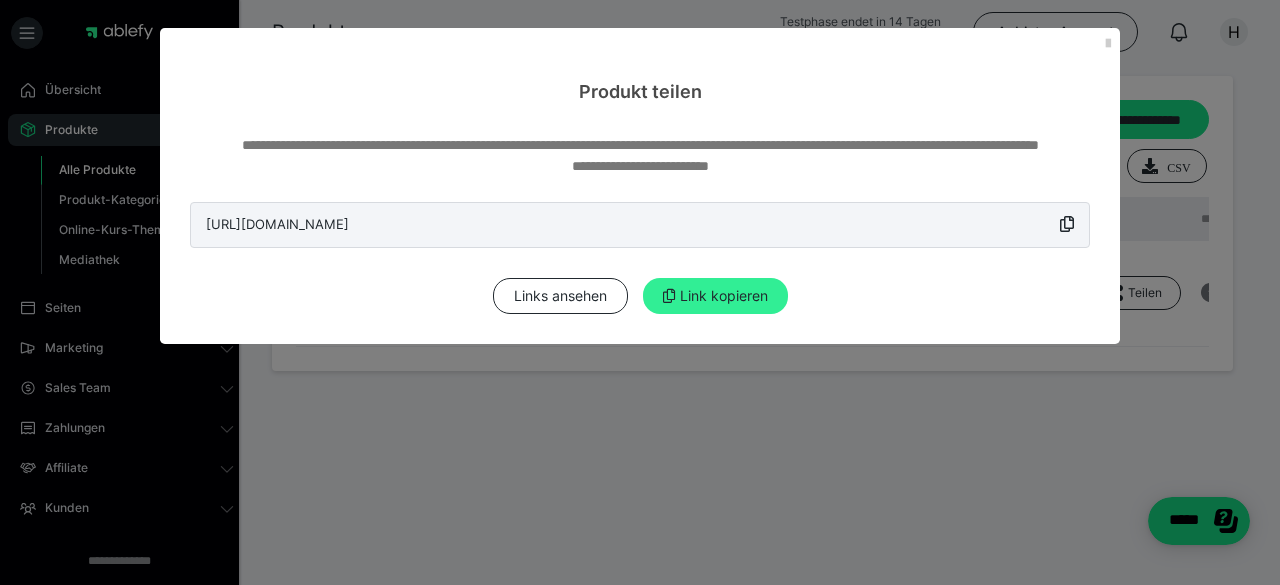 click on "Link kopieren" at bounding box center (715, 296) 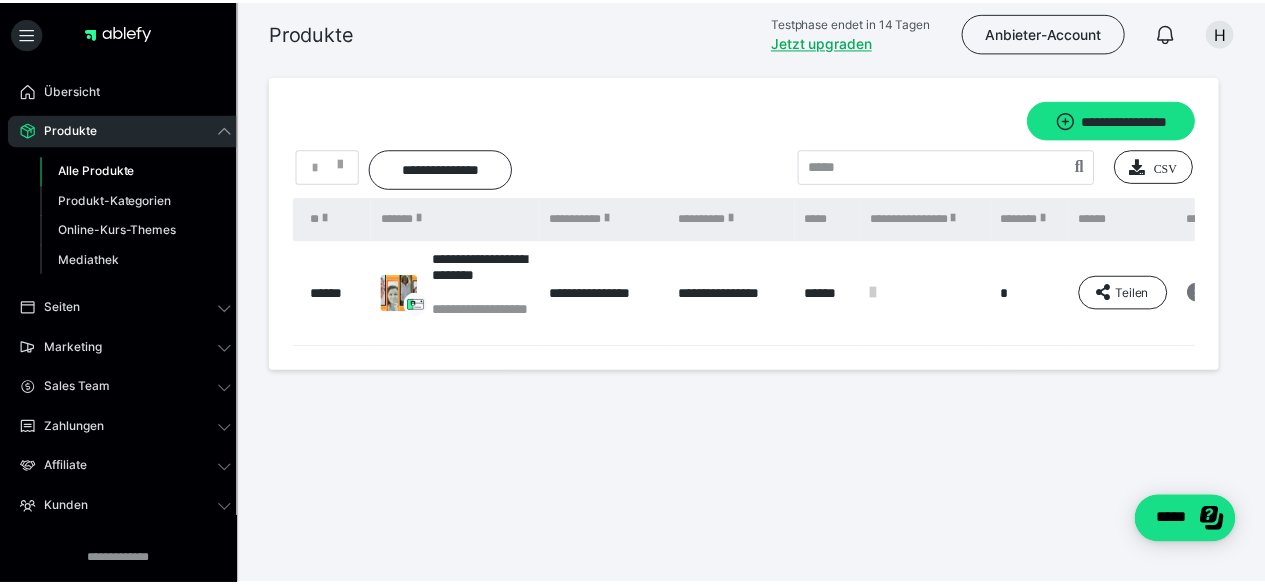 scroll, scrollTop: 0, scrollLeft: 102, axis: horizontal 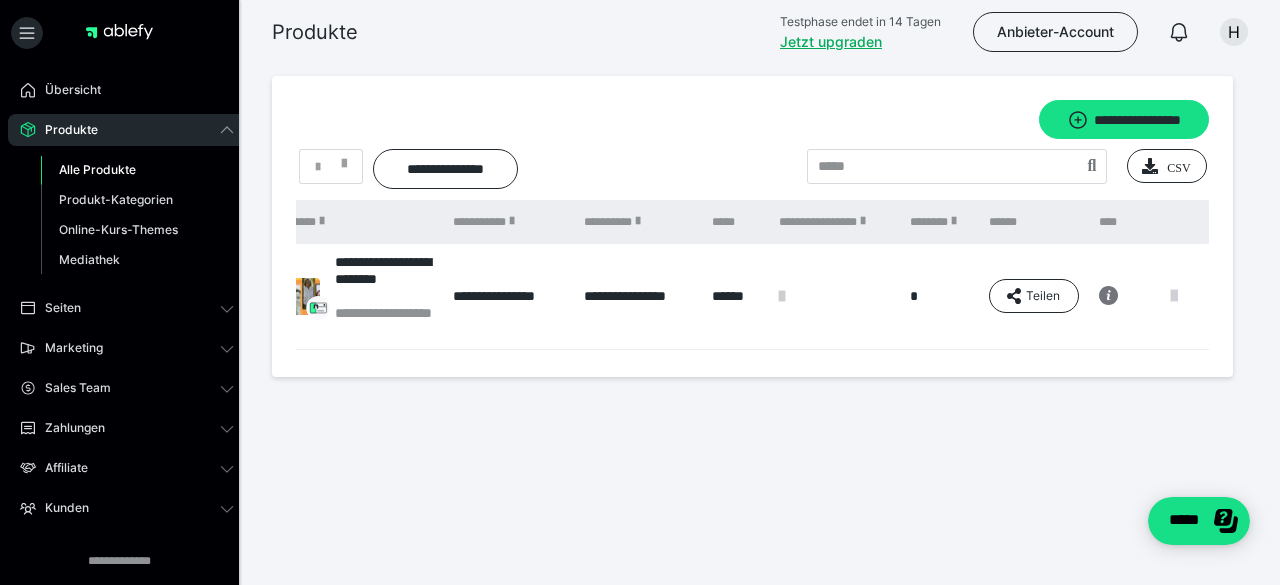 click at bounding box center (1174, 296) 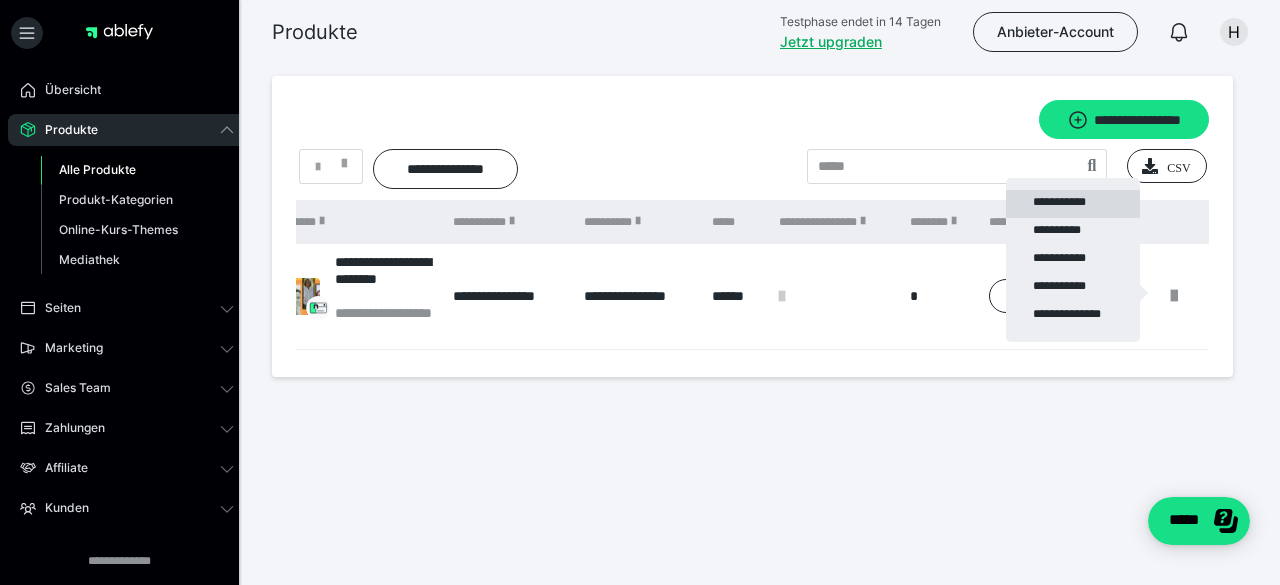 click on "**********" at bounding box center [1073, 204] 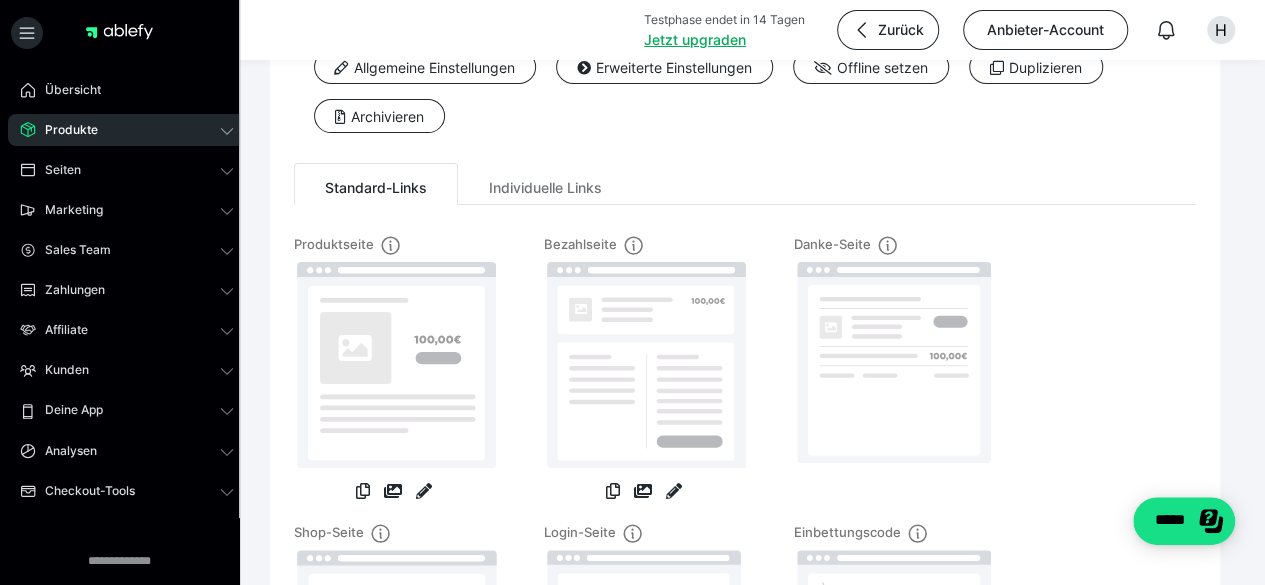 scroll, scrollTop: 106, scrollLeft: 0, axis: vertical 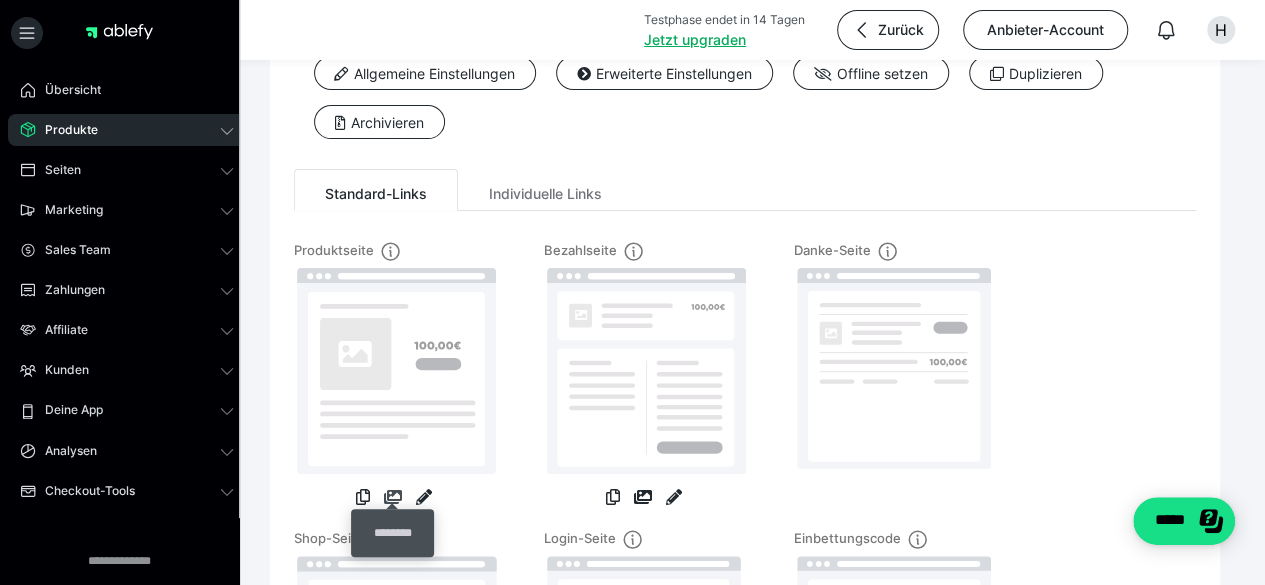 click at bounding box center [393, 497] 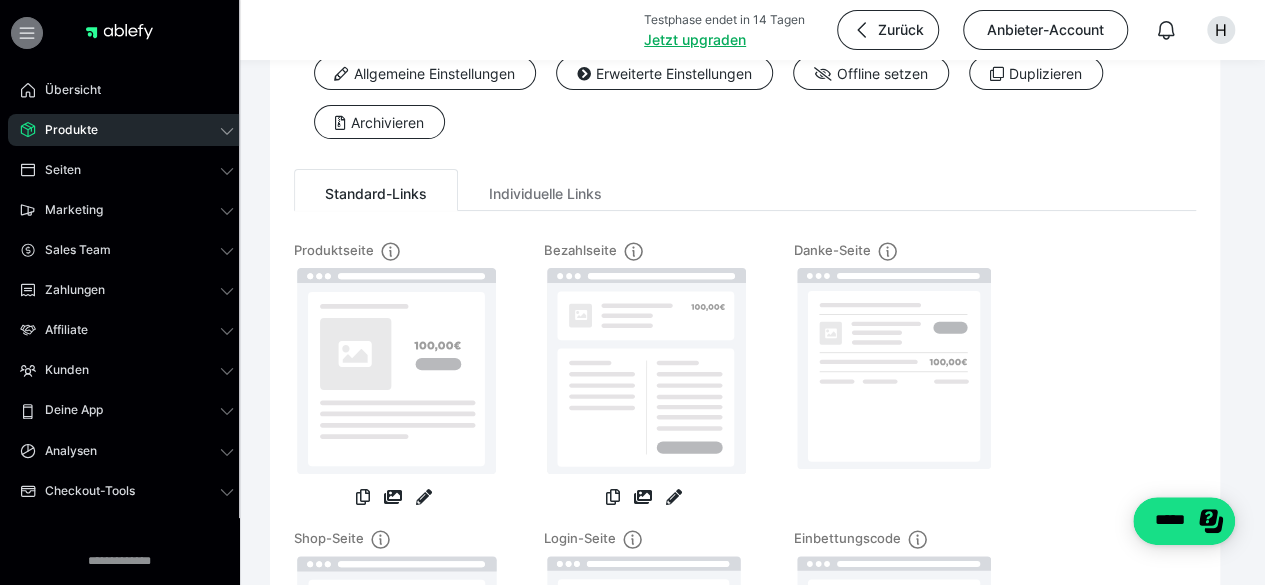 click 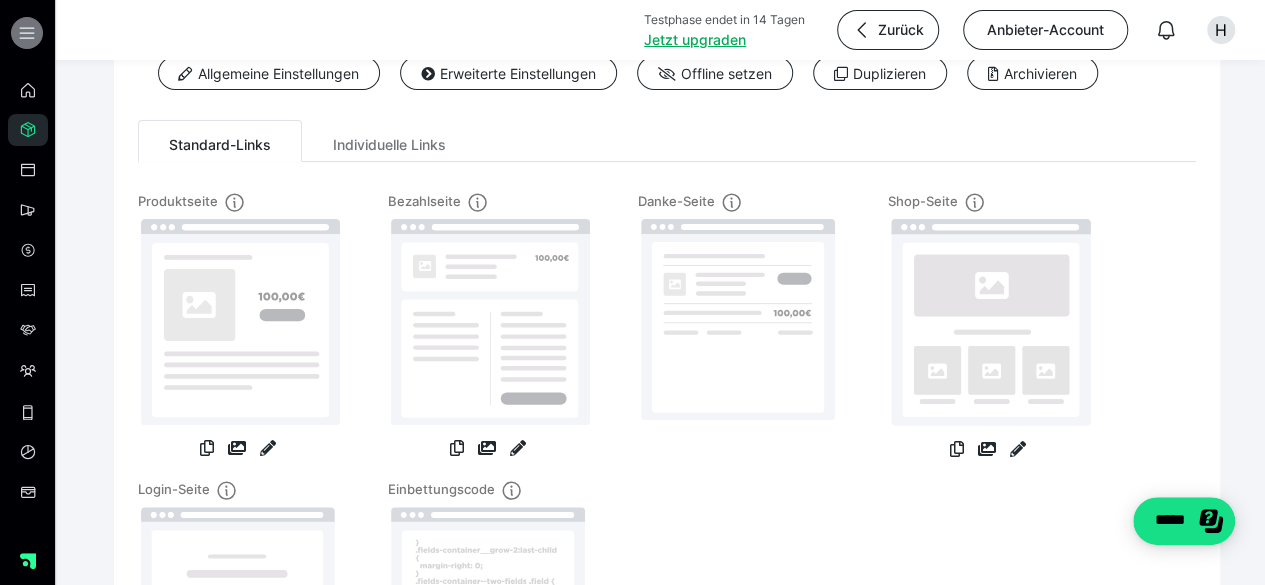 click 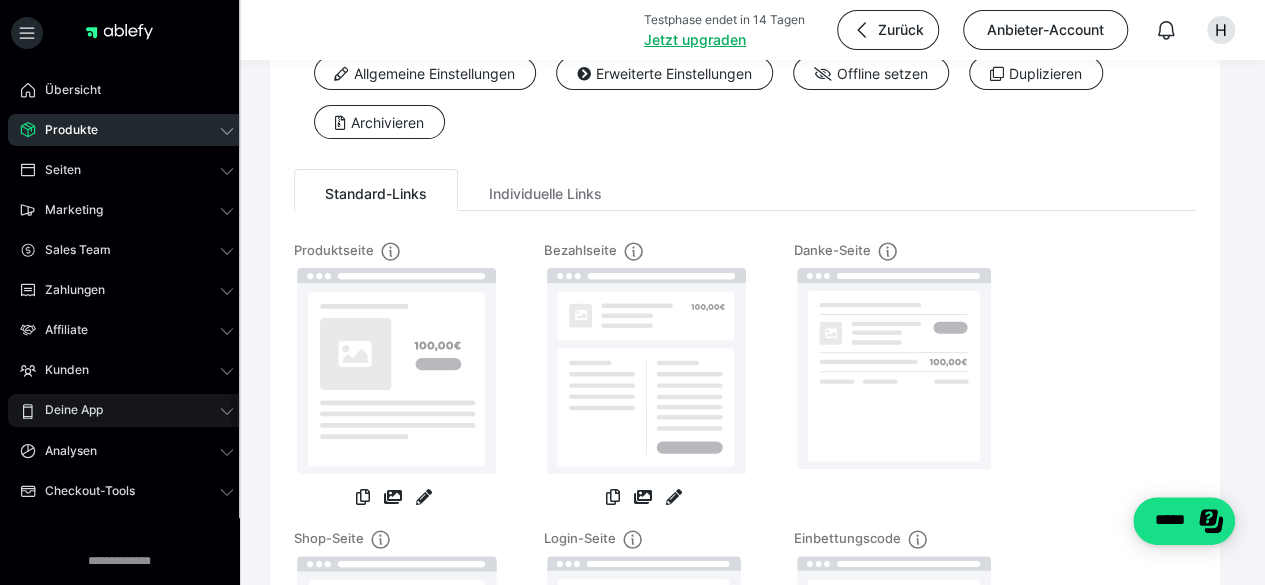 scroll, scrollTop: 154, scrollLeft: 0, axis: vertical 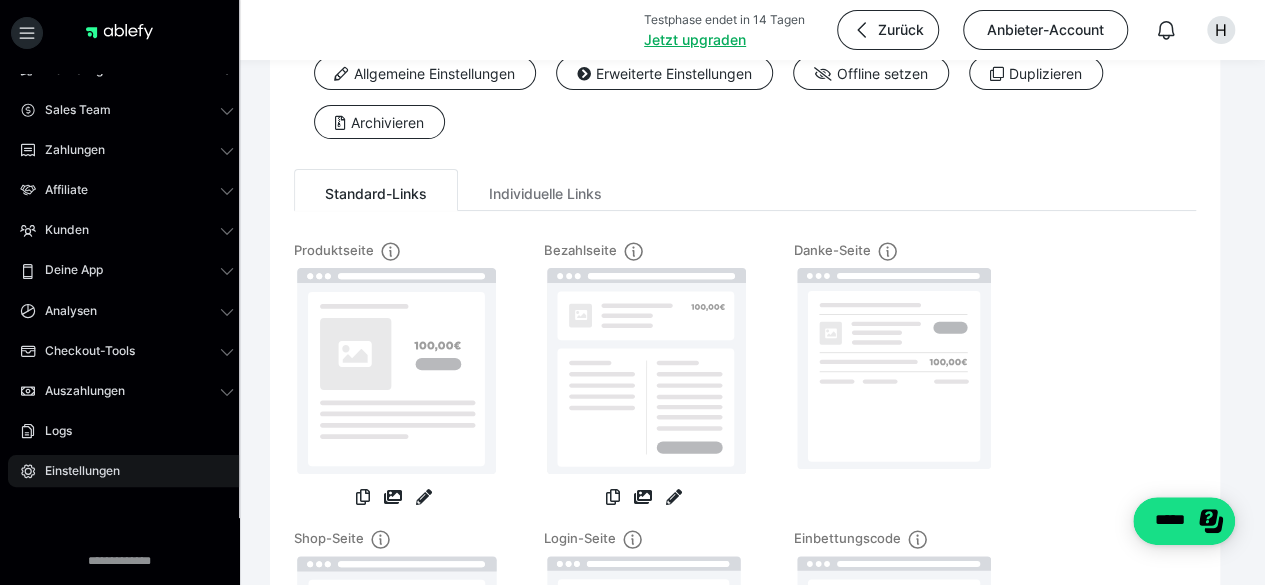click on "Einstellungen" at bounding box center (75, 471) 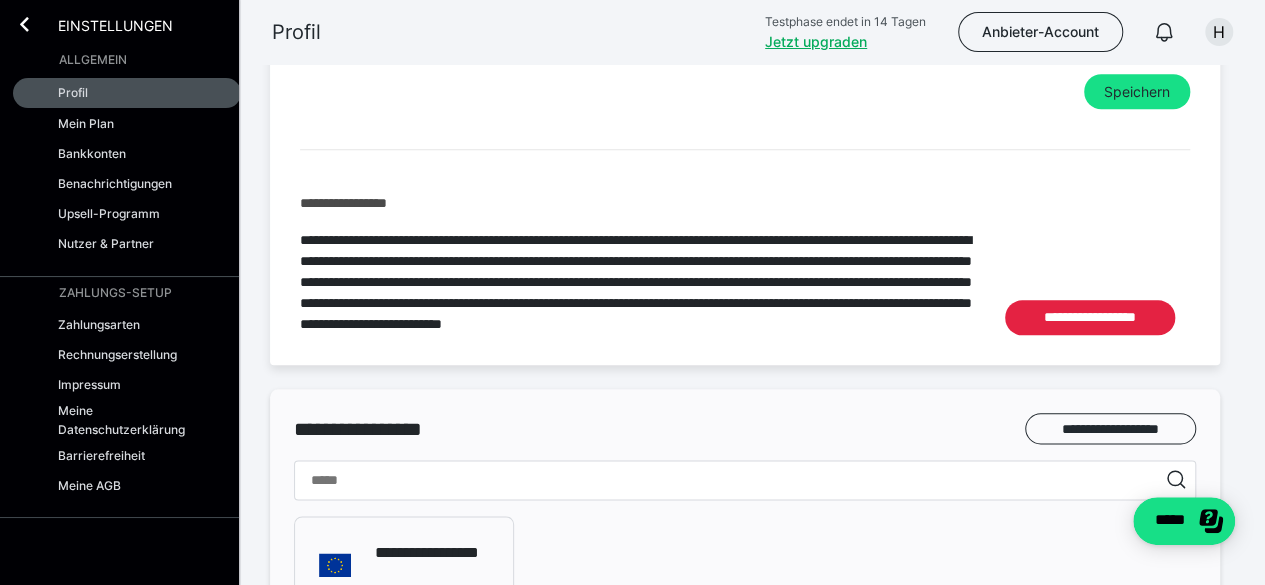 scroll, scrollTop: 996, scrollLeft: 0, axis: vertical 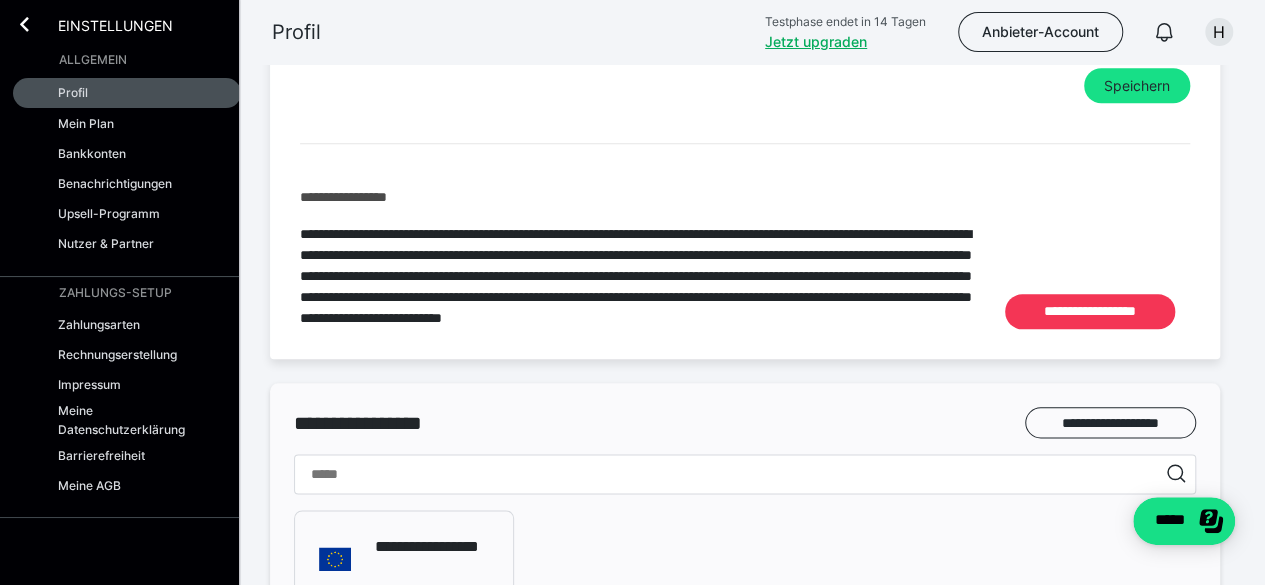 click on "**********" at bounding box center [1090, 312] 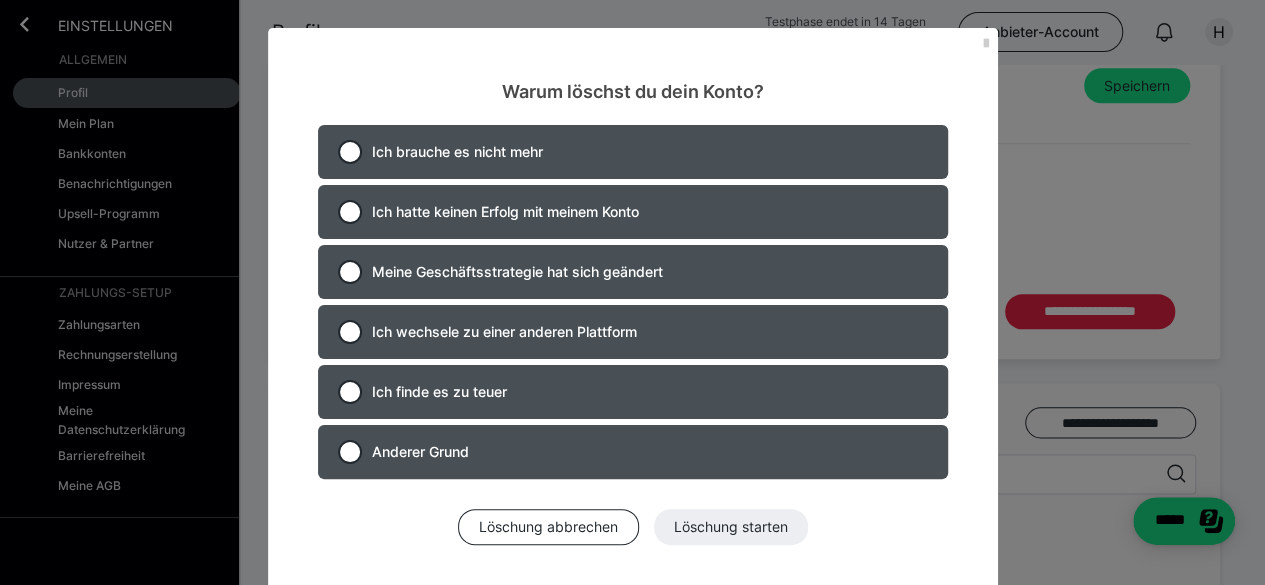 click on "Ich brauche es nicht mehr" at bounding box center [633, 152] 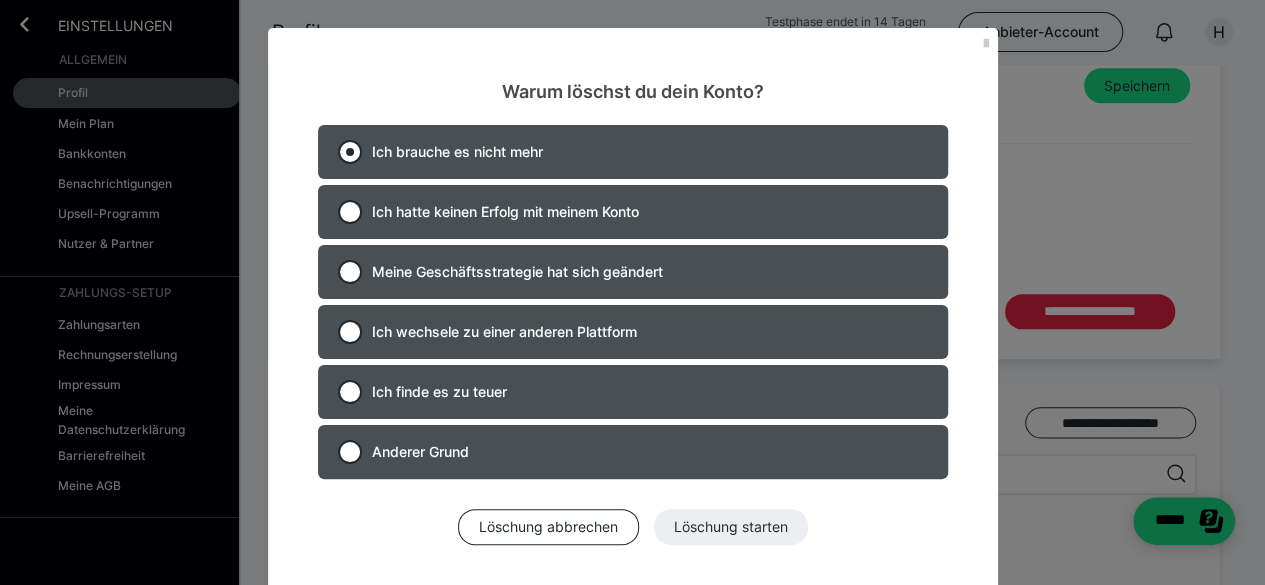 click at bounding box center [350, 152] 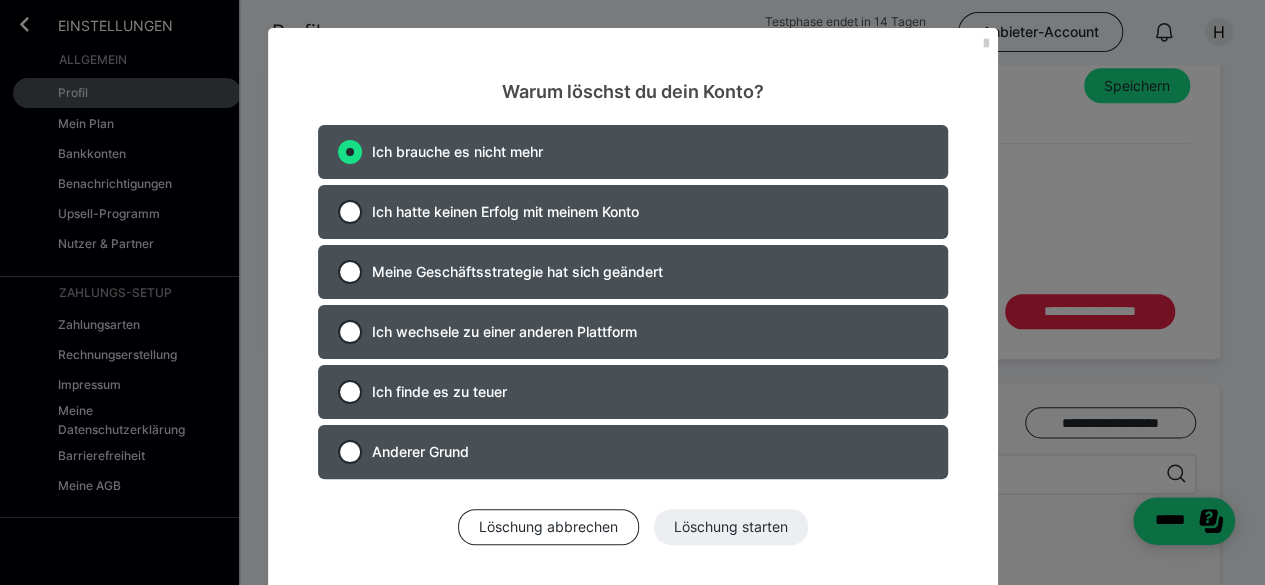 radio on "true" 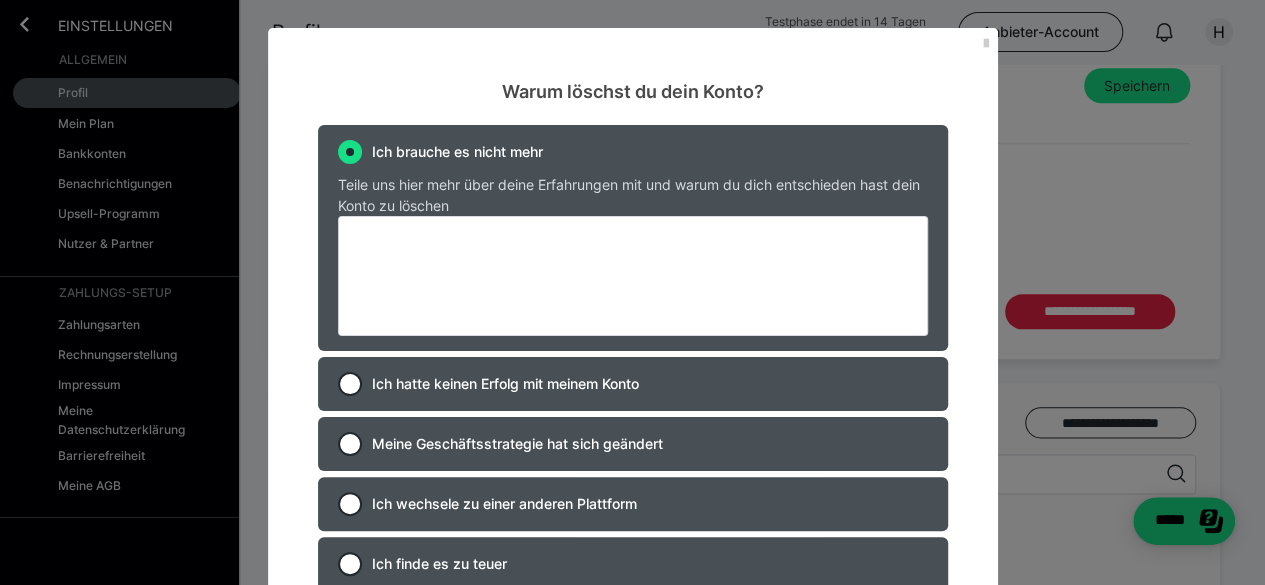 scroll, scrollTop: 204, scrollLeft: 0, axis: vertical 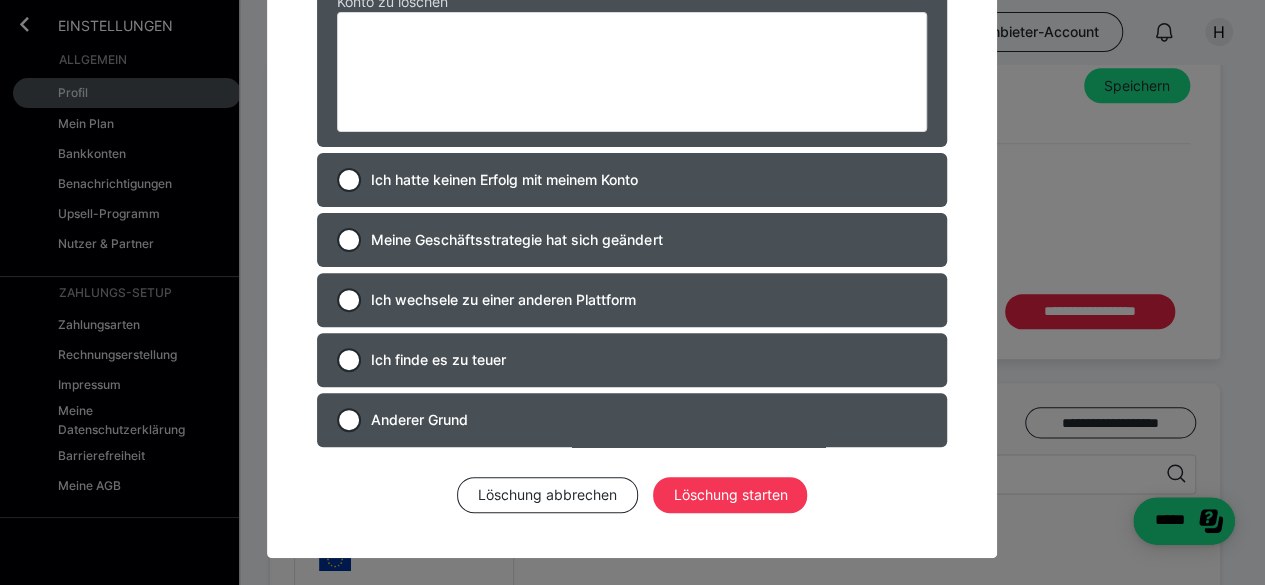 click on "Löschung starten" at bounding box center (730, 495) 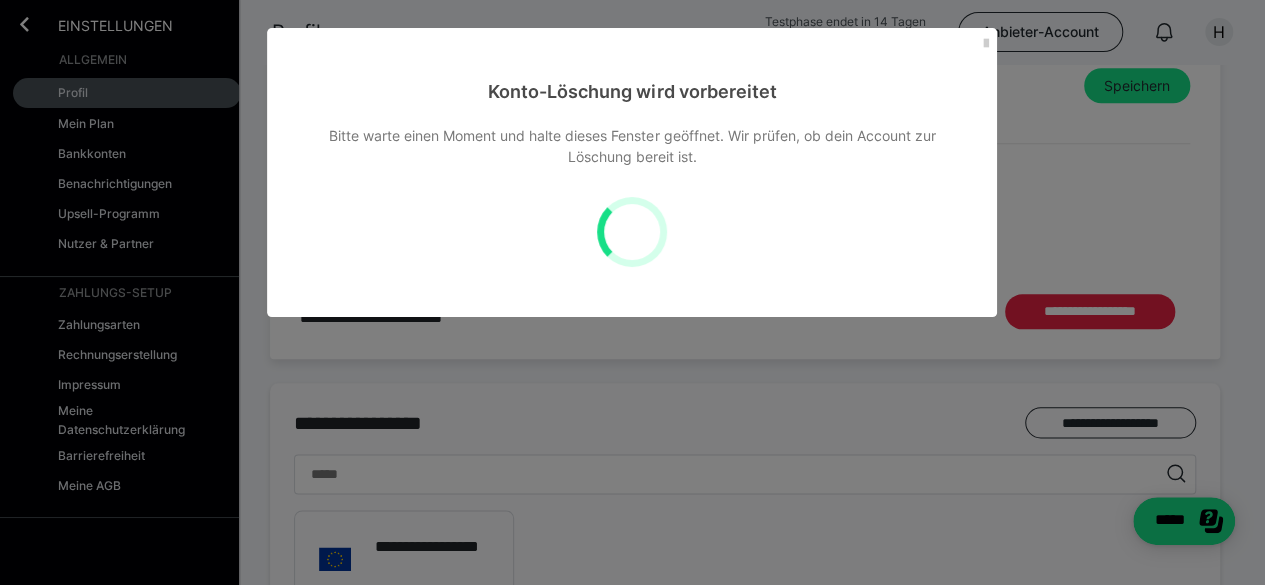 scroll, scrollTop: 0, scrollLeft: 0, axis: both 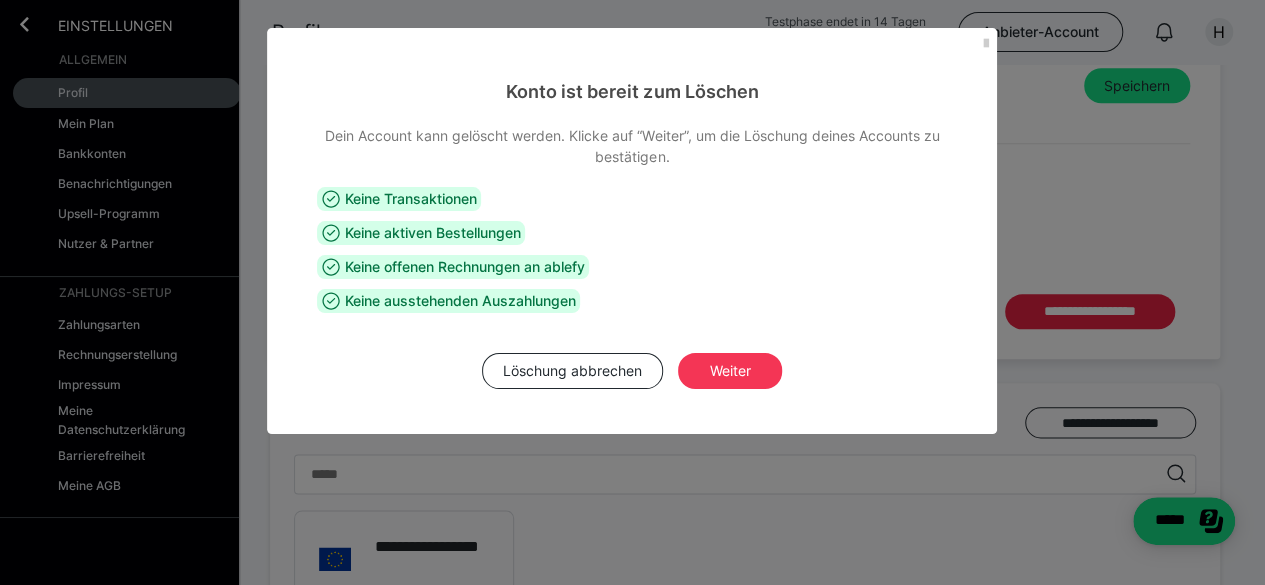 click on "Weiter" at bounding box center (730, 371) 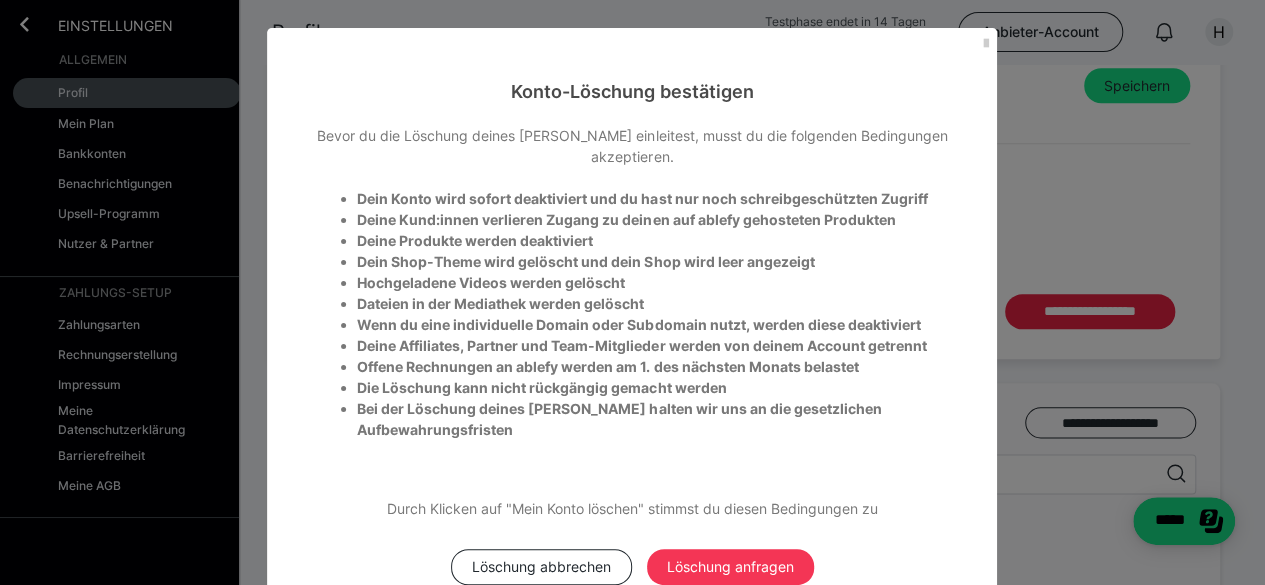 click on "Löschung anfragen" at bounding box center (730, 567) 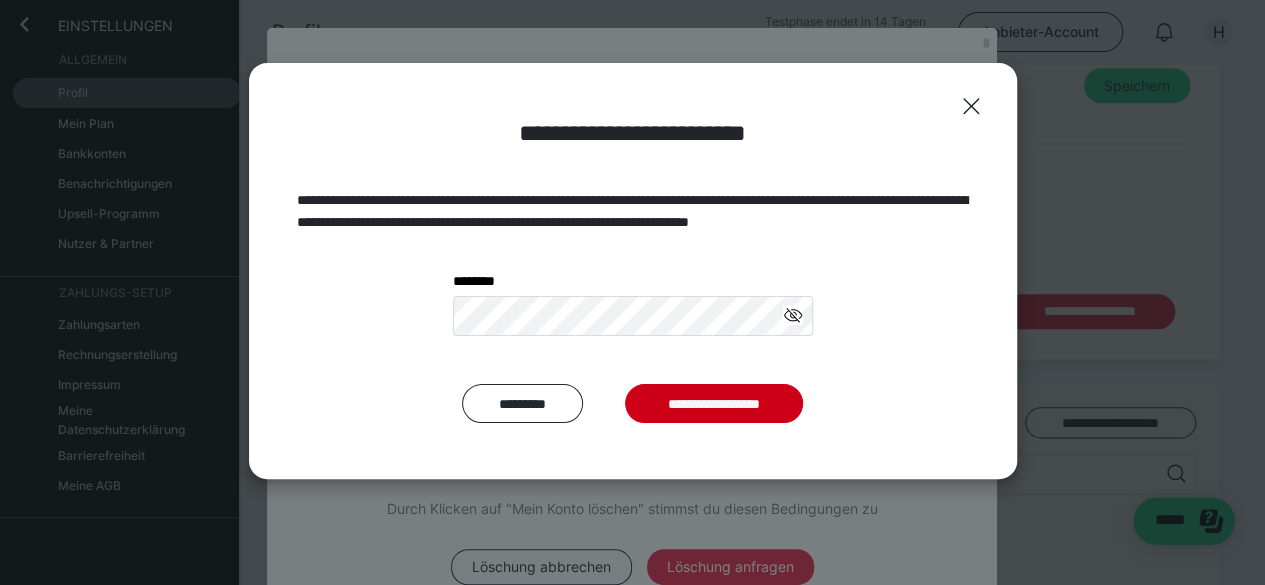 click on "**********" at bounding box center (633, 271) 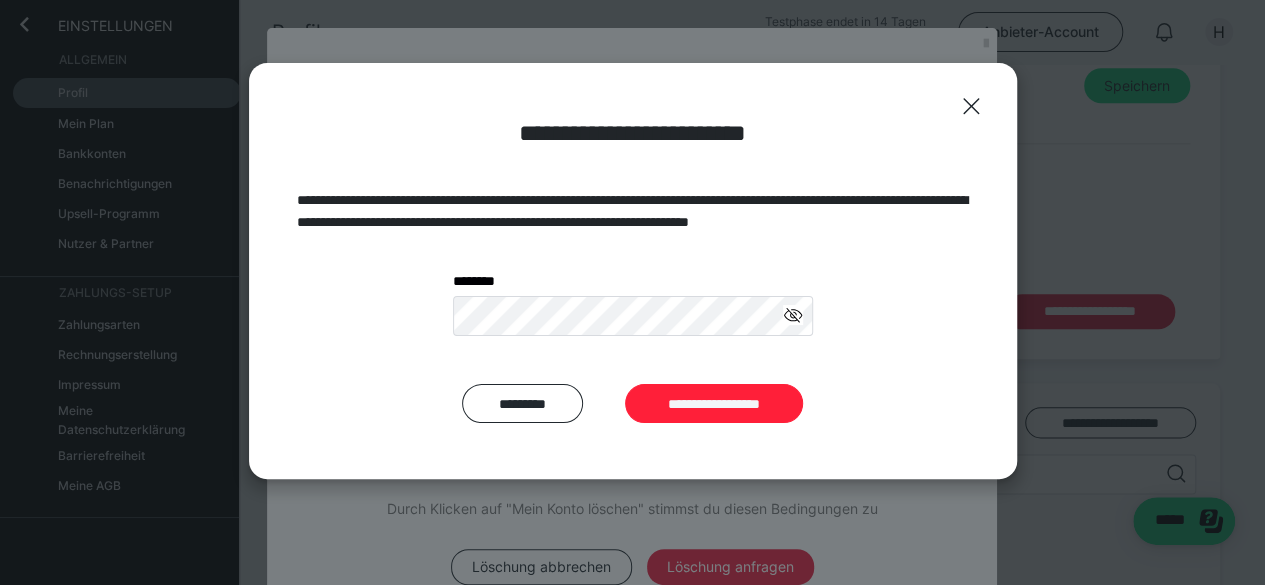 click on "**********" at bounding box center [714, 403] 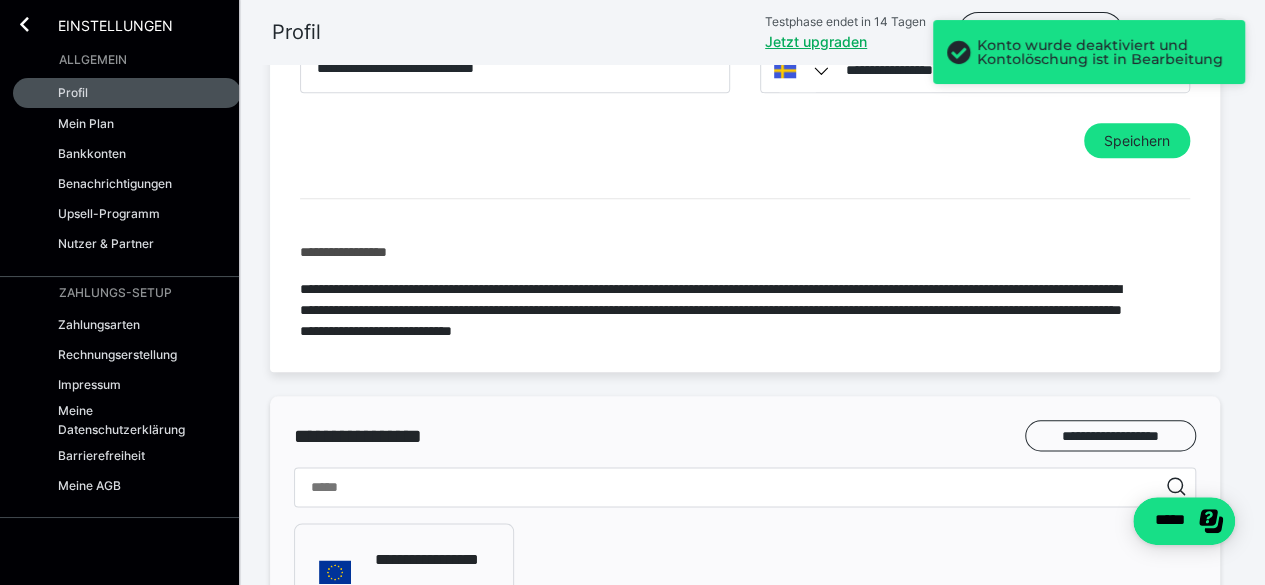 scroll, scrollTop: 1051, scrollLeft: 0, axis: vertical 